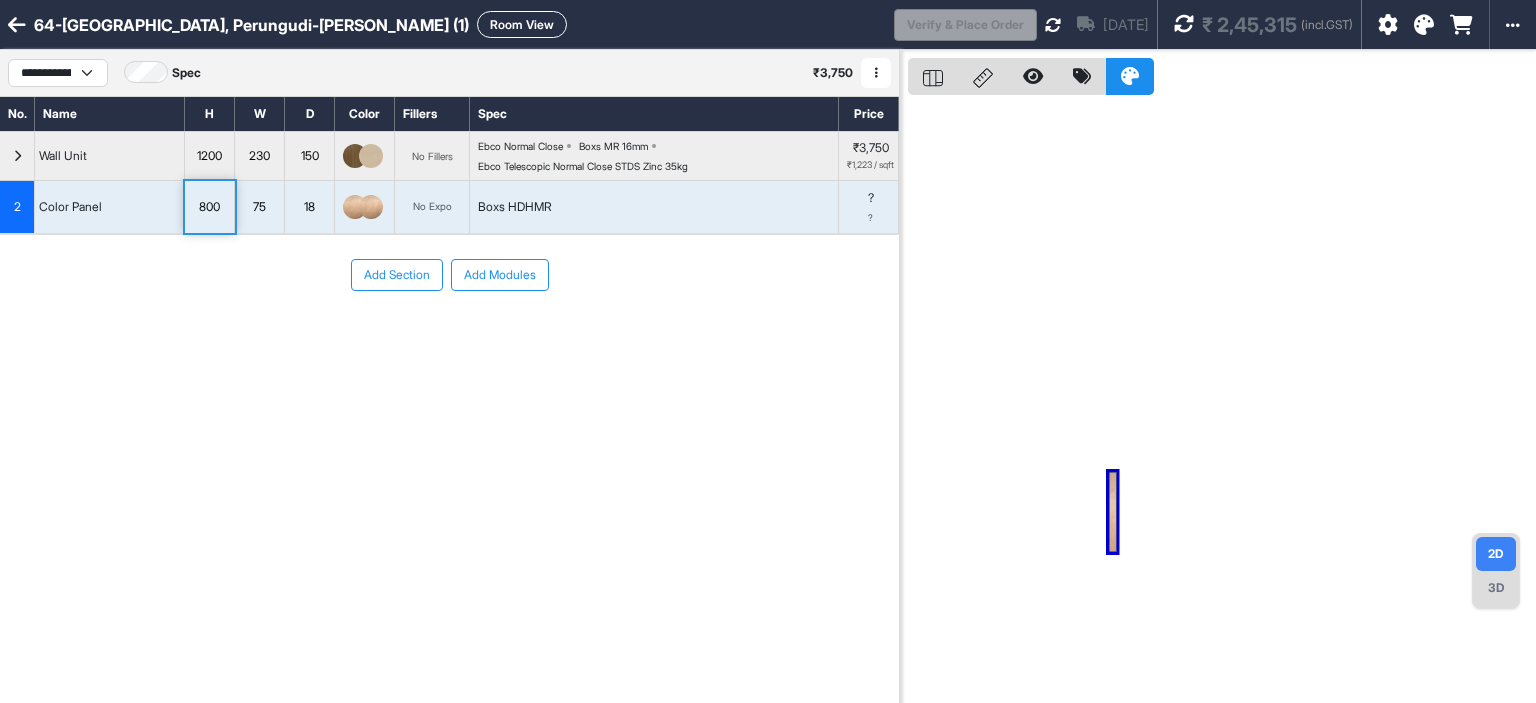 scroll, scrollTop: 0, scrollLeft: 0, axis: both 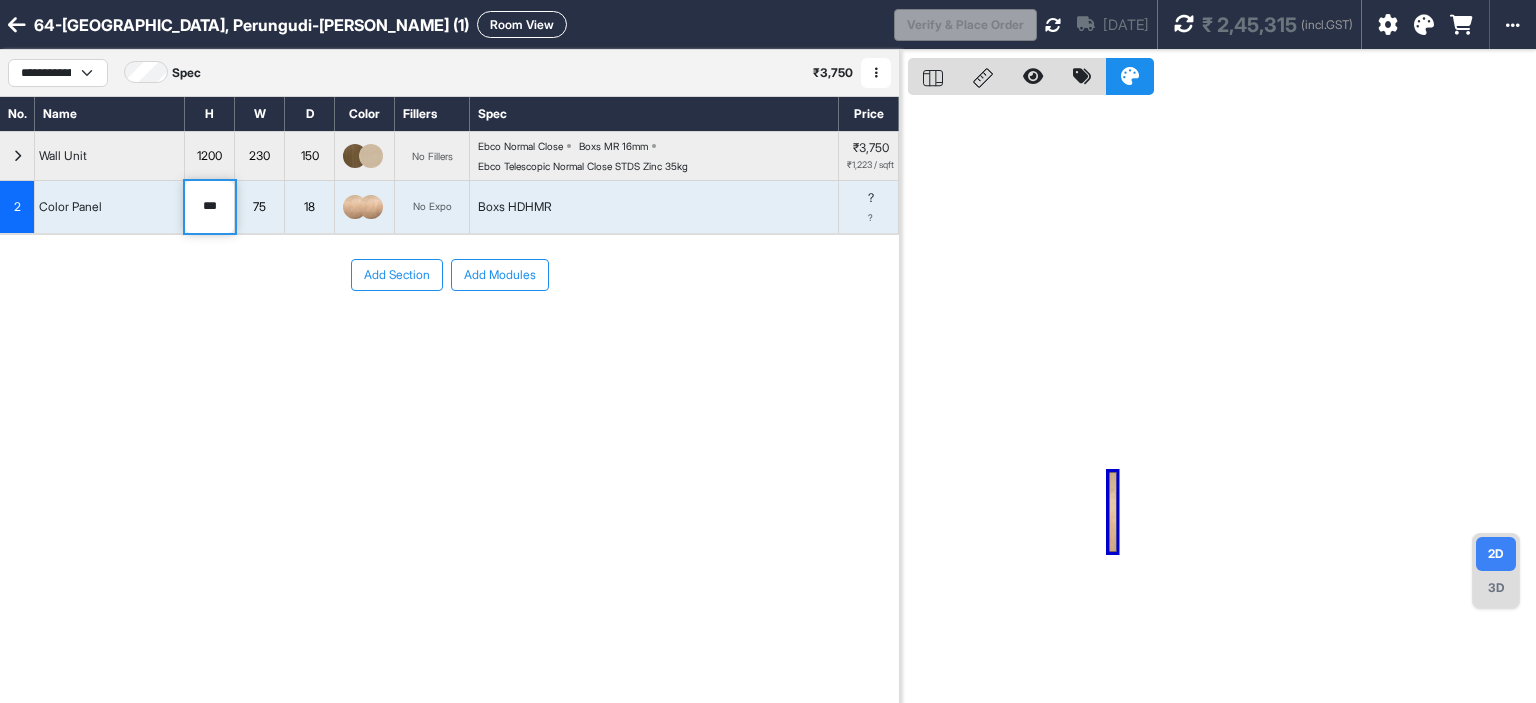 type on "****" 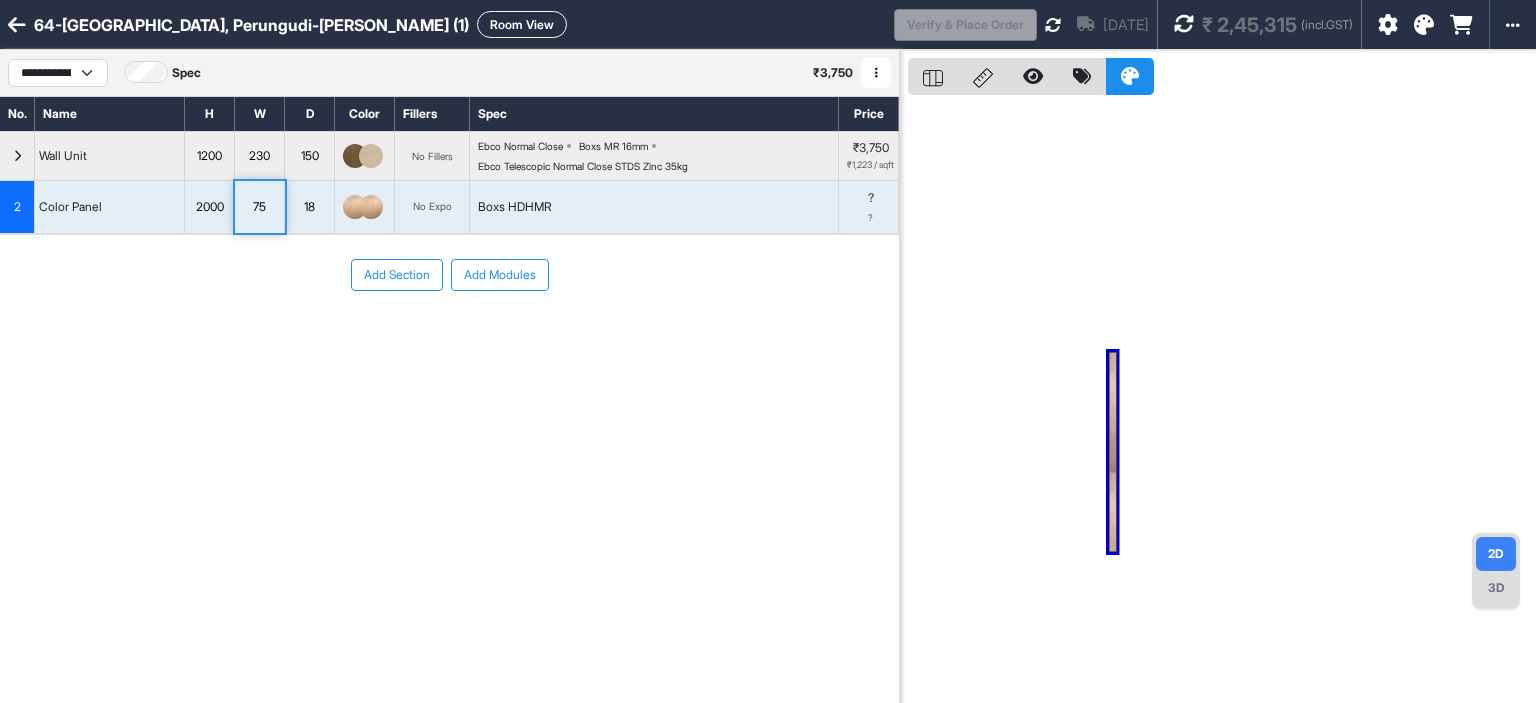 click on "75" at bounding box center [259, 207] 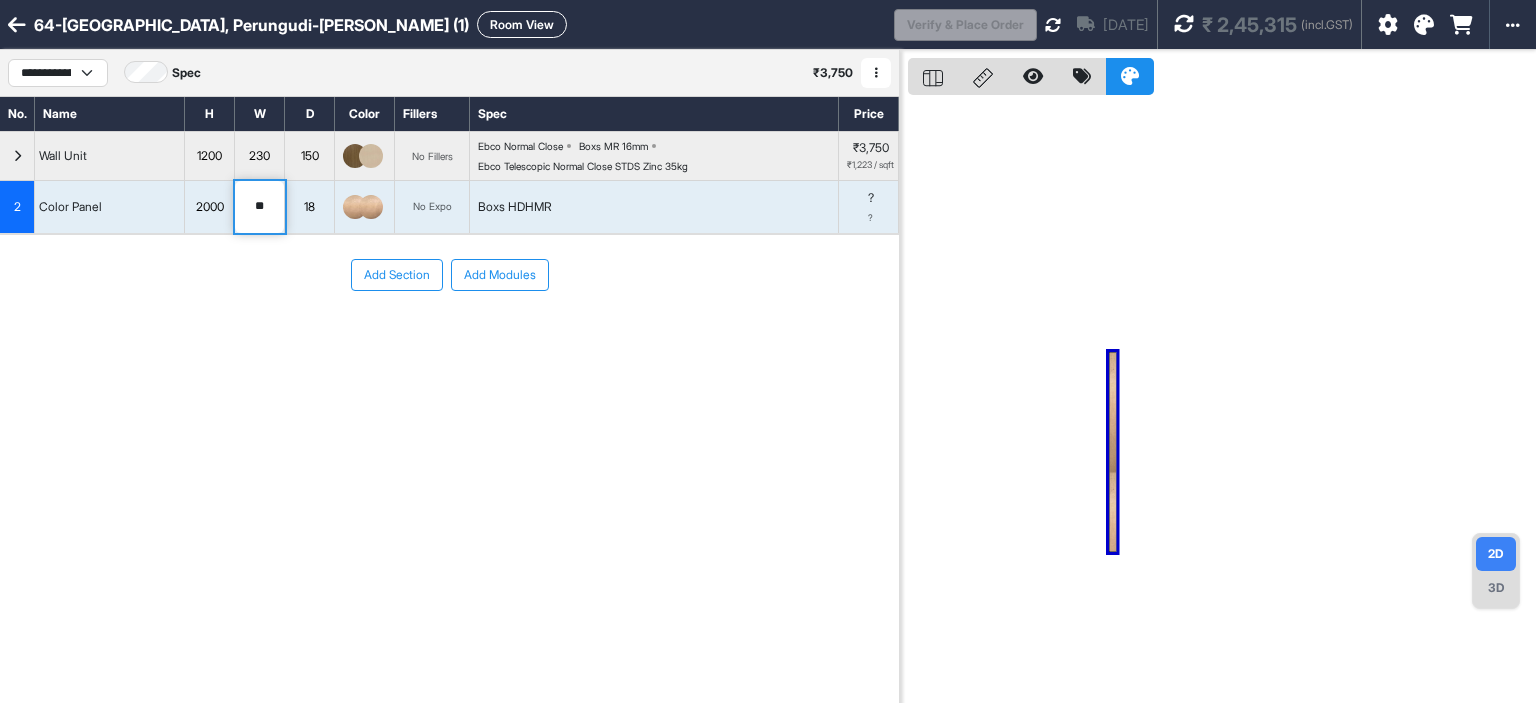 type on "***" 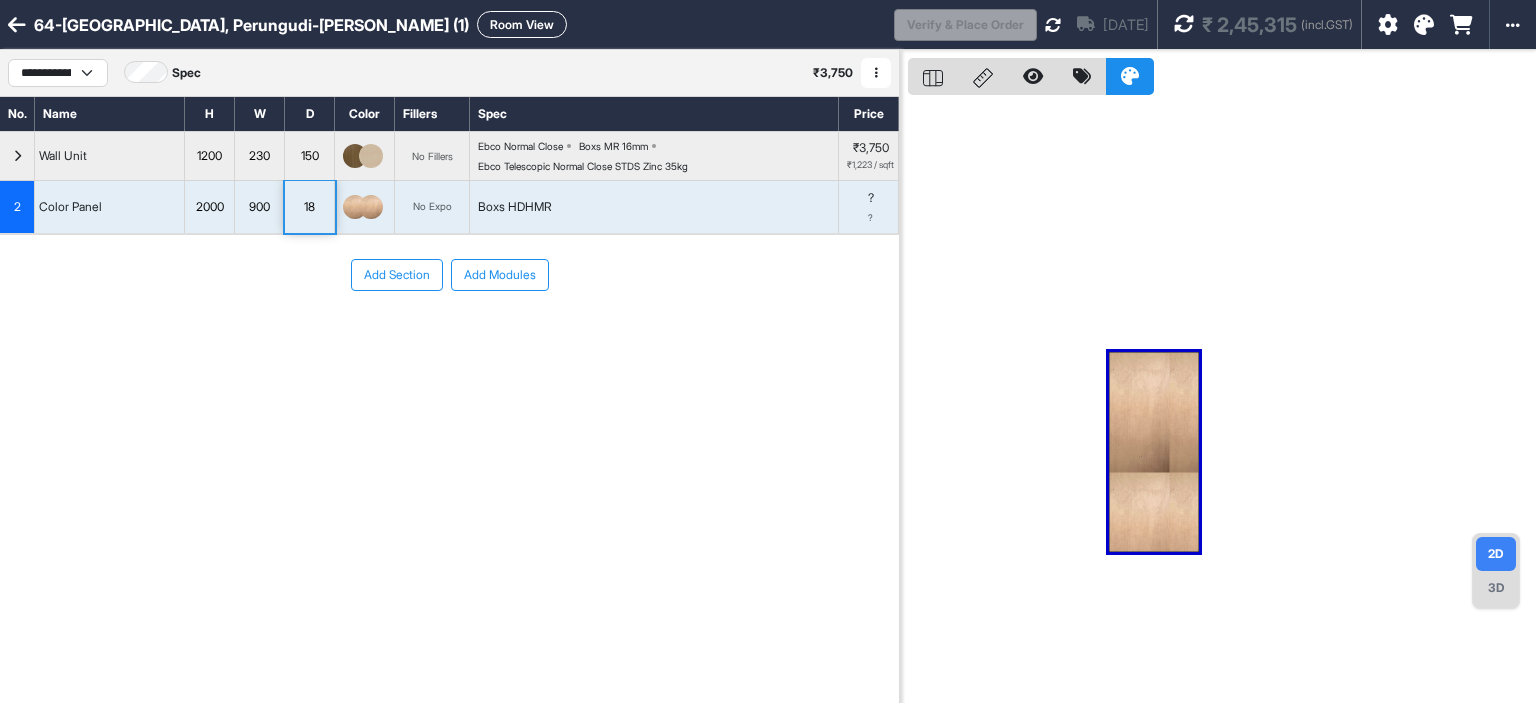 click on "Wall Unit" at bounding box center (63, 156) 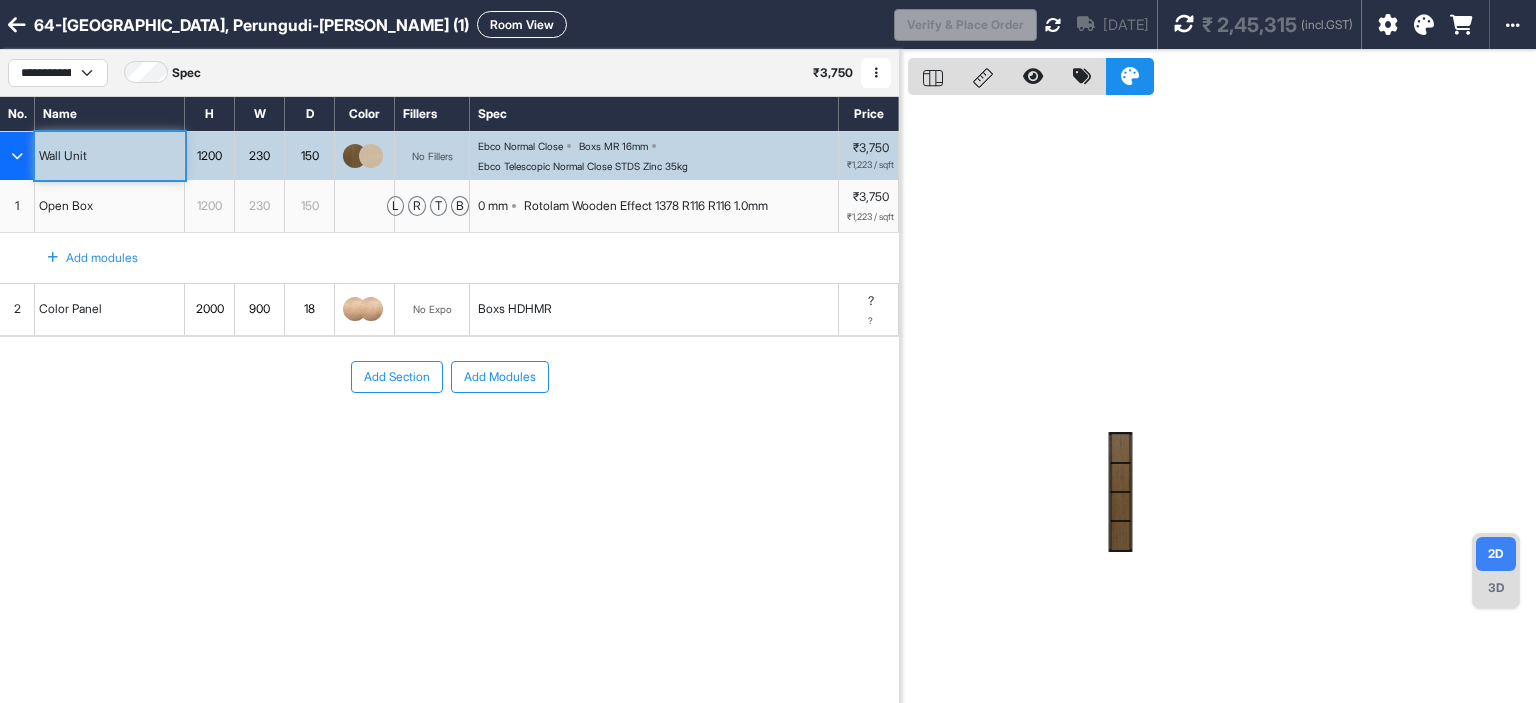 click at bounding box center [17, 156] 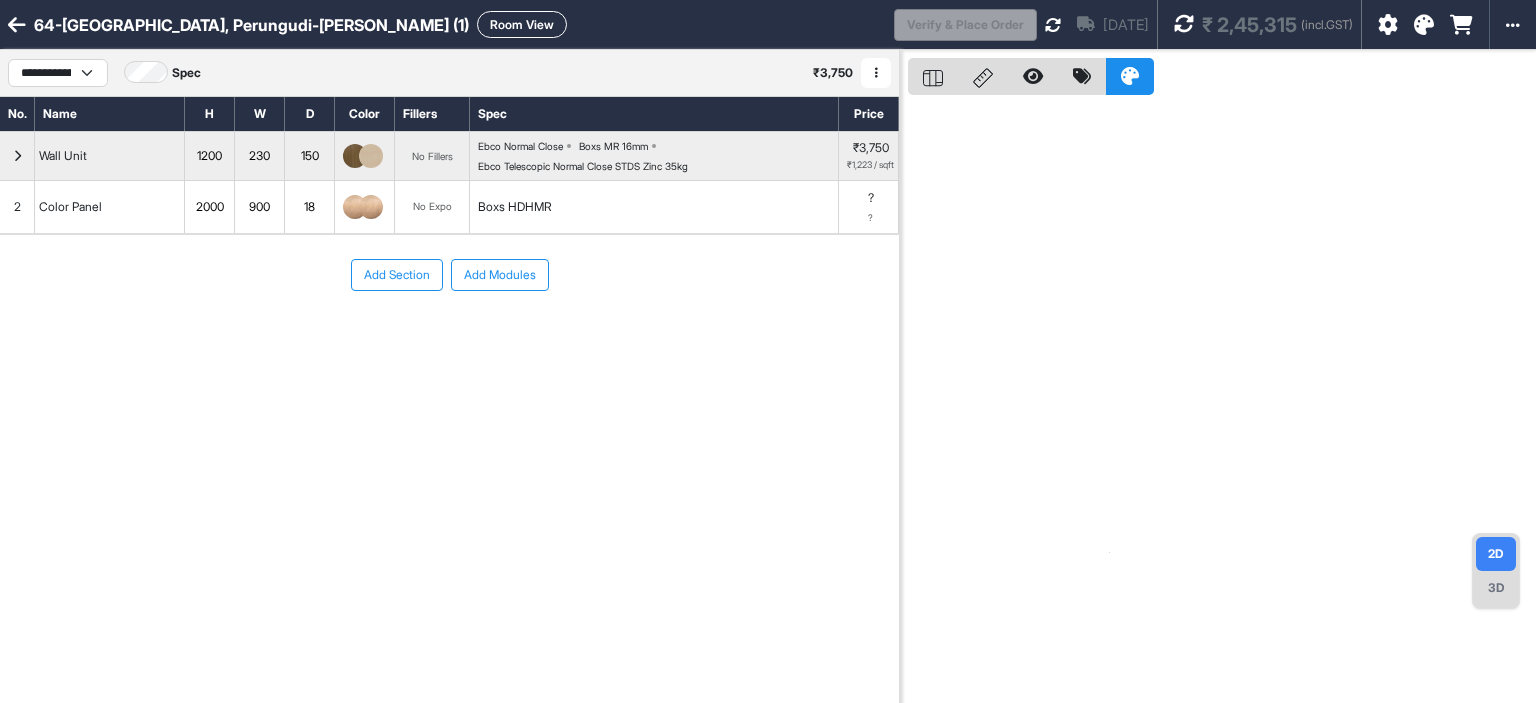 click on "2" at bounding box center (17, 207) 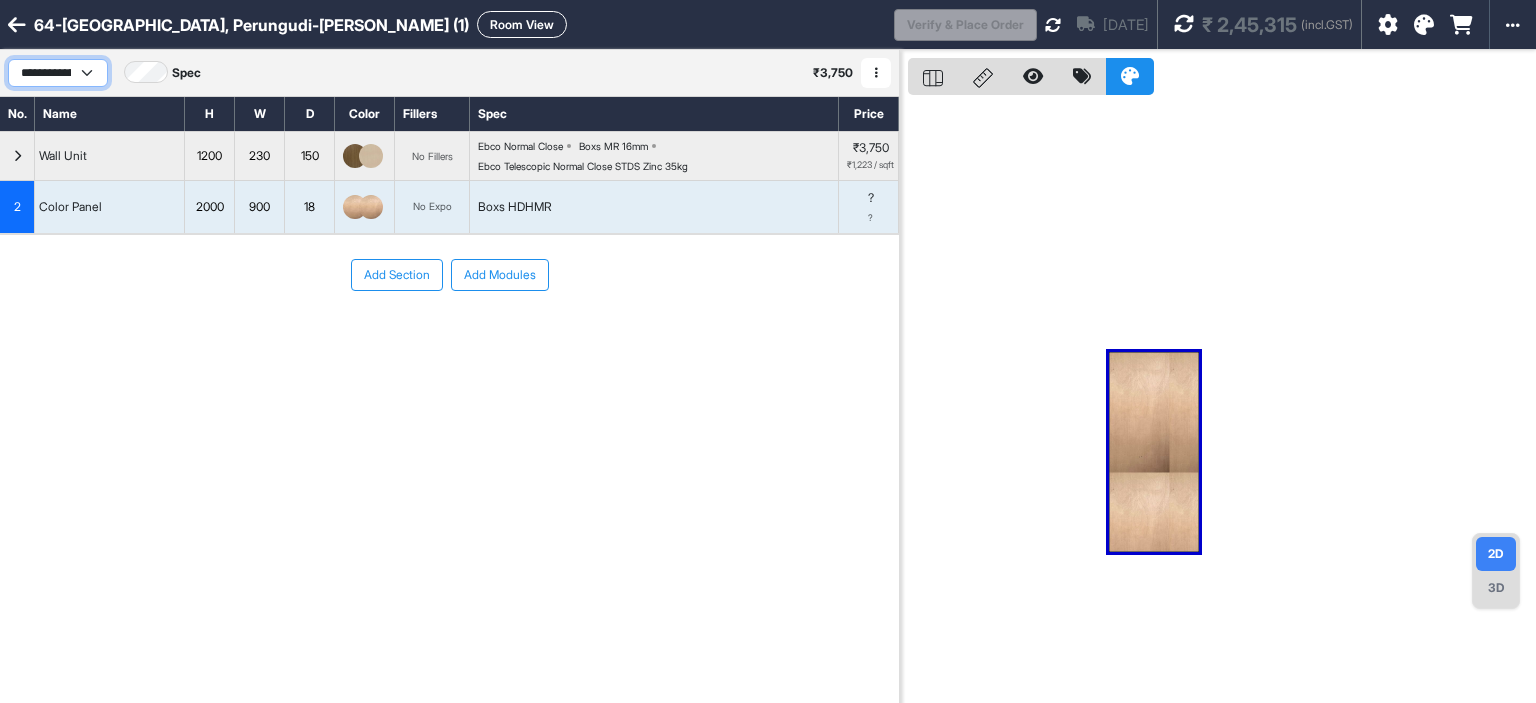 click on "**********" at bounding box center (58, 73) 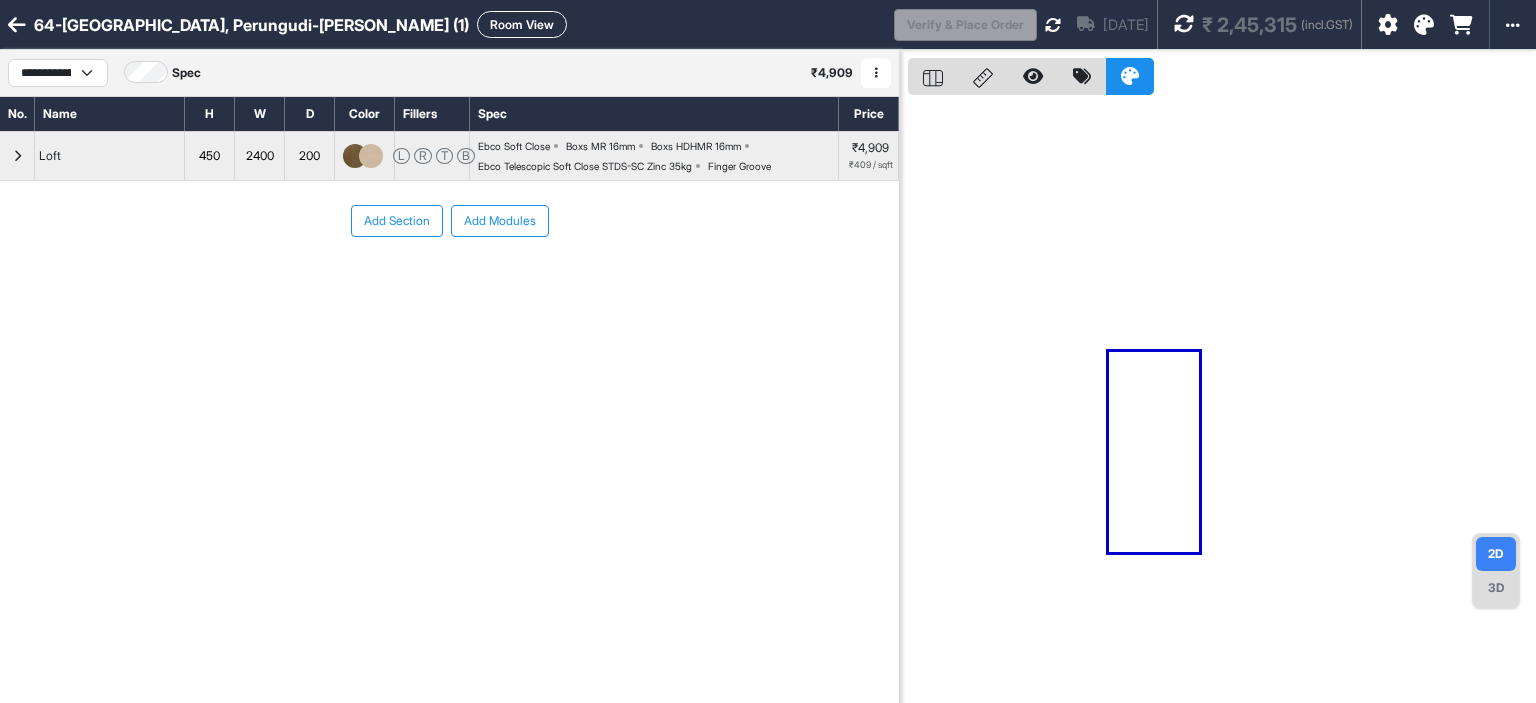 click on "No. Name H W D Color Fillers Spec Price Loft 450 2400 200 L R T B Ebco Soft Close Boxs MR 16mm Boxs HDHMR 16mm Ebco Telescopic Soft Close STDS-SC Zinc 35kg Finger Groove ₹4,909 ₹409 / sqft
To pick up a draggable item, press the space bar.
While dragging, use the arrow keys to move the item.
Press space again to drop the item in its new position, or press escape to cancel.
Add Section Add Modules" at bounding box center (449, 377) 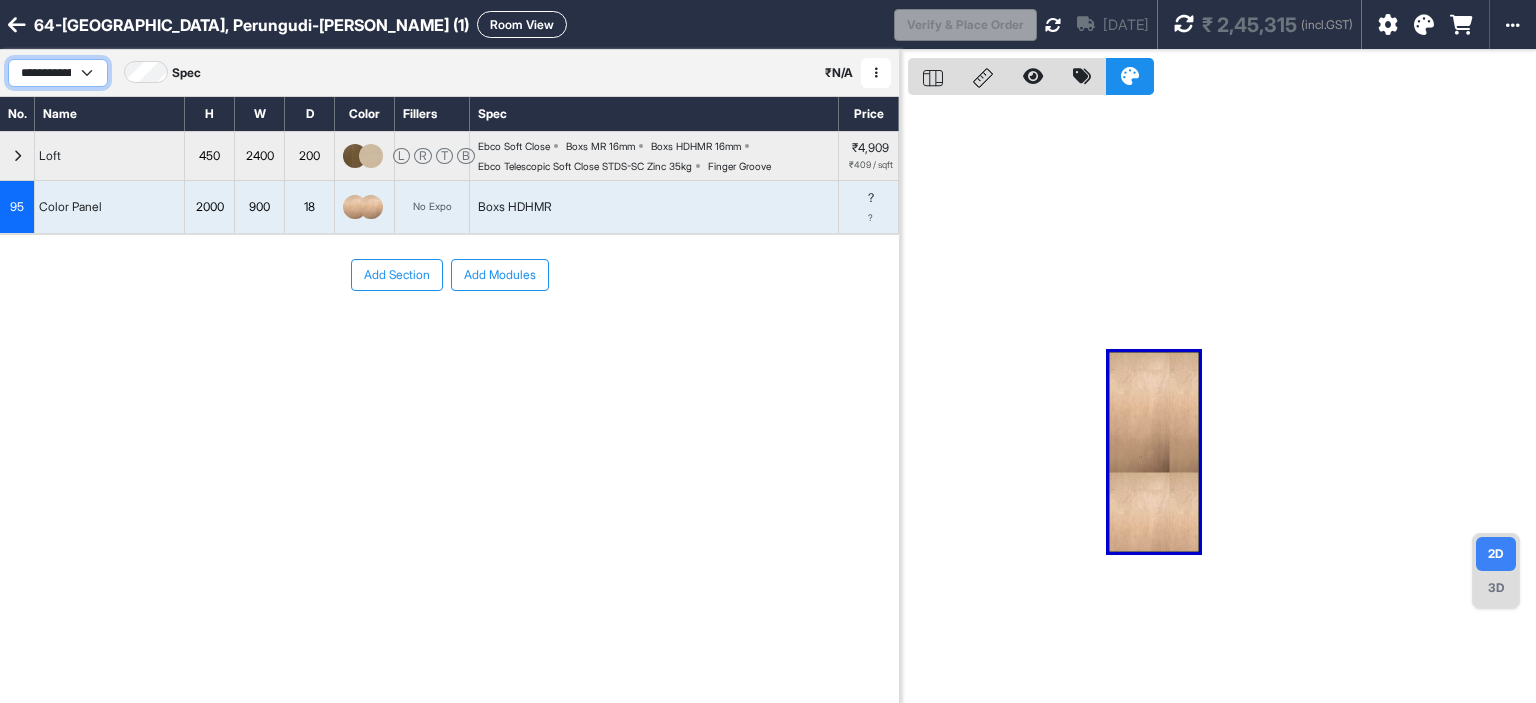 click on "**********" at bounding box center (58, 73) 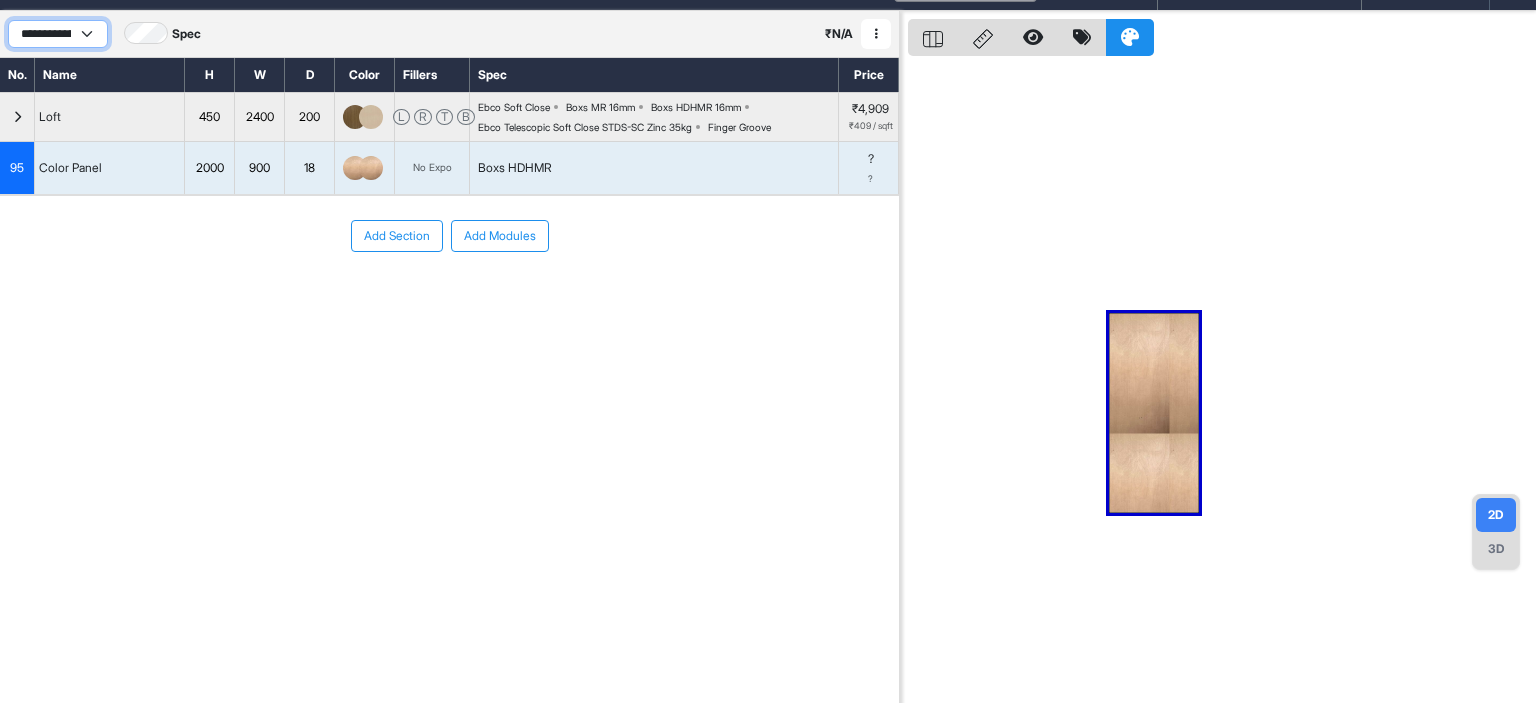 scroll, scrollTop: 50, scrollLeft: 0, axis: vertical 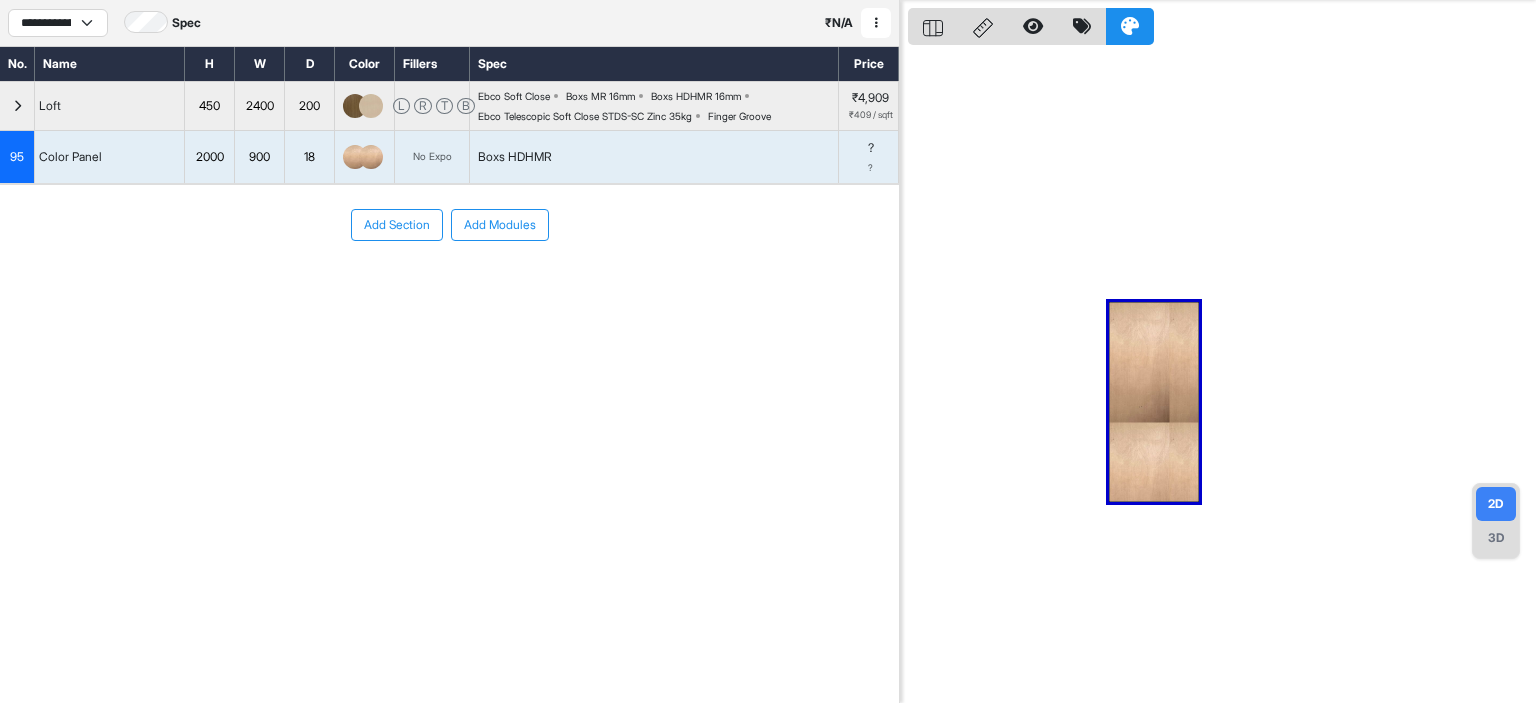 click on "Add Section Add Modules" at bounding box center [449, 285] 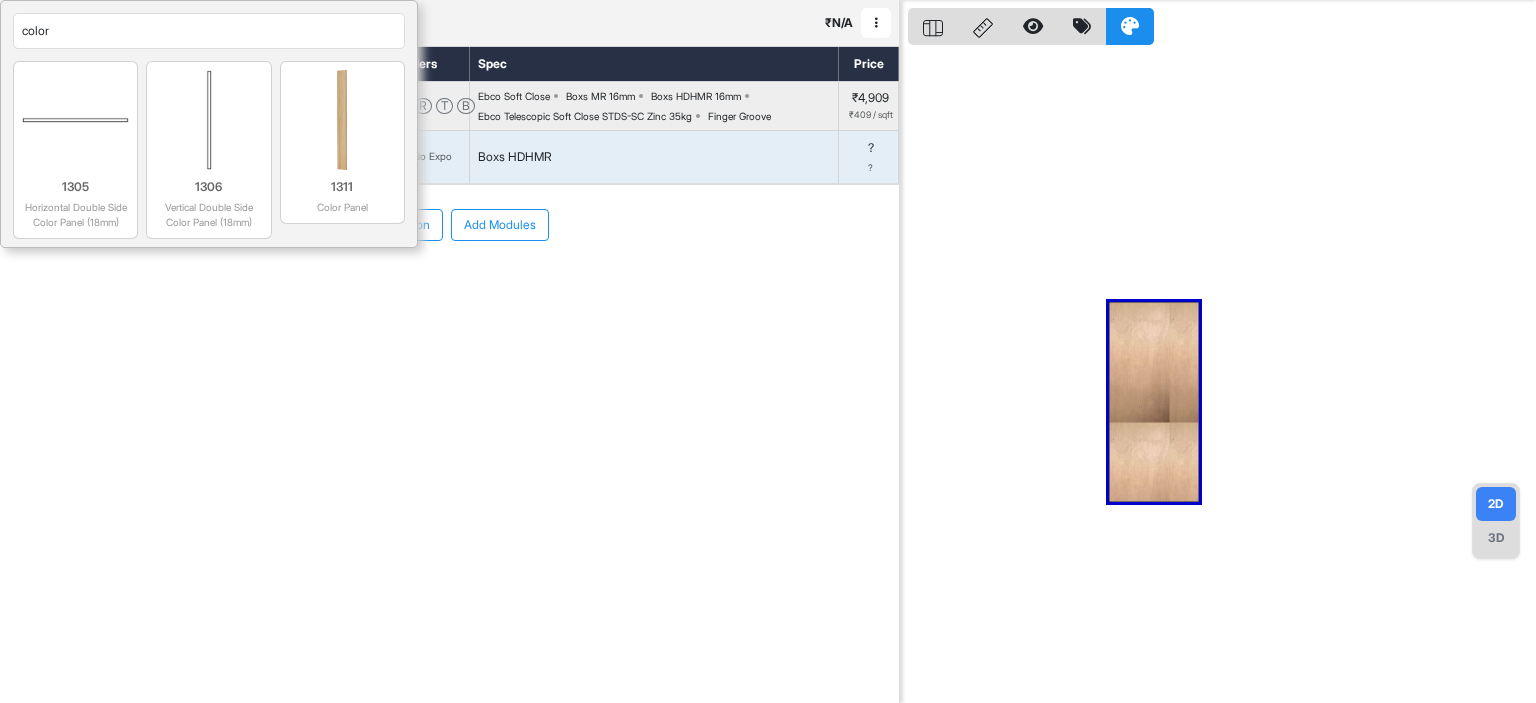 drag, startPoint x: 134, startPoint y: 33, endPoint x: 0, endPoint y: 33, distance: 134 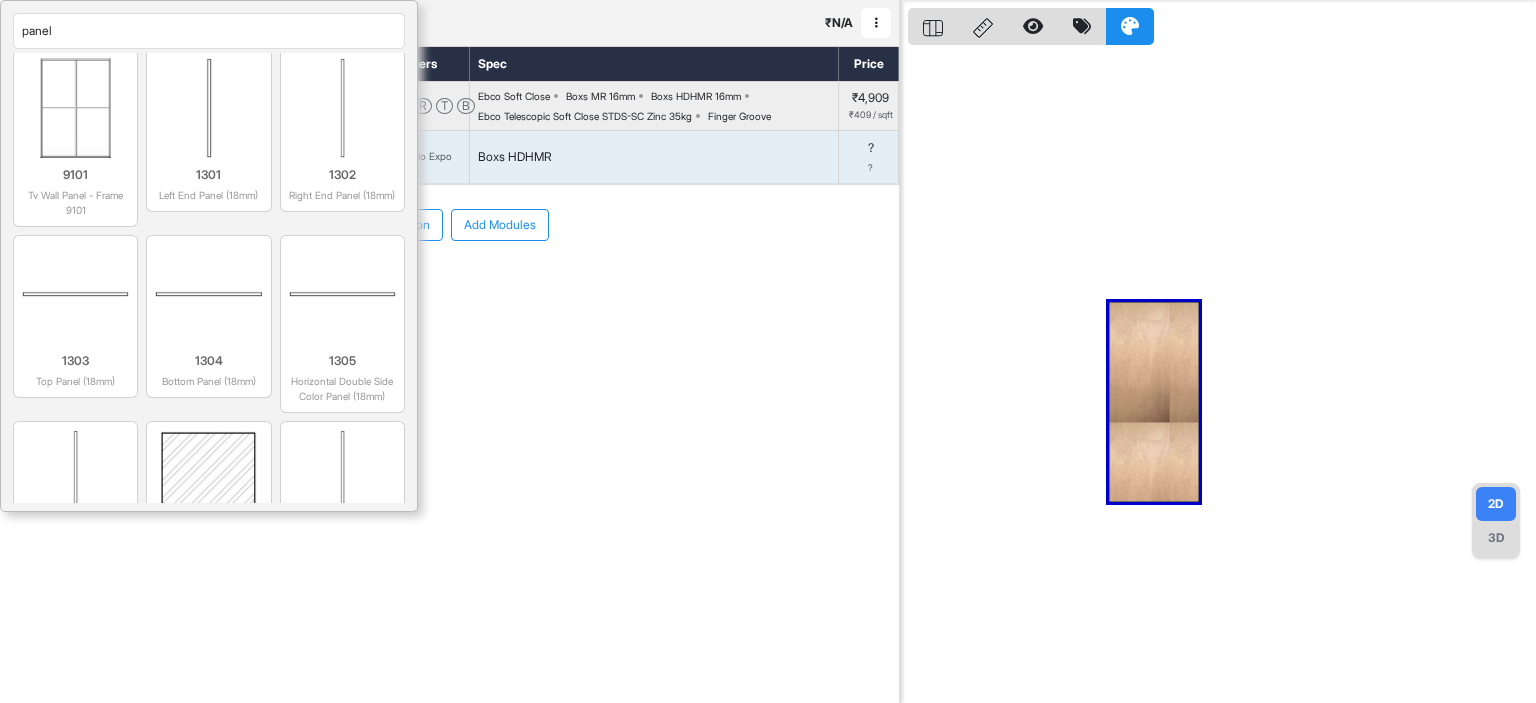 scroll, scrollTop: 0, scrollLeft: 0, axis: both 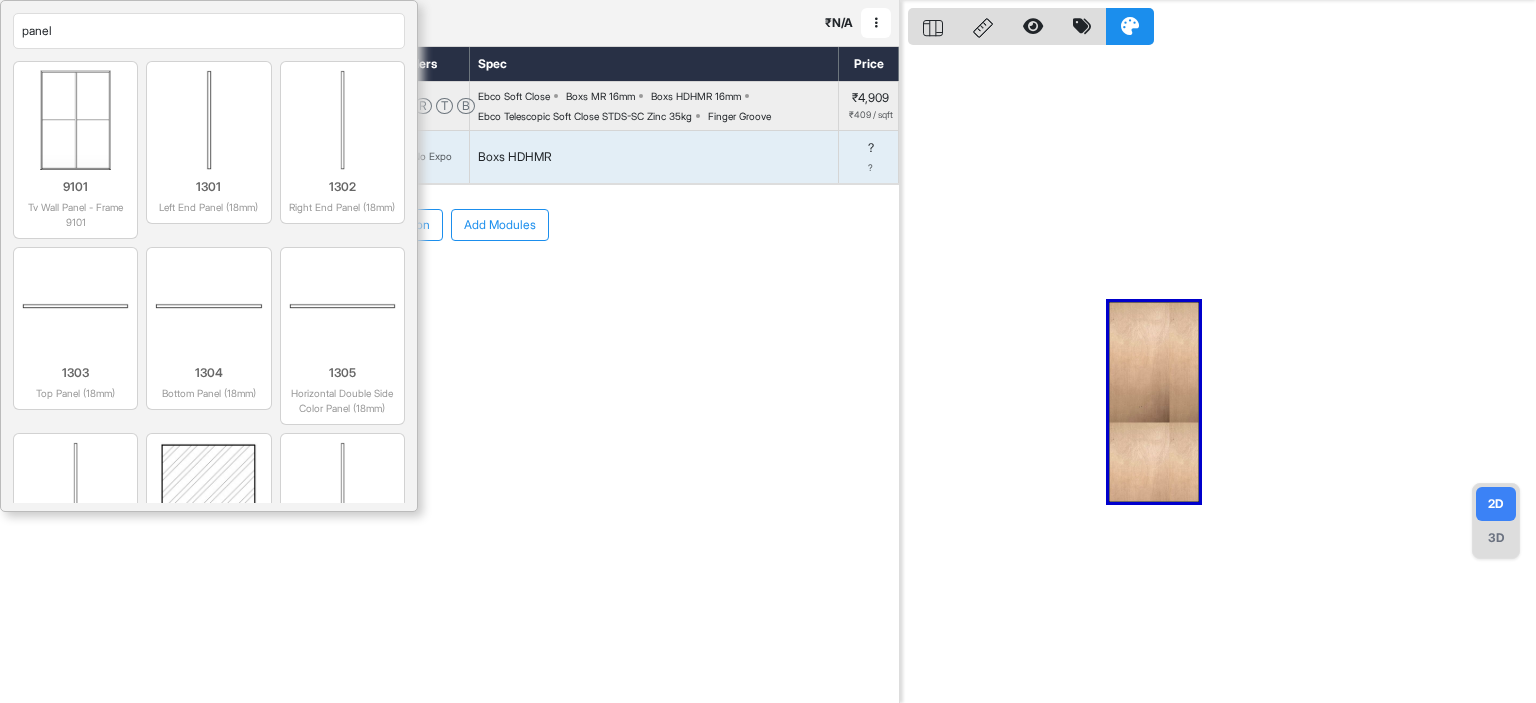 type on "panel" 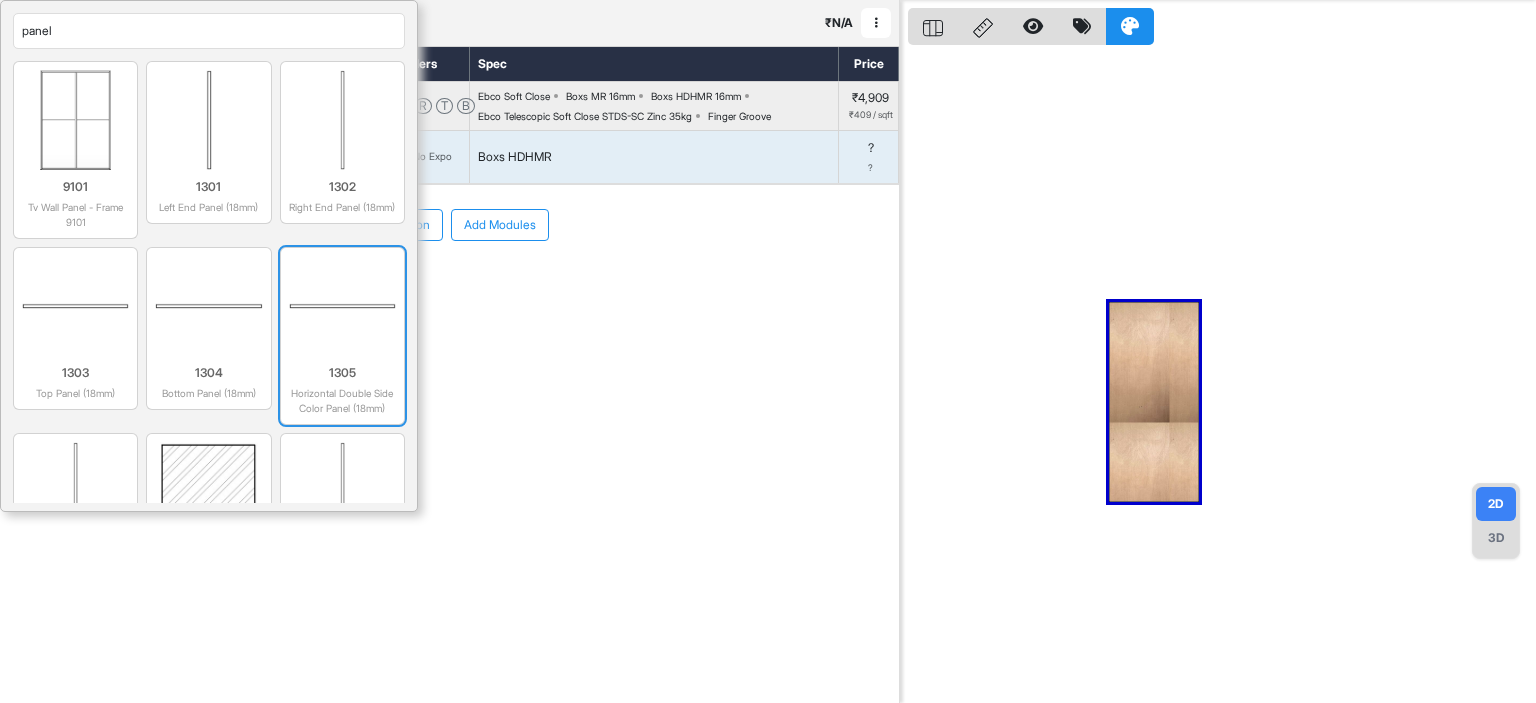 scroll, scrollTop: 0, scrollLeft: 0, axis: both 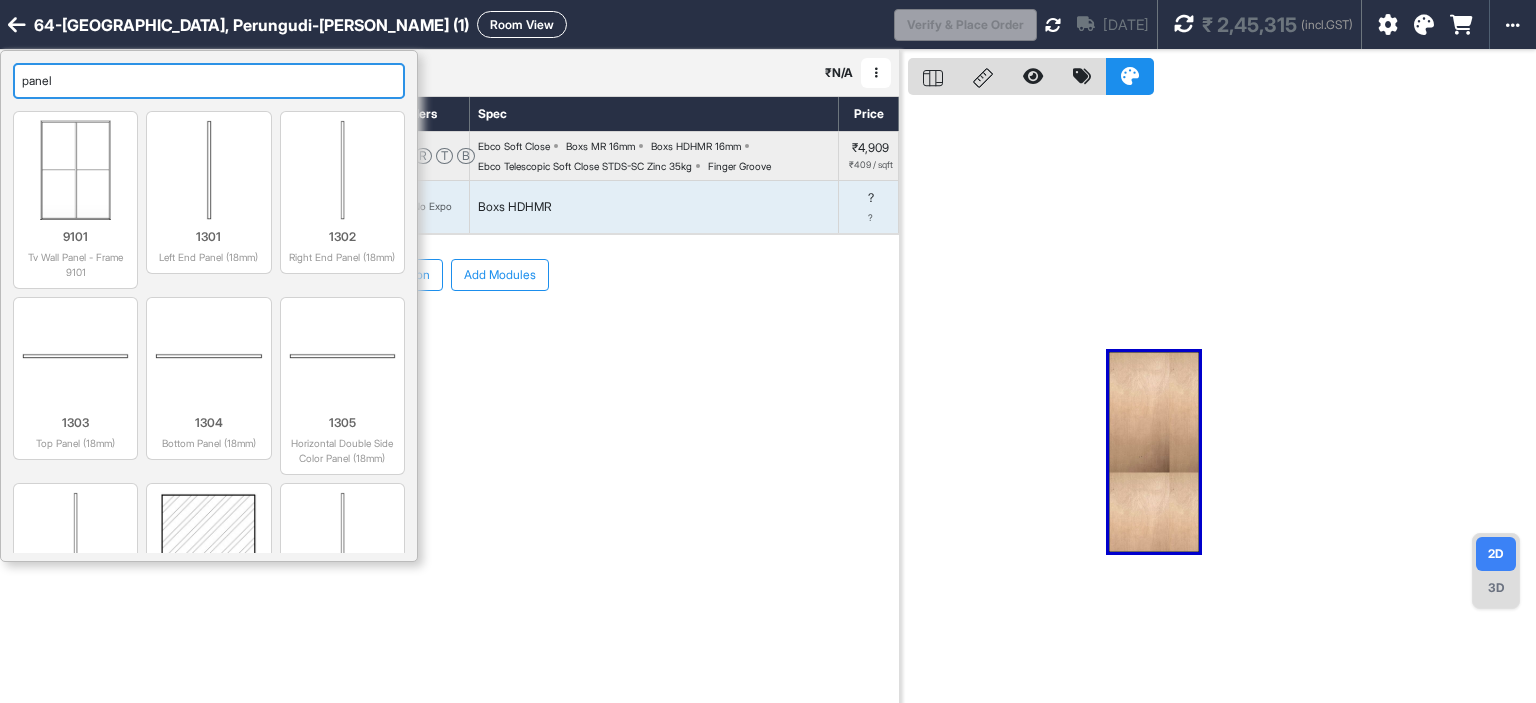 click on "panel" at bounding box center [209, 81] 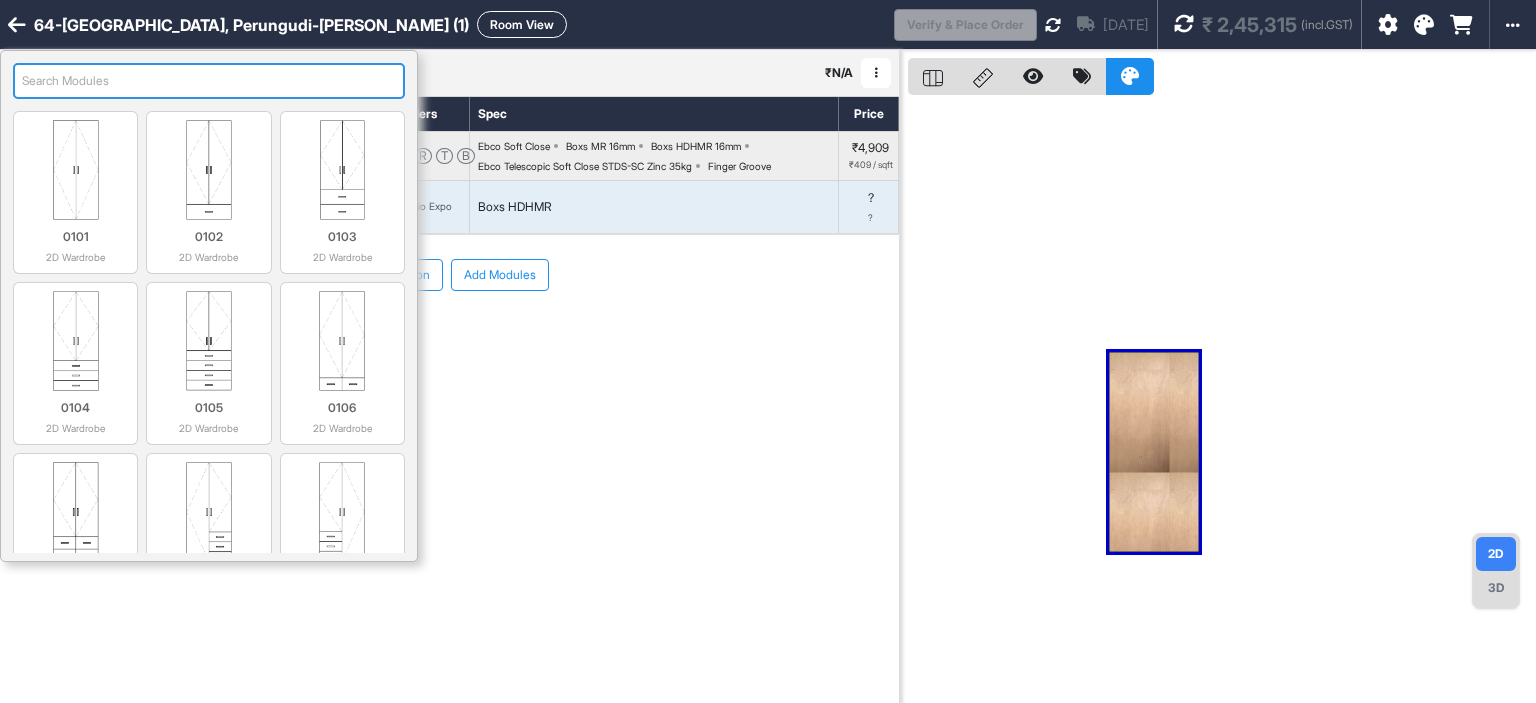 type 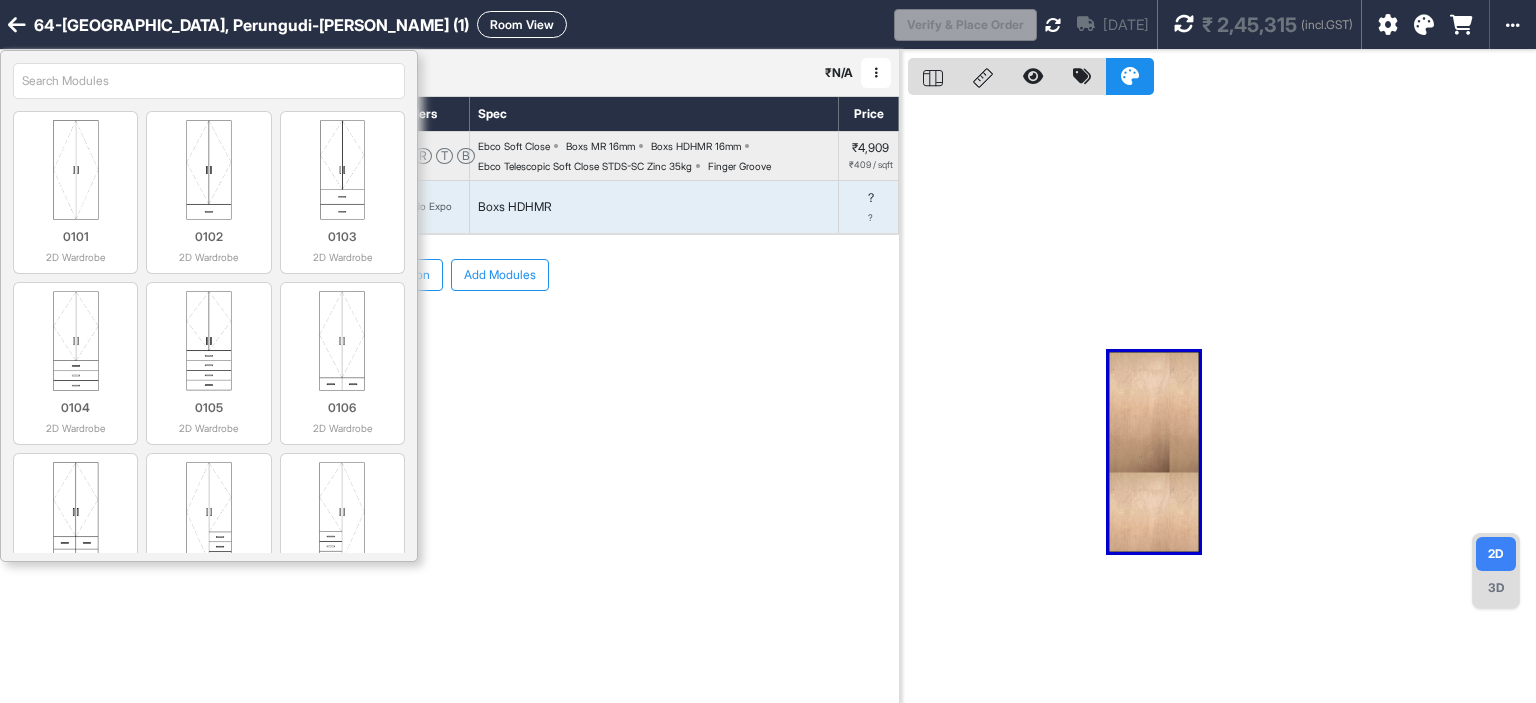 click on "Room View" at bounding box center [522, 24] 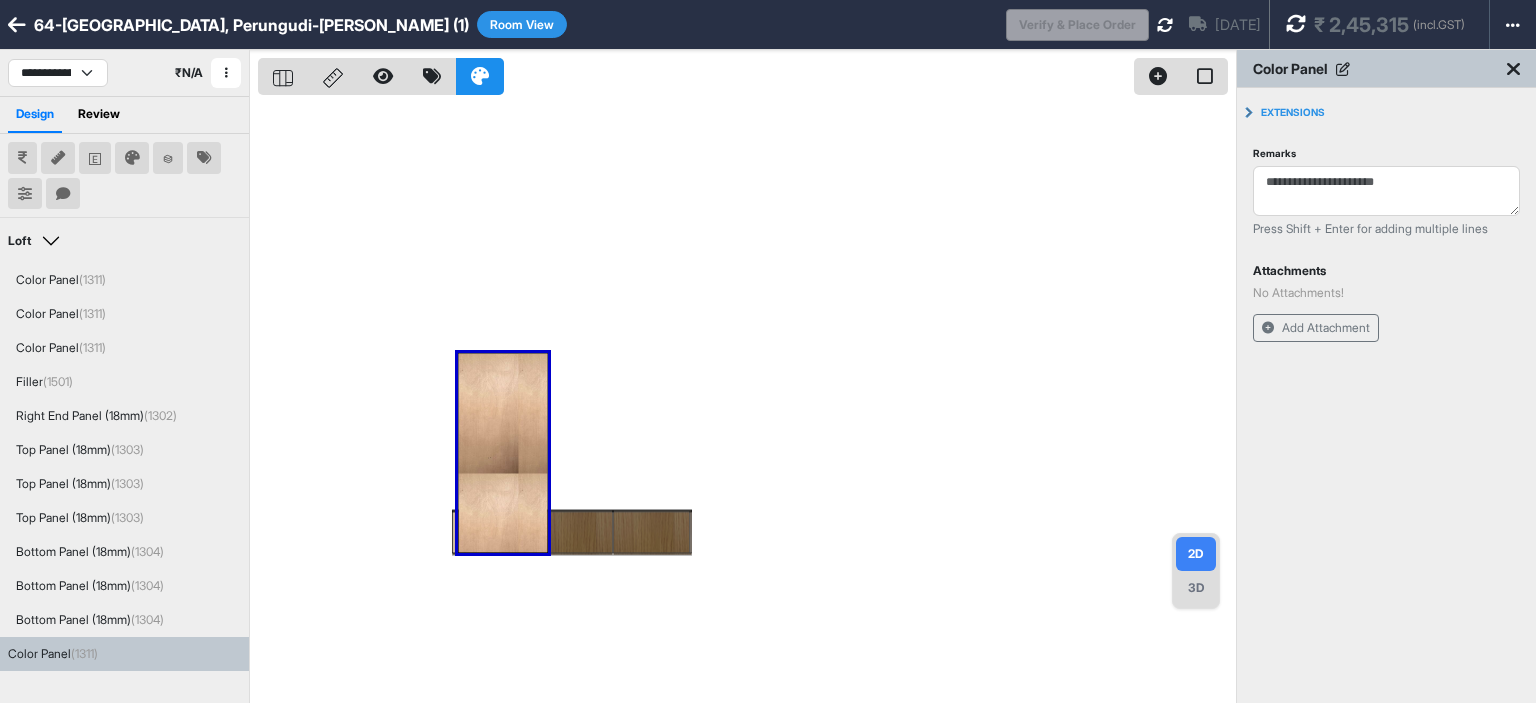 click on "Room View" at bounding box center [522, 24] 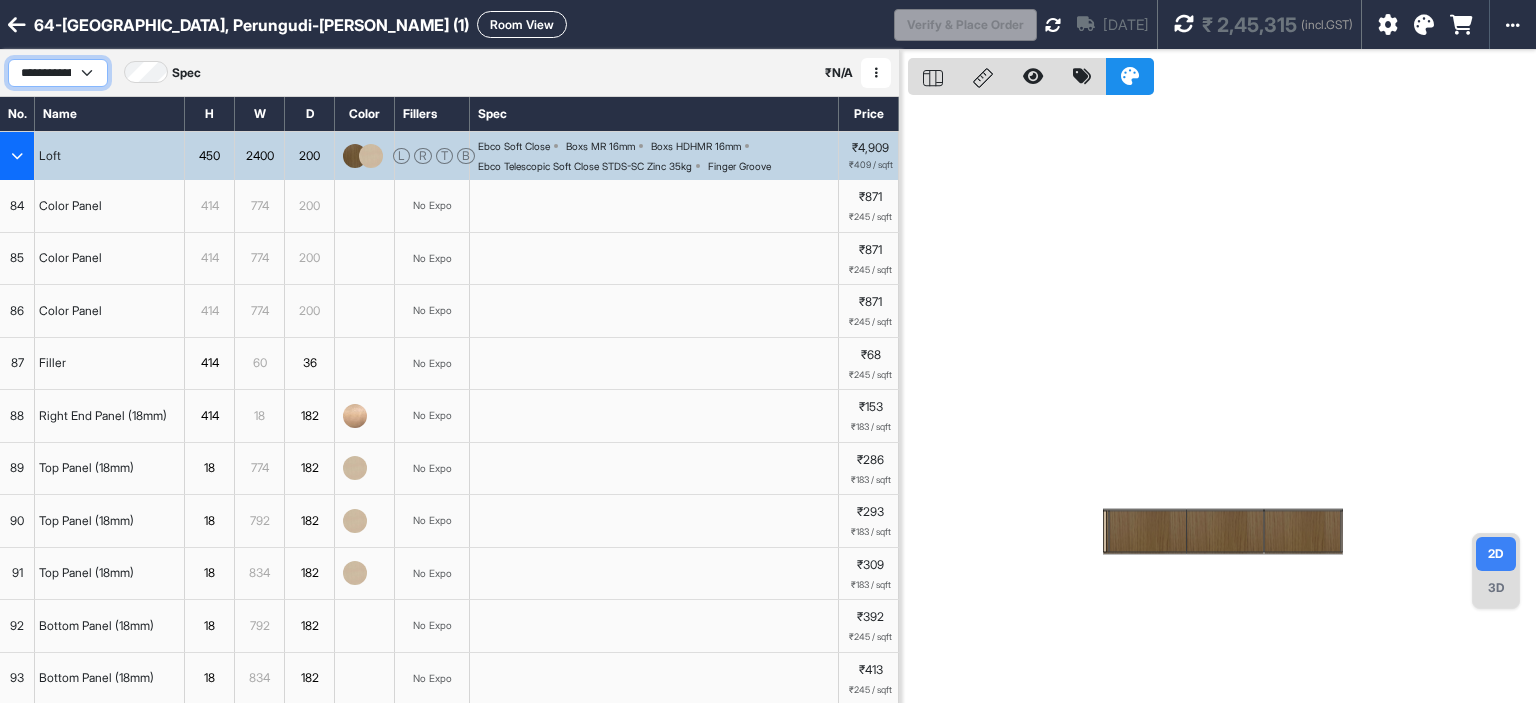 click on "**********" at bounding box center (58, 73) 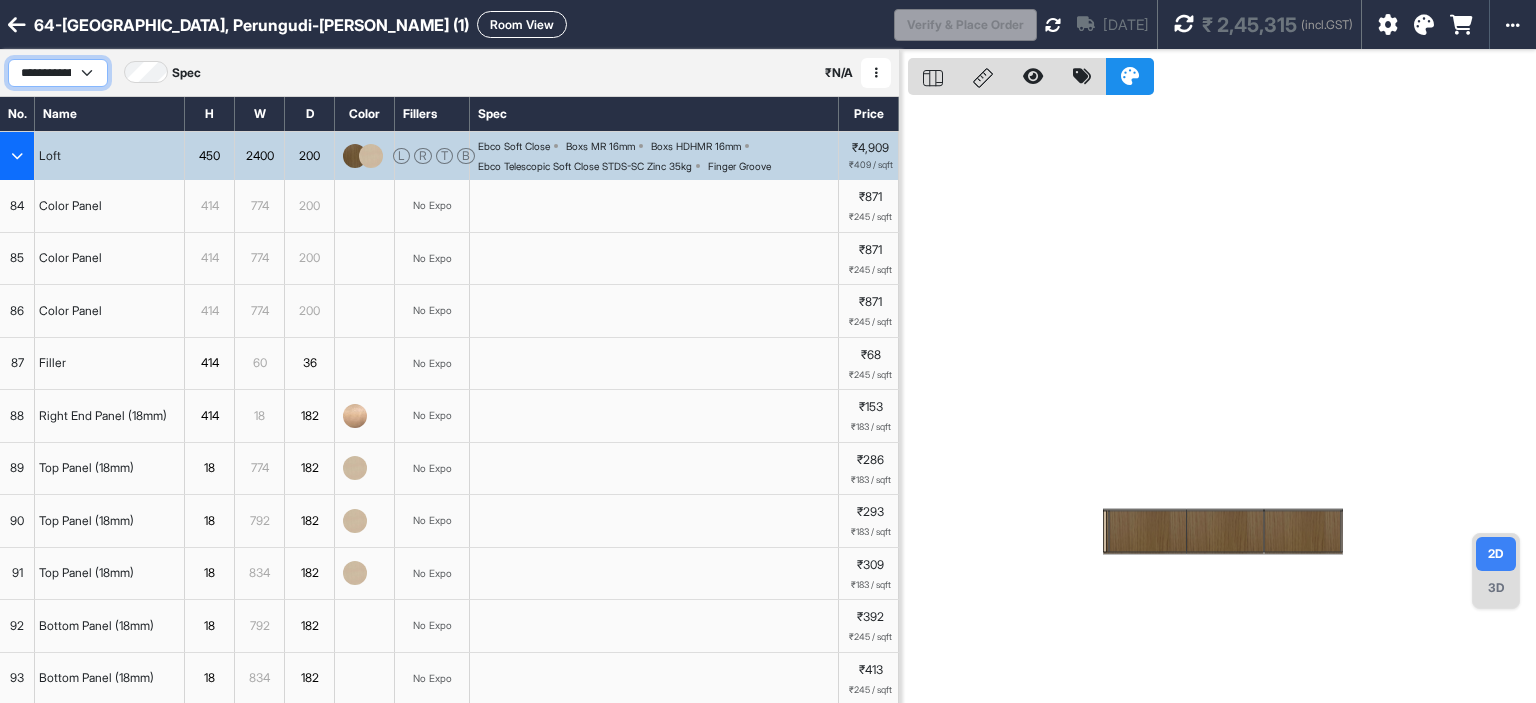 click on "**********" at bounding box center (58, 73) 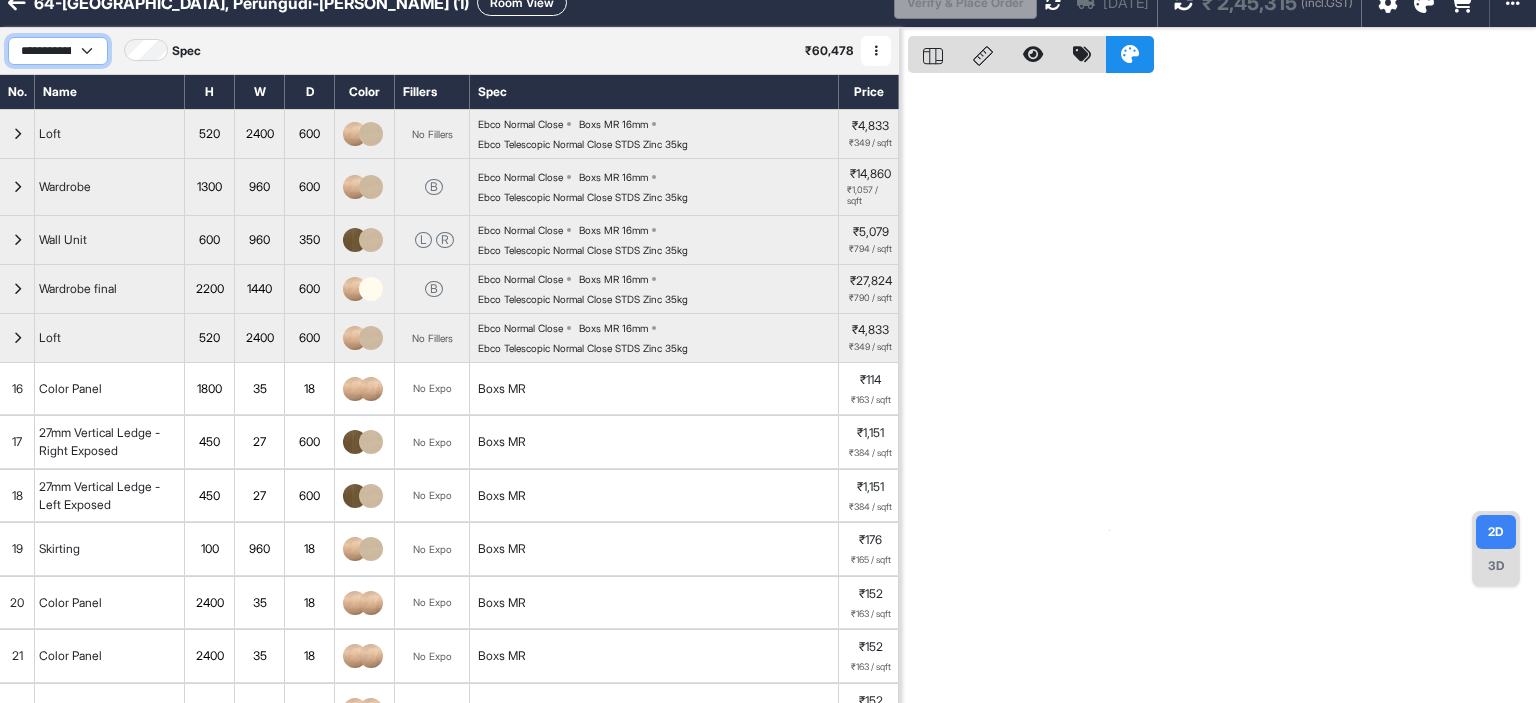 scroll, scrollTop: 100, scrollLeft: 0, axis: vertical 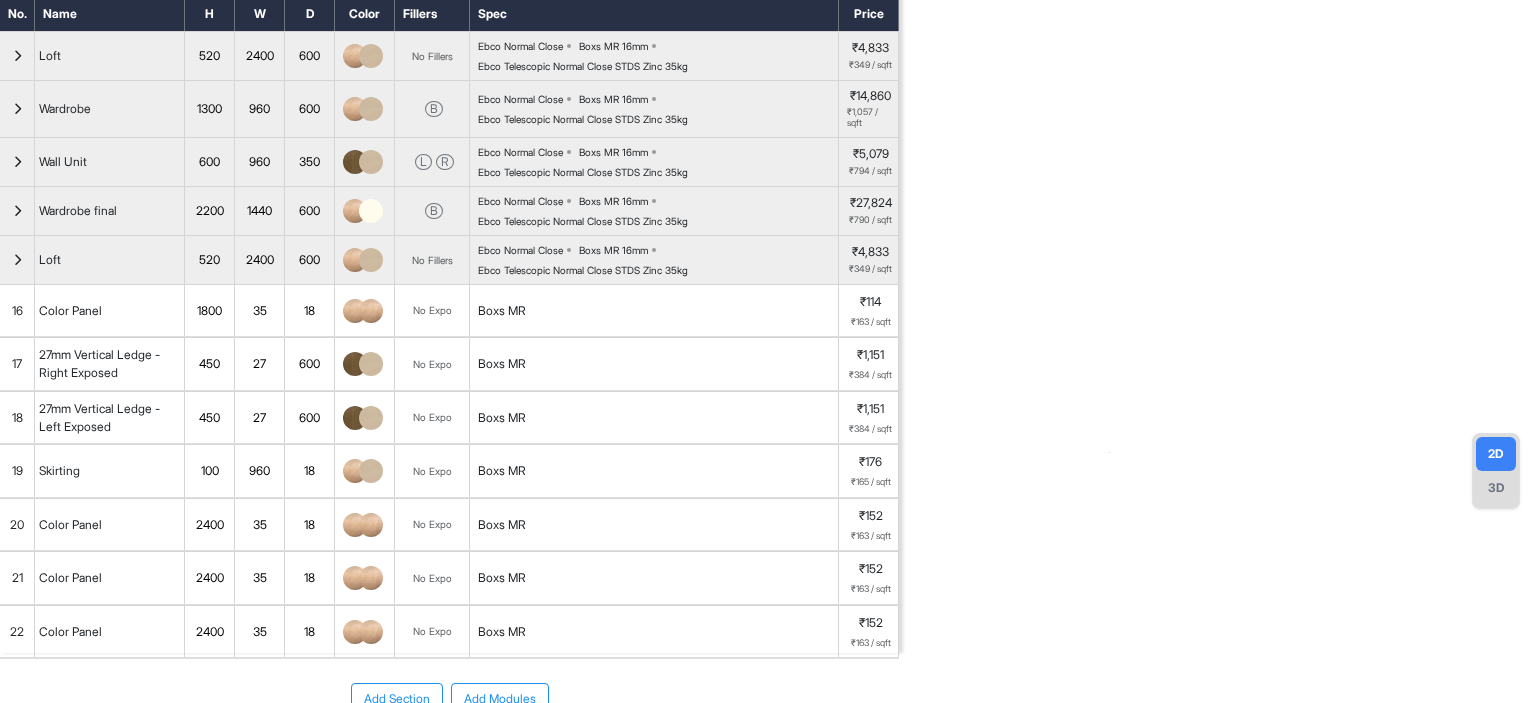 click on "20" at bounding box center (17, 525) 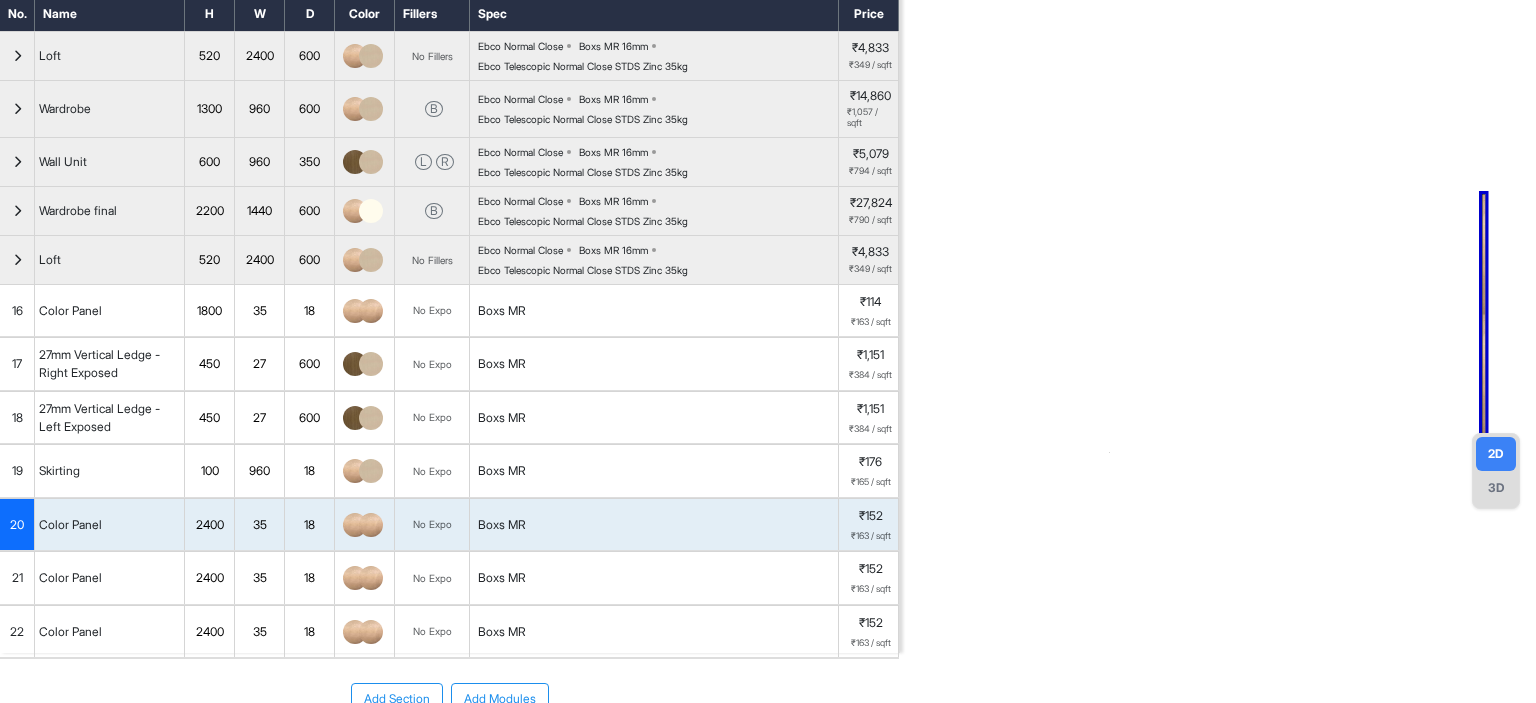 click on "16" at bounding box center [17, 311] 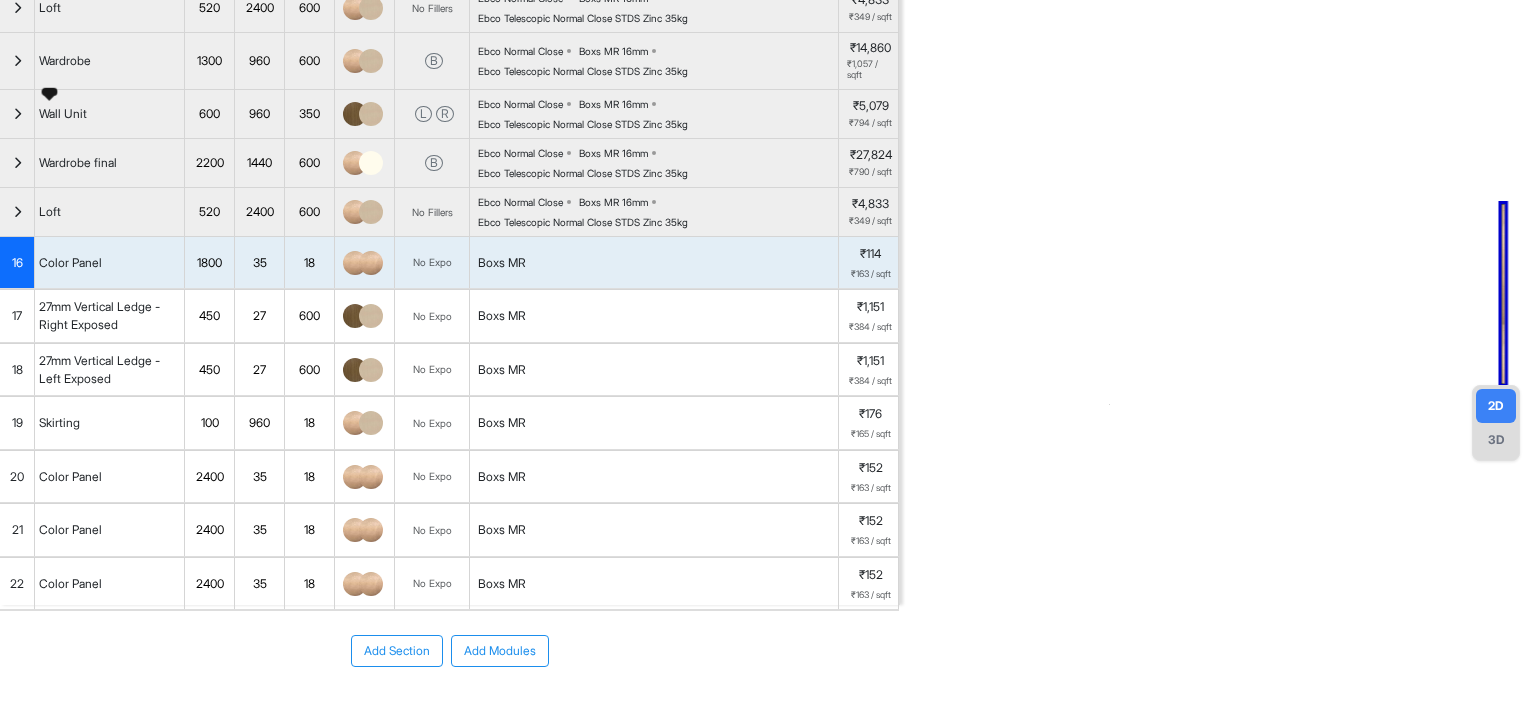 scroll, scrollTop: 252, scrollLeft: 0, axis: vertical 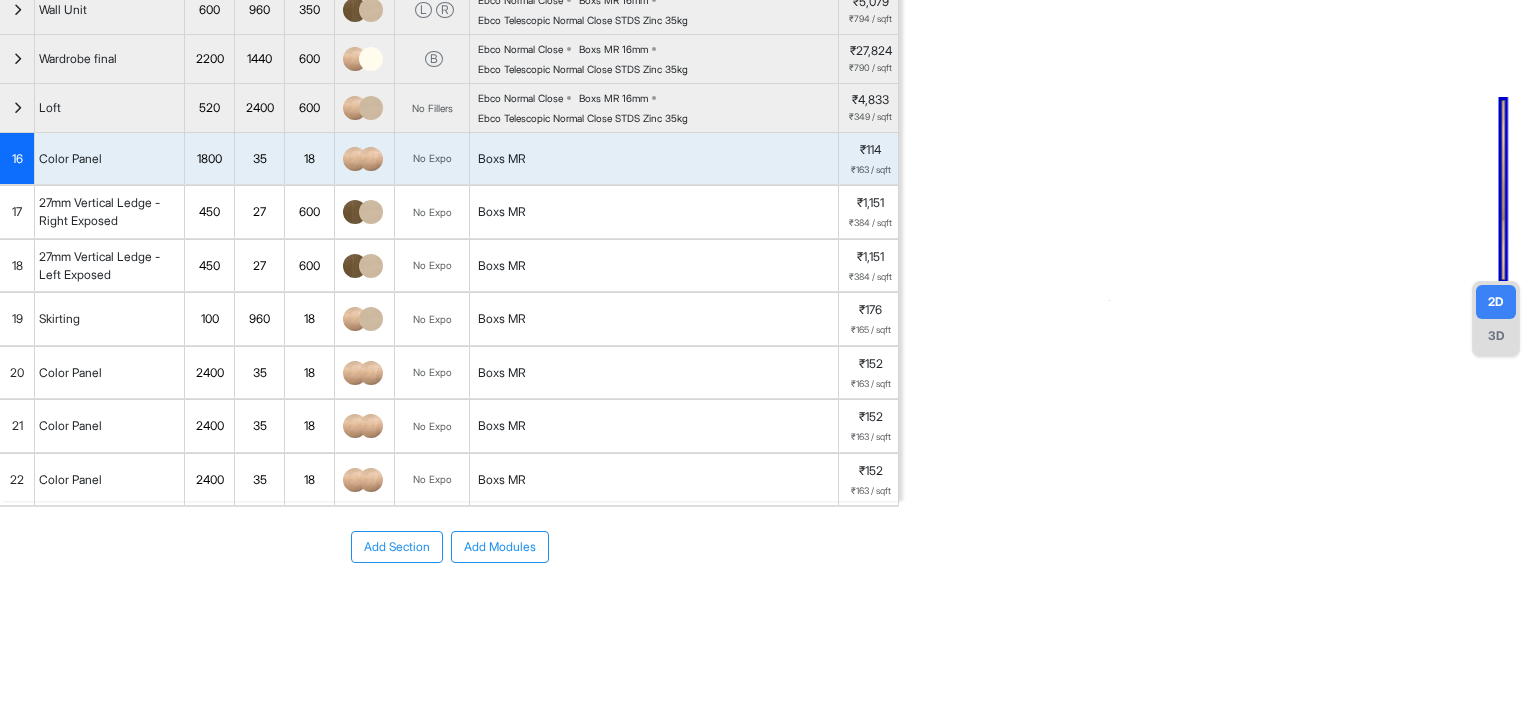 click on "20" at bounding box center (17, 373) 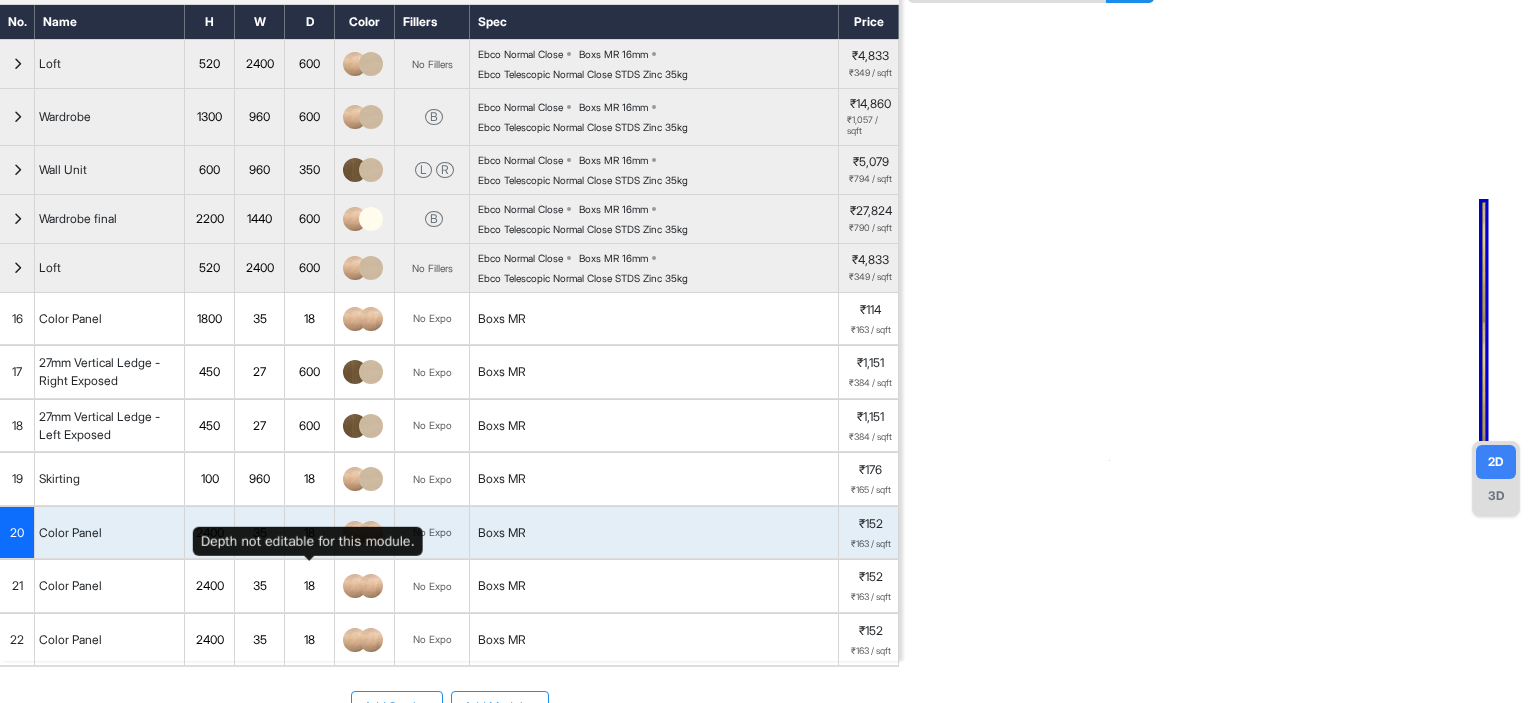 scroll, scrollTop: 0, scrollLeft: 0, axis: both 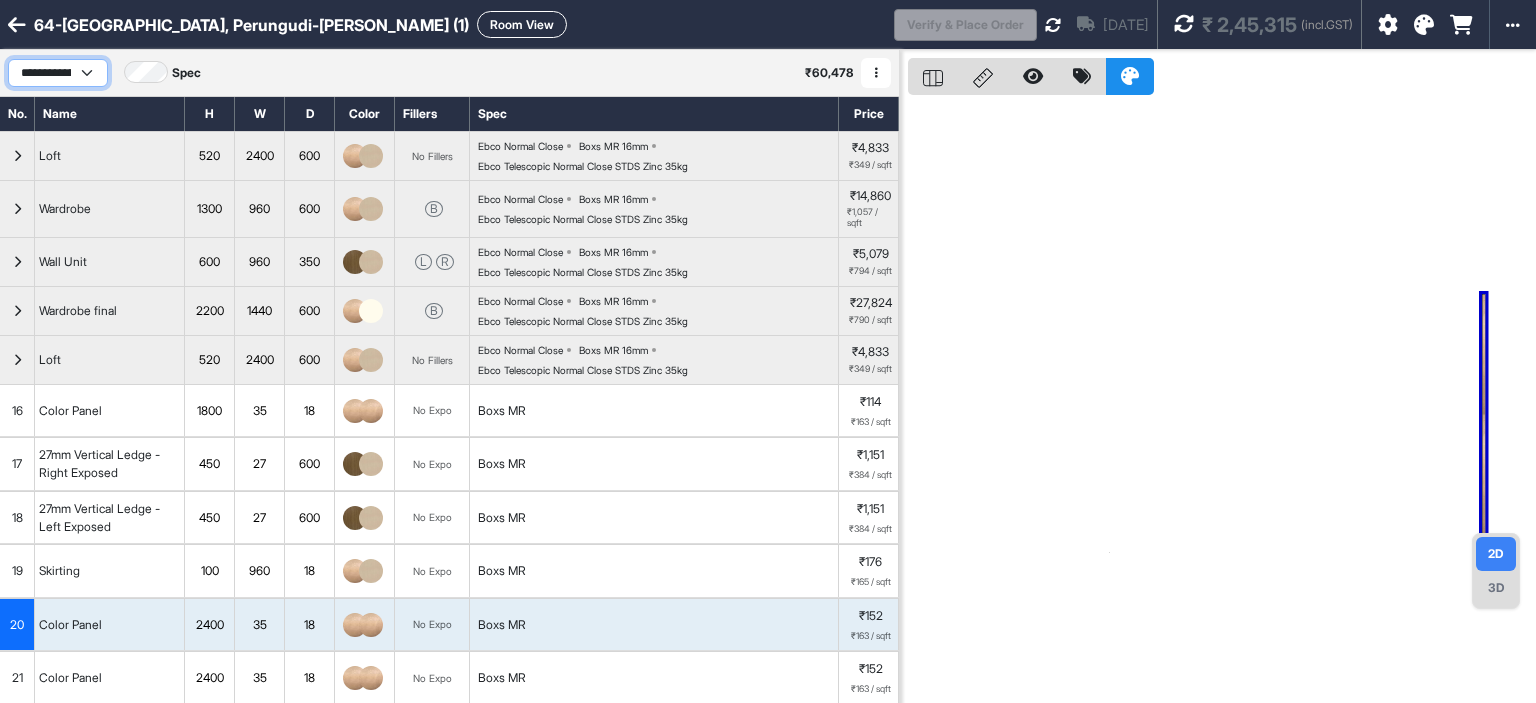 click on "**********" at bounding box center [58, 73] 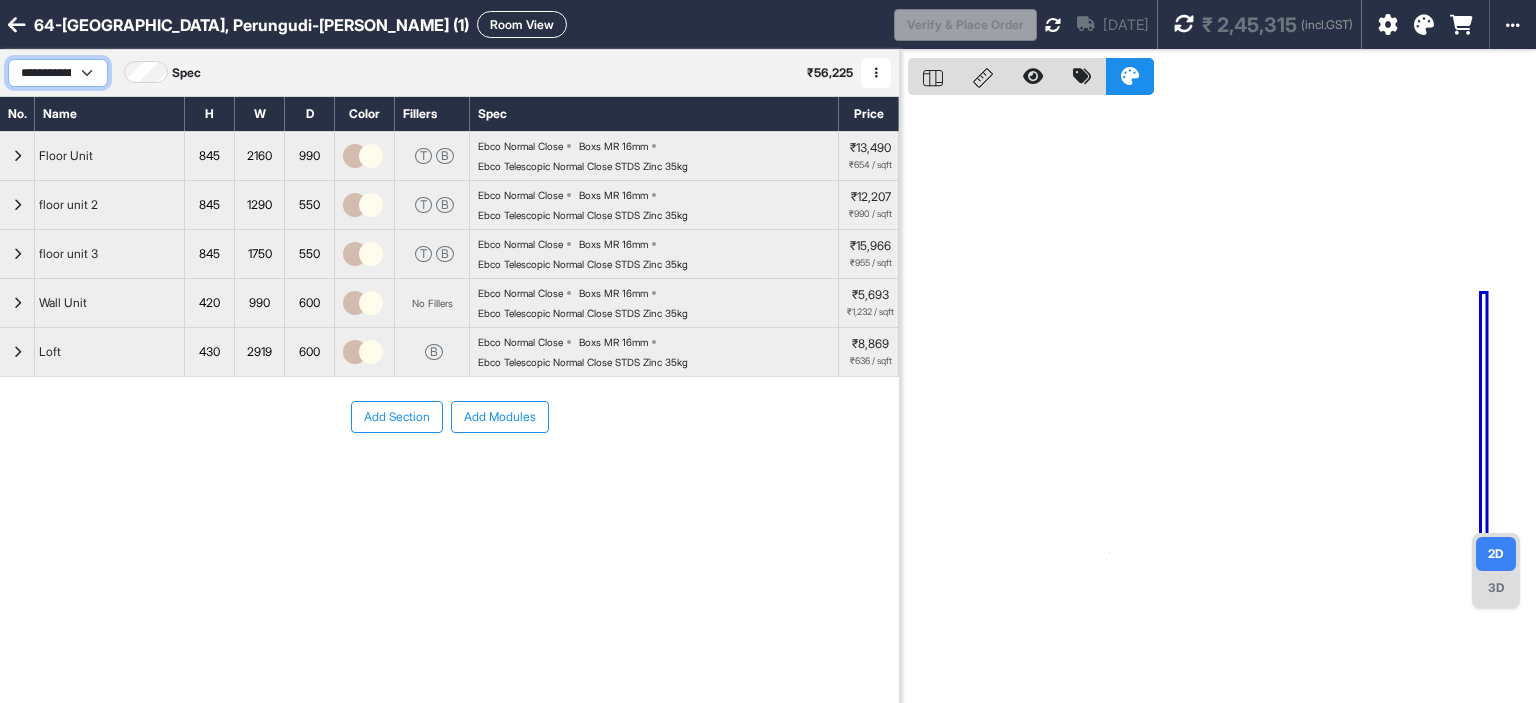 click on "**********" at bounding box center (58, 73) 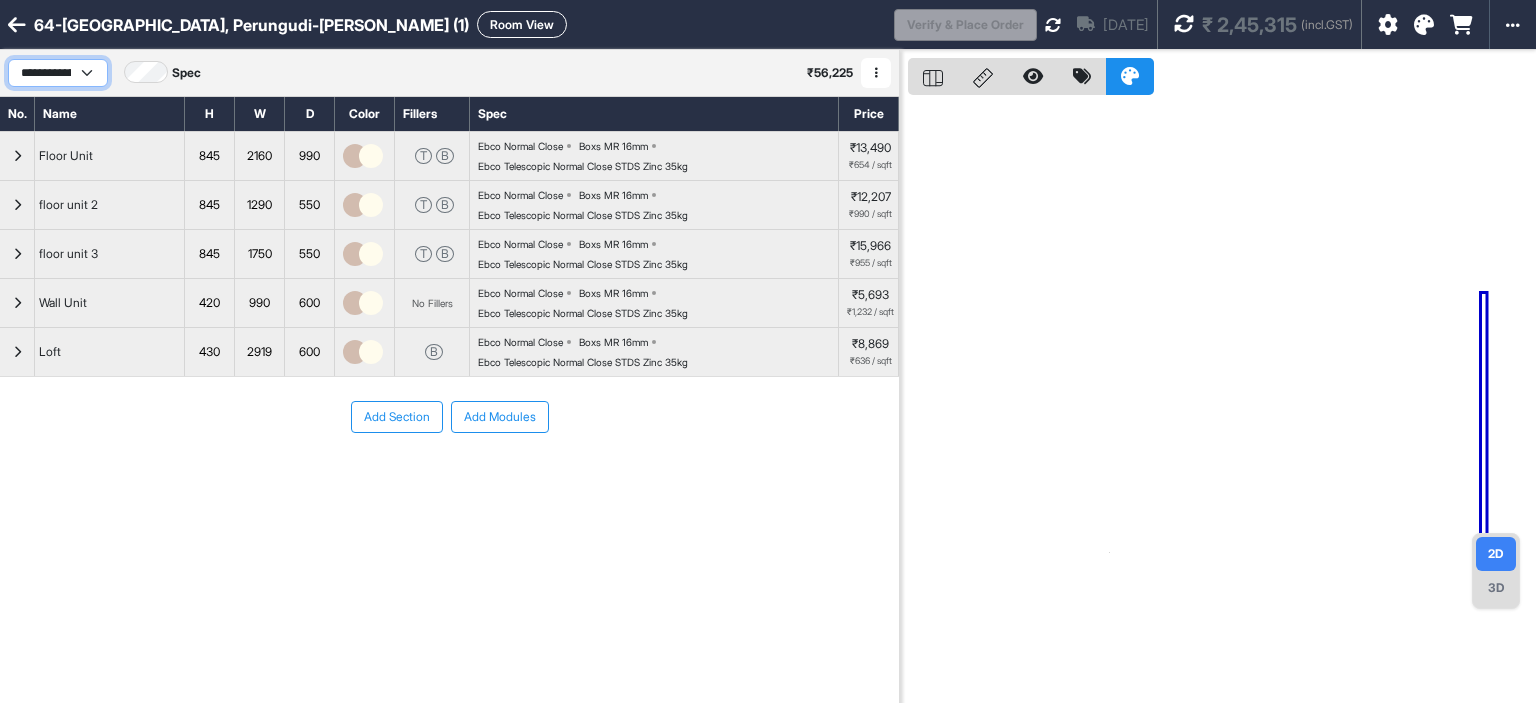 click on "**********" at bounding box center (58, 73) 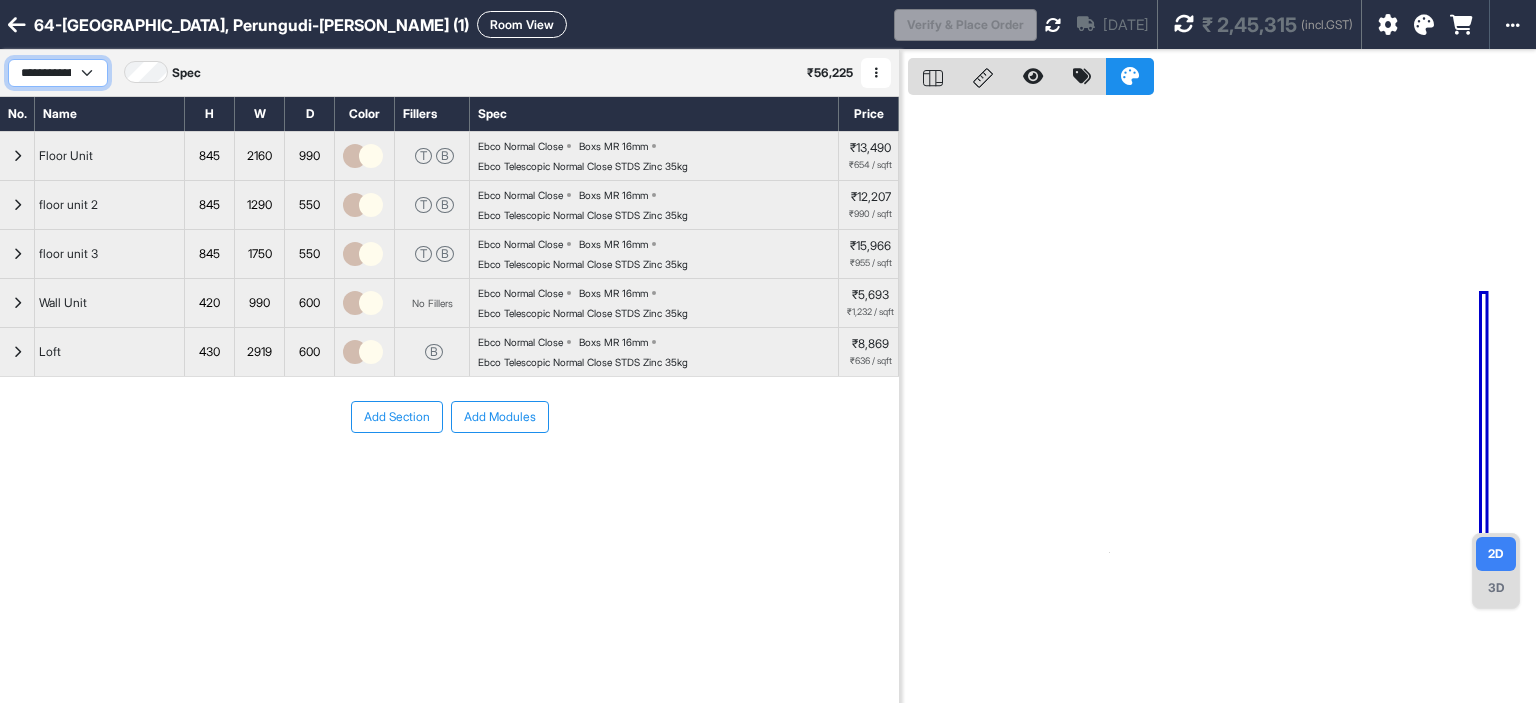 select on "****" 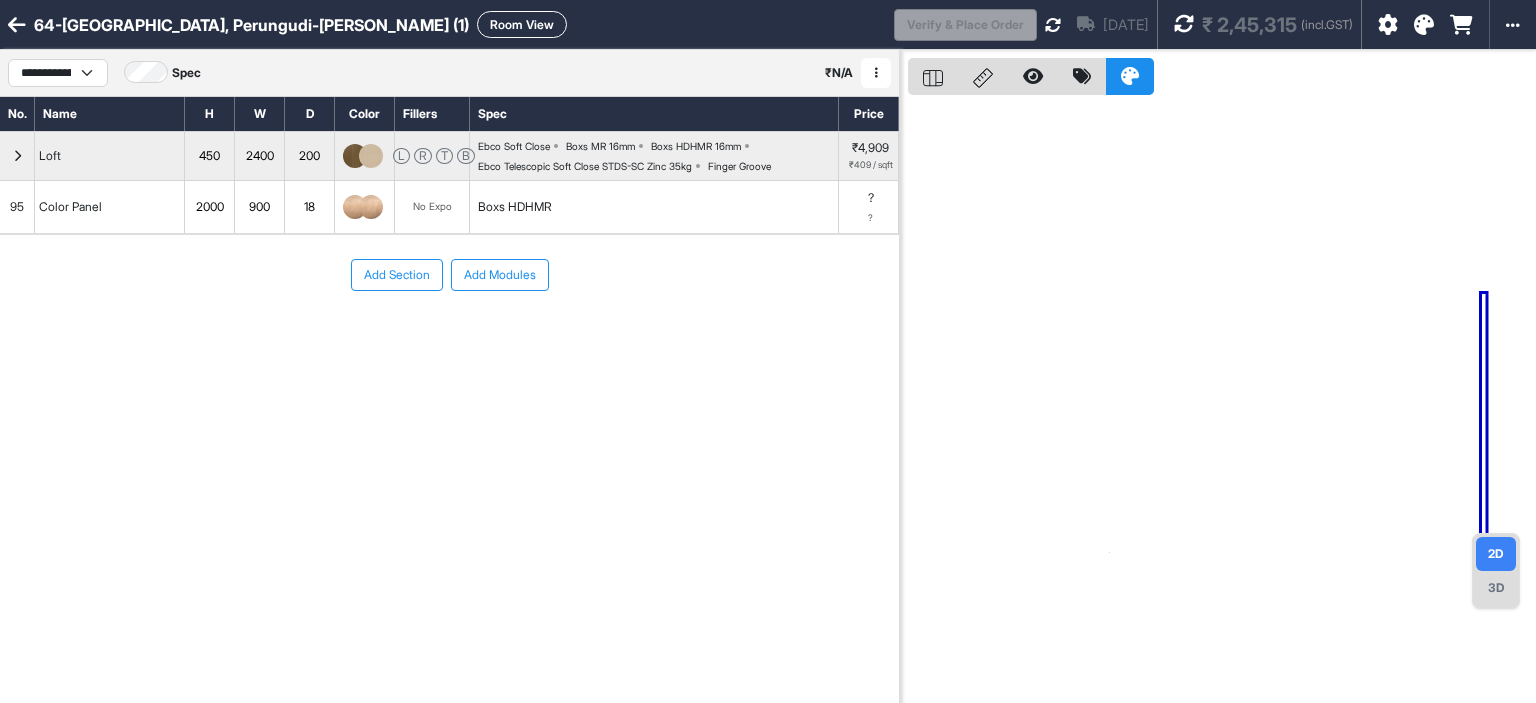 click on "Color Panel" at bounding box center [110, 207] 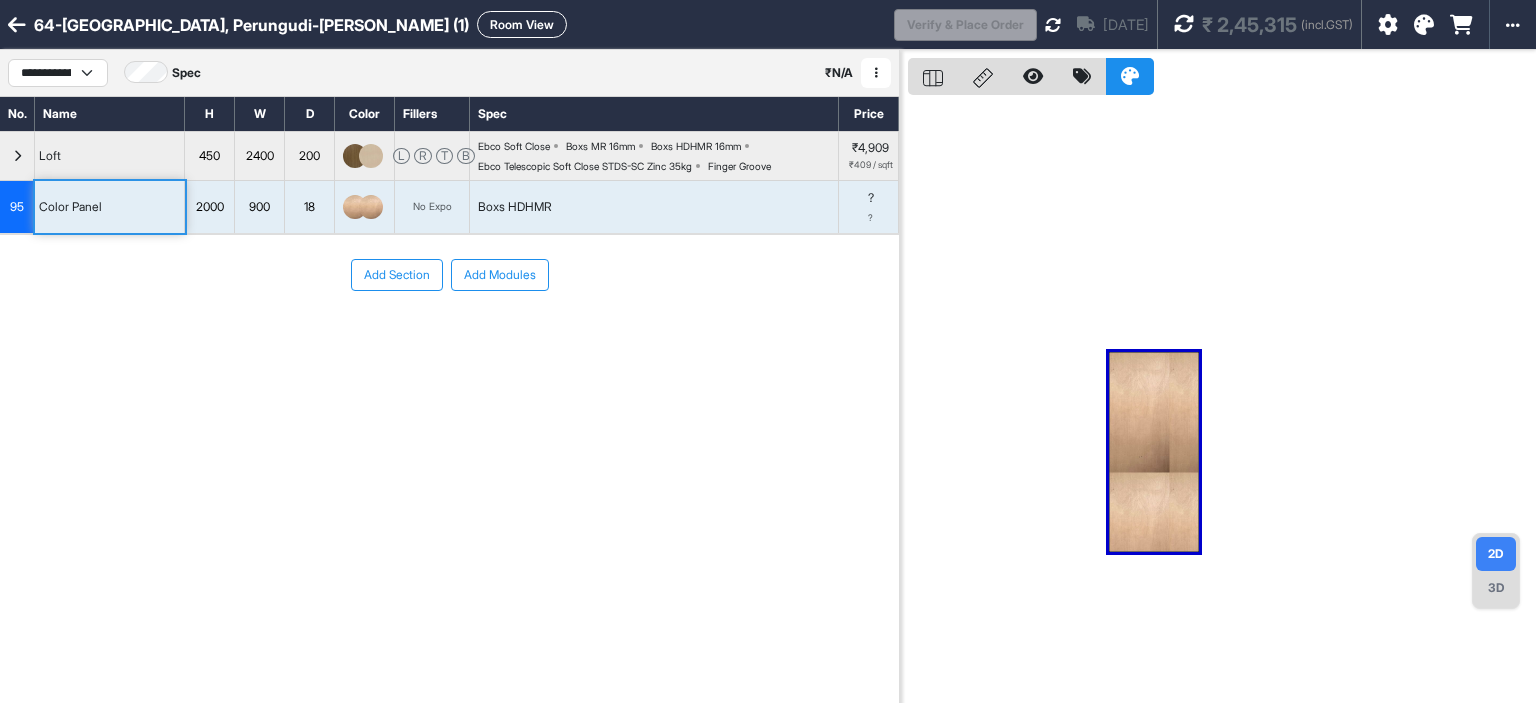 click on "Add Modules" at bounding box center [500, 275] 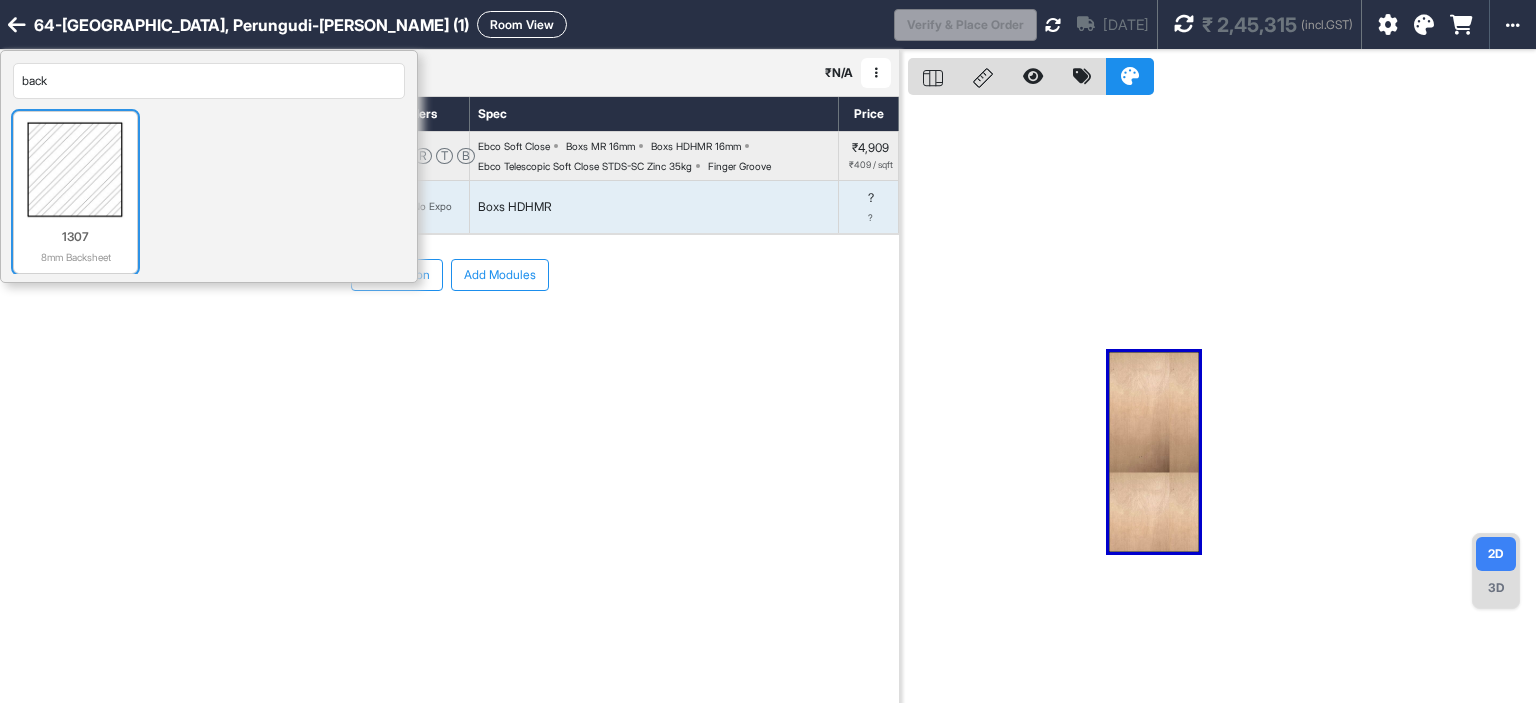 type on "back" 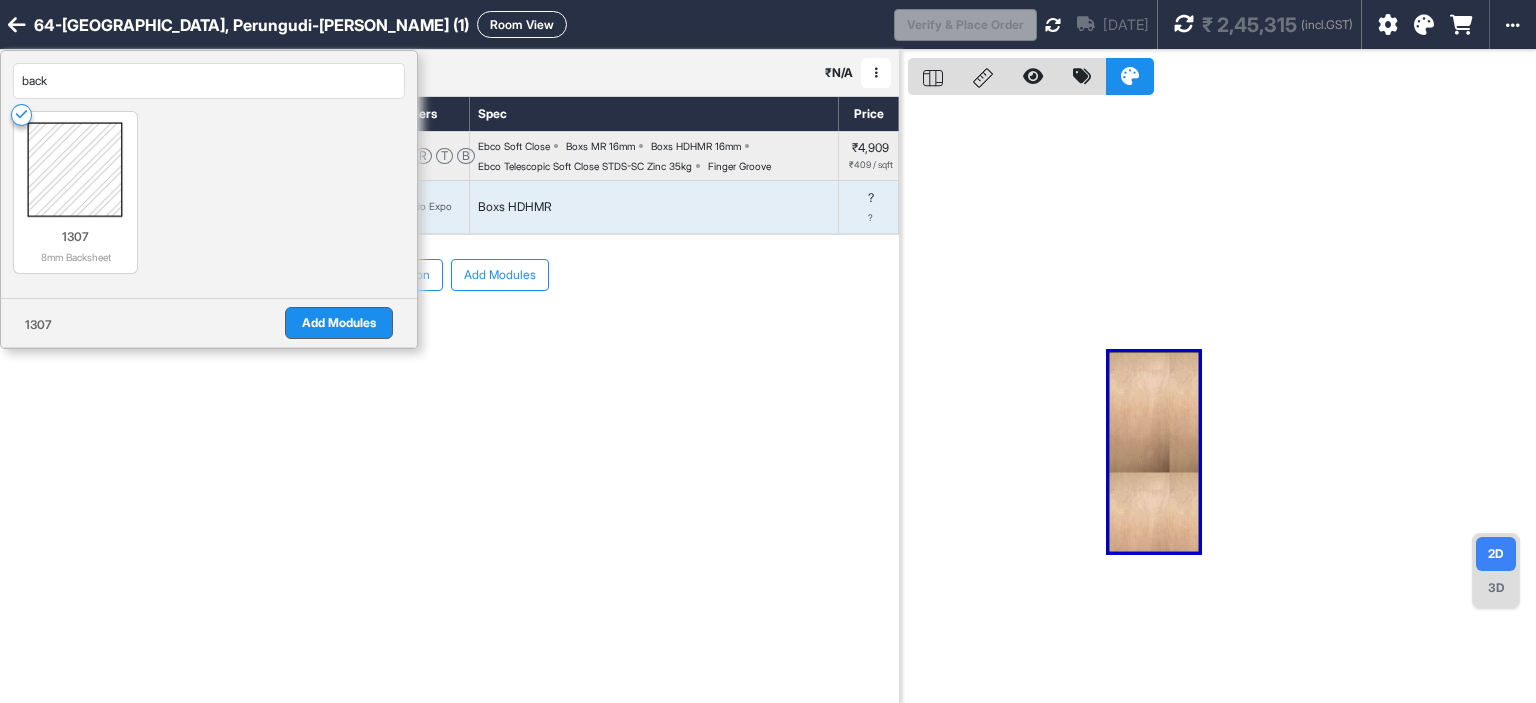 click on "Add Modules" at bounding box center [339, 323] 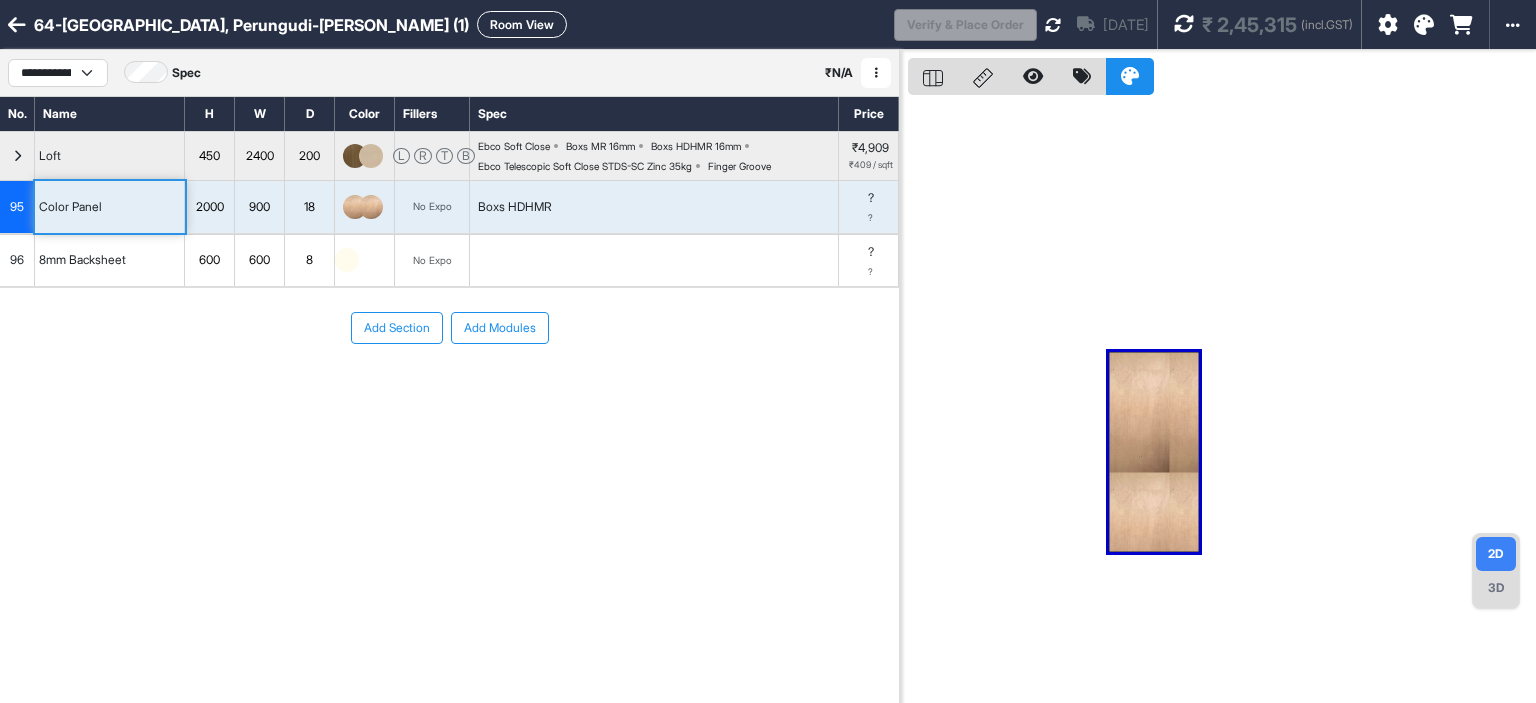 click at bounding box center [347, 260] 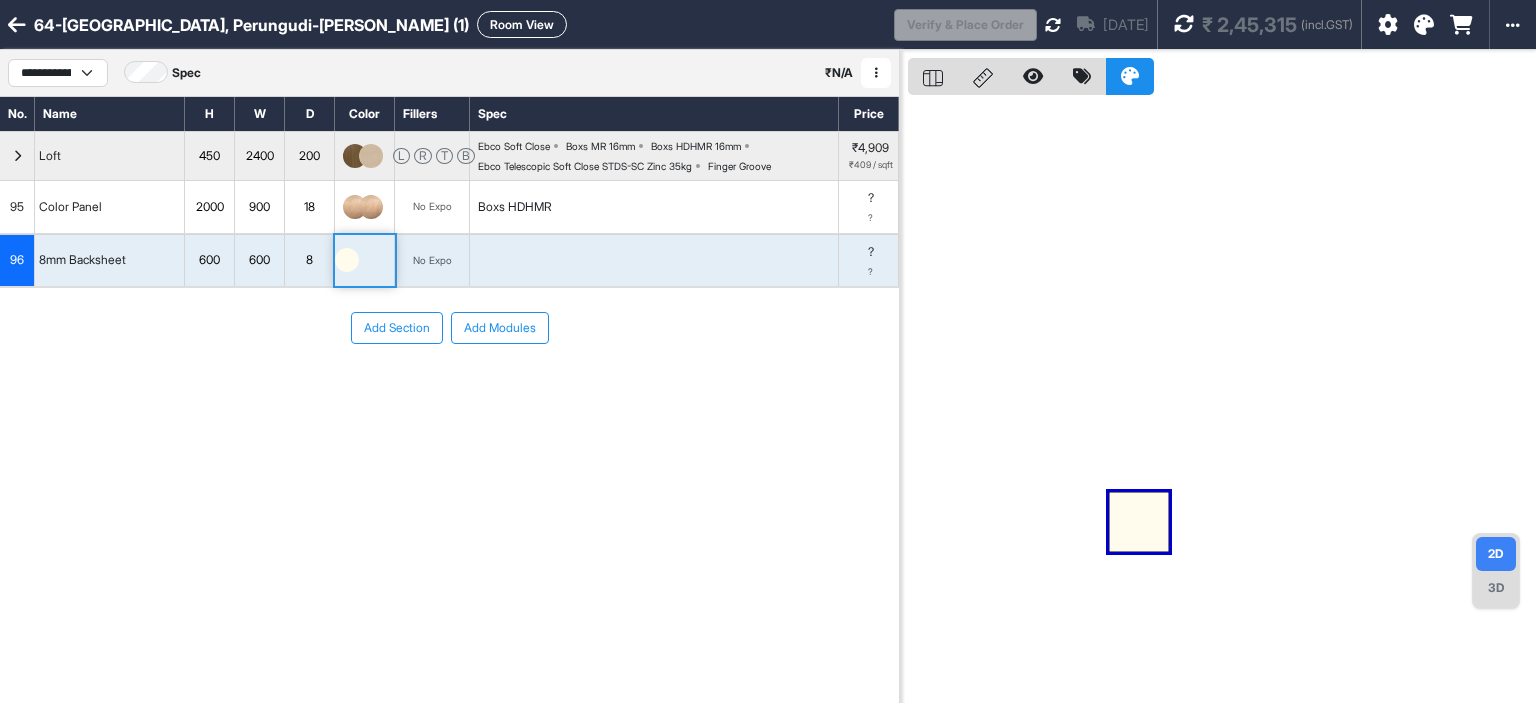click at bounding box center [347, 260] 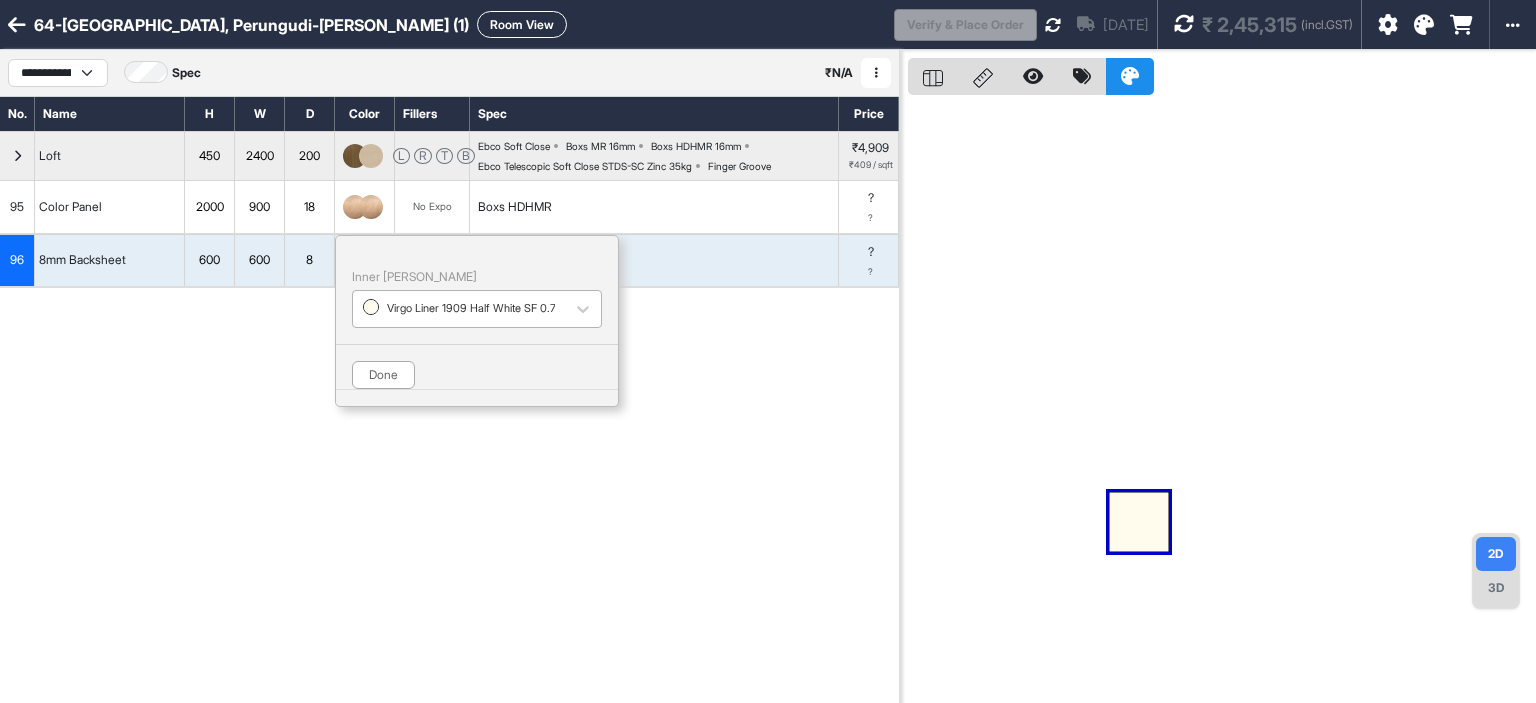click at bounding box center [459, 309] 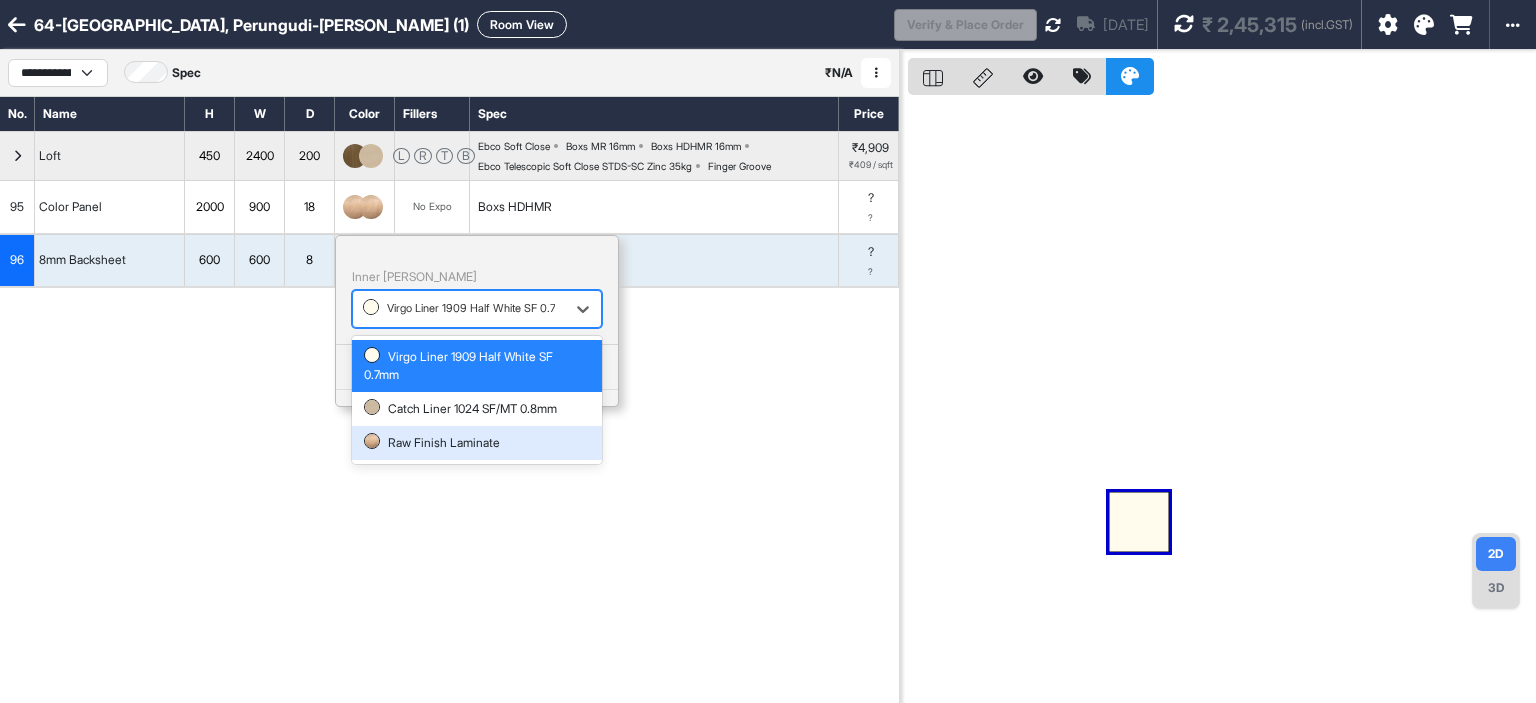 click on "Raw Finish Laminate" at bounding box center (477, 443) 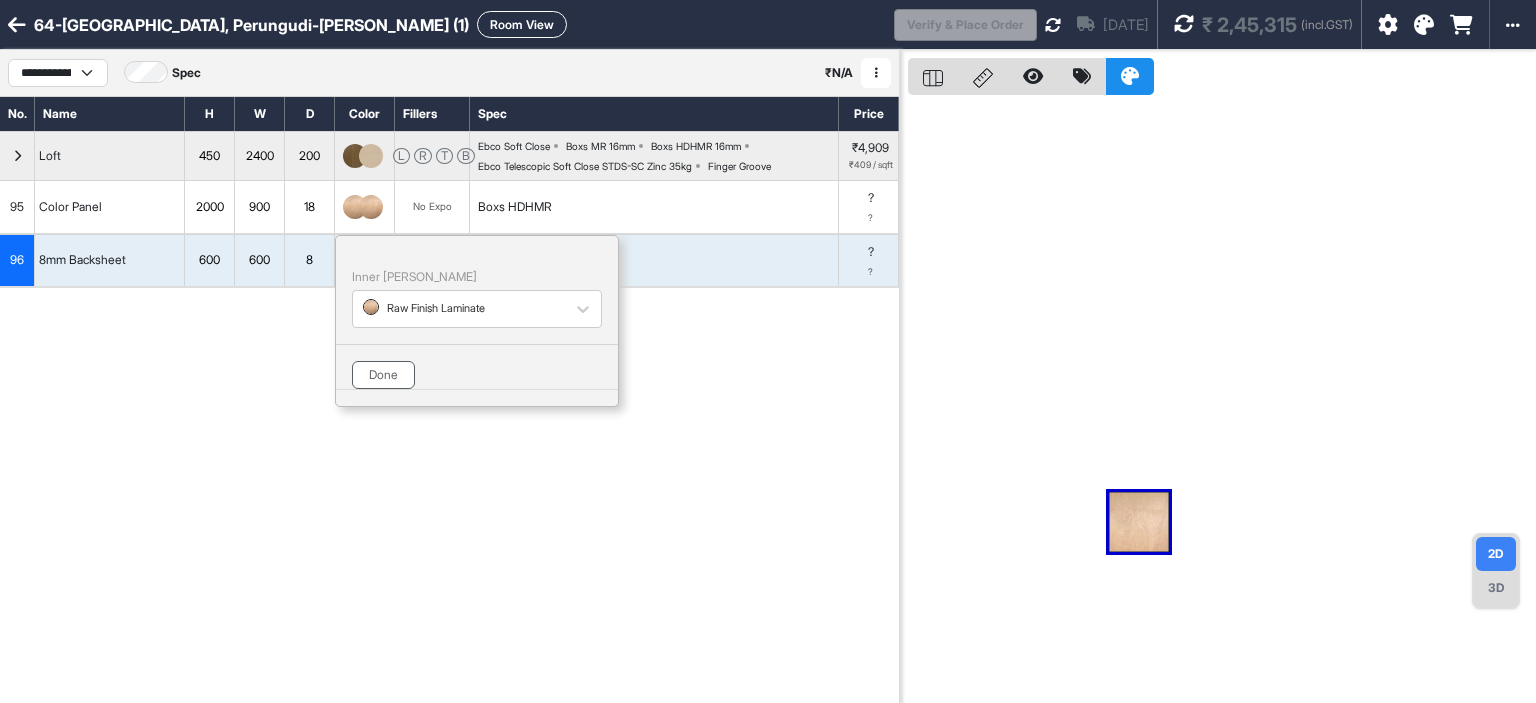 click on "Done" at bounding box center [383, 375] 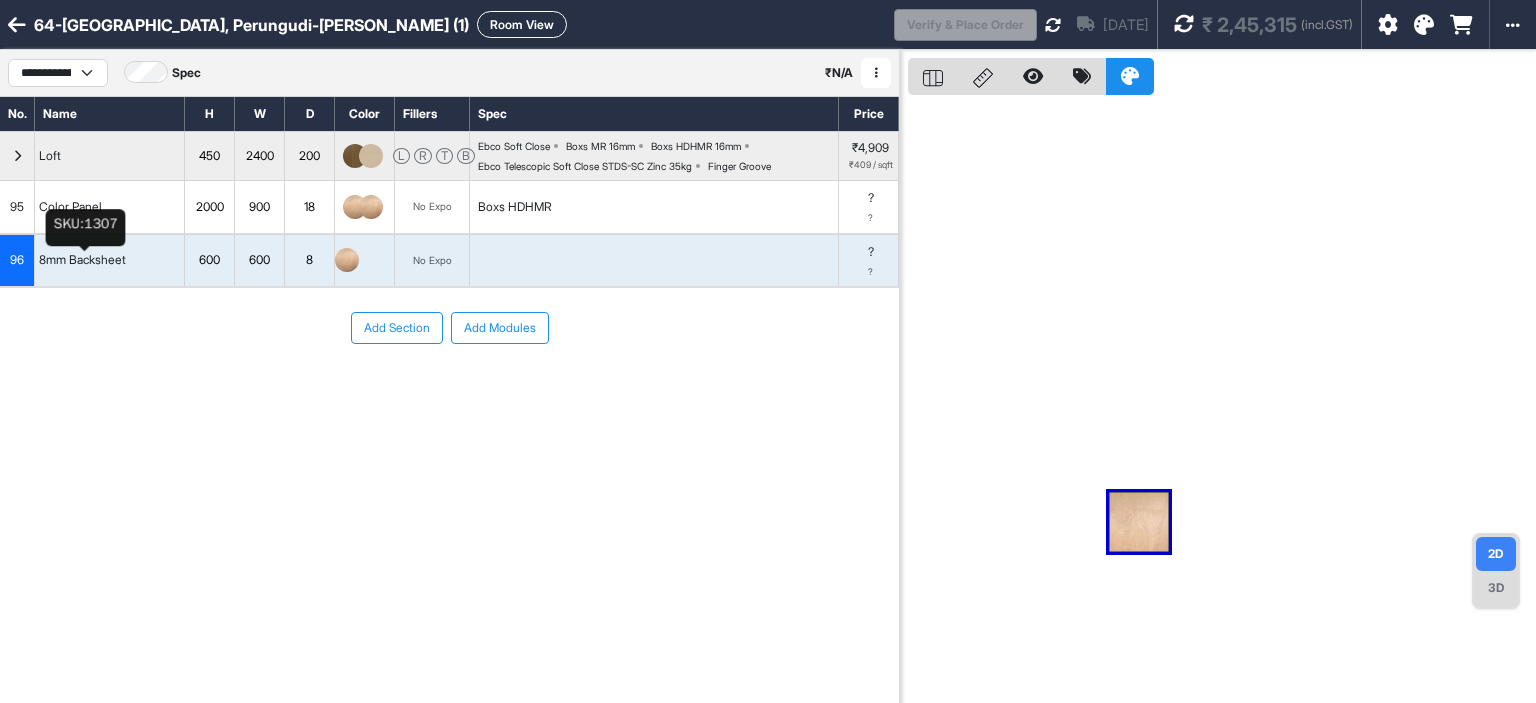 click on "8mm Backsheet" at bounding box center [82, 260] 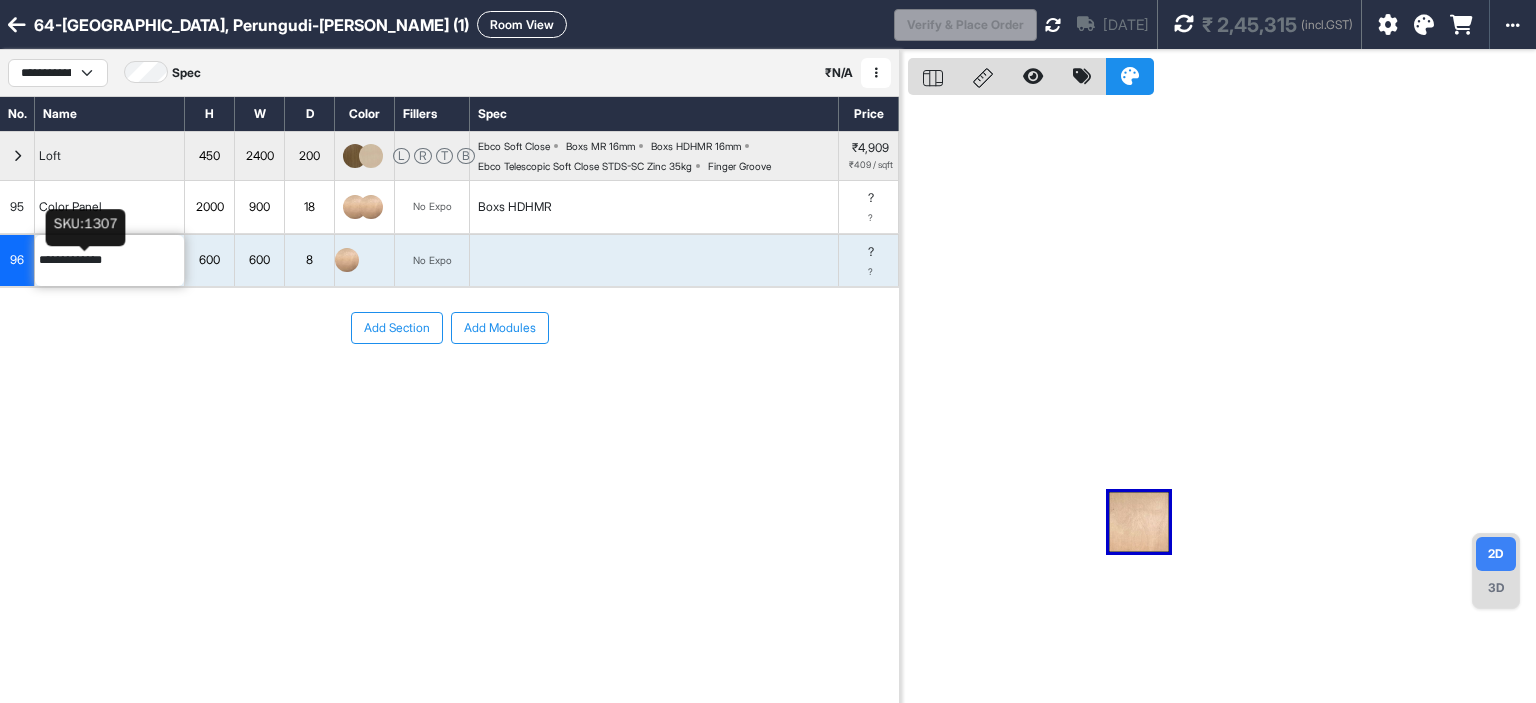 drag, startPoint x: 166, startPoint y: 263, endPoint x: 0, endPoint y: 265, distance: 166.01205 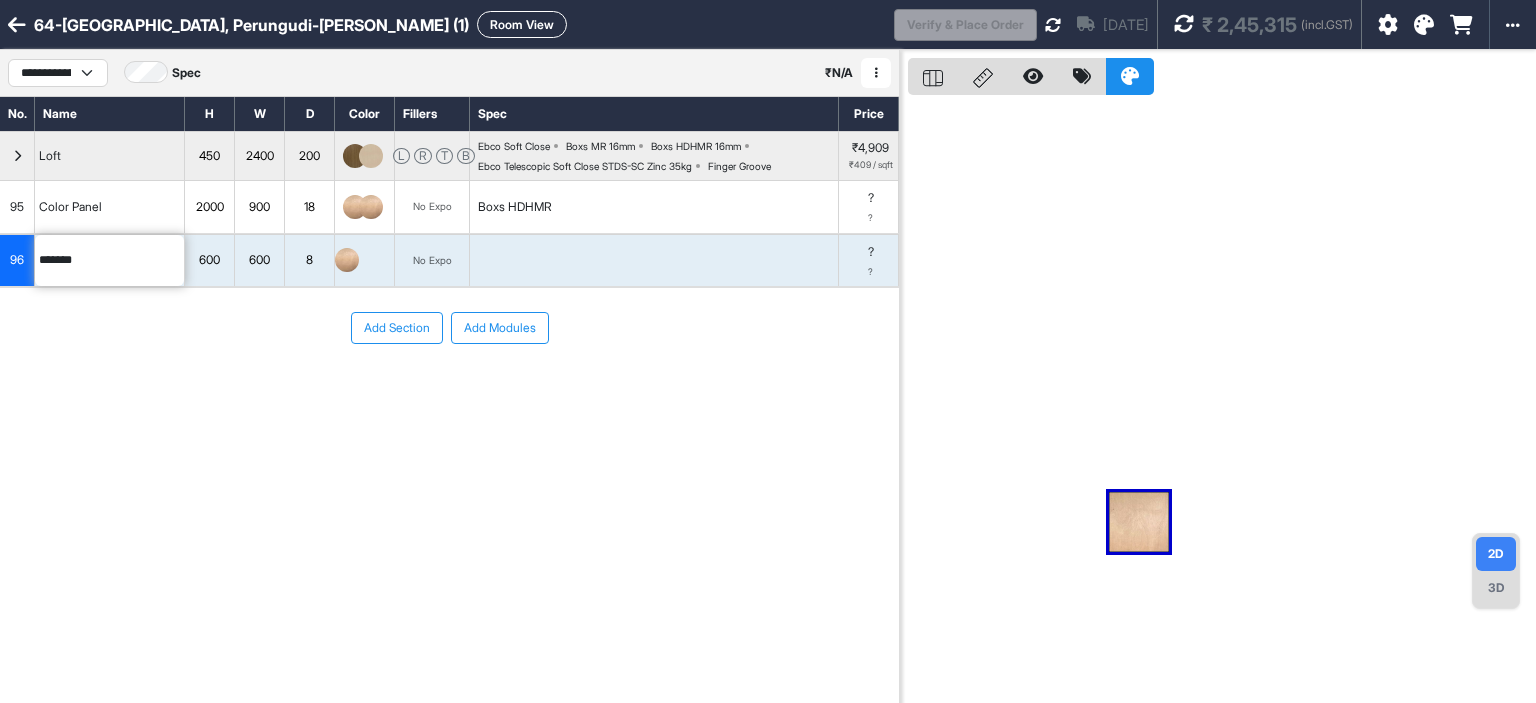 type on "*******" 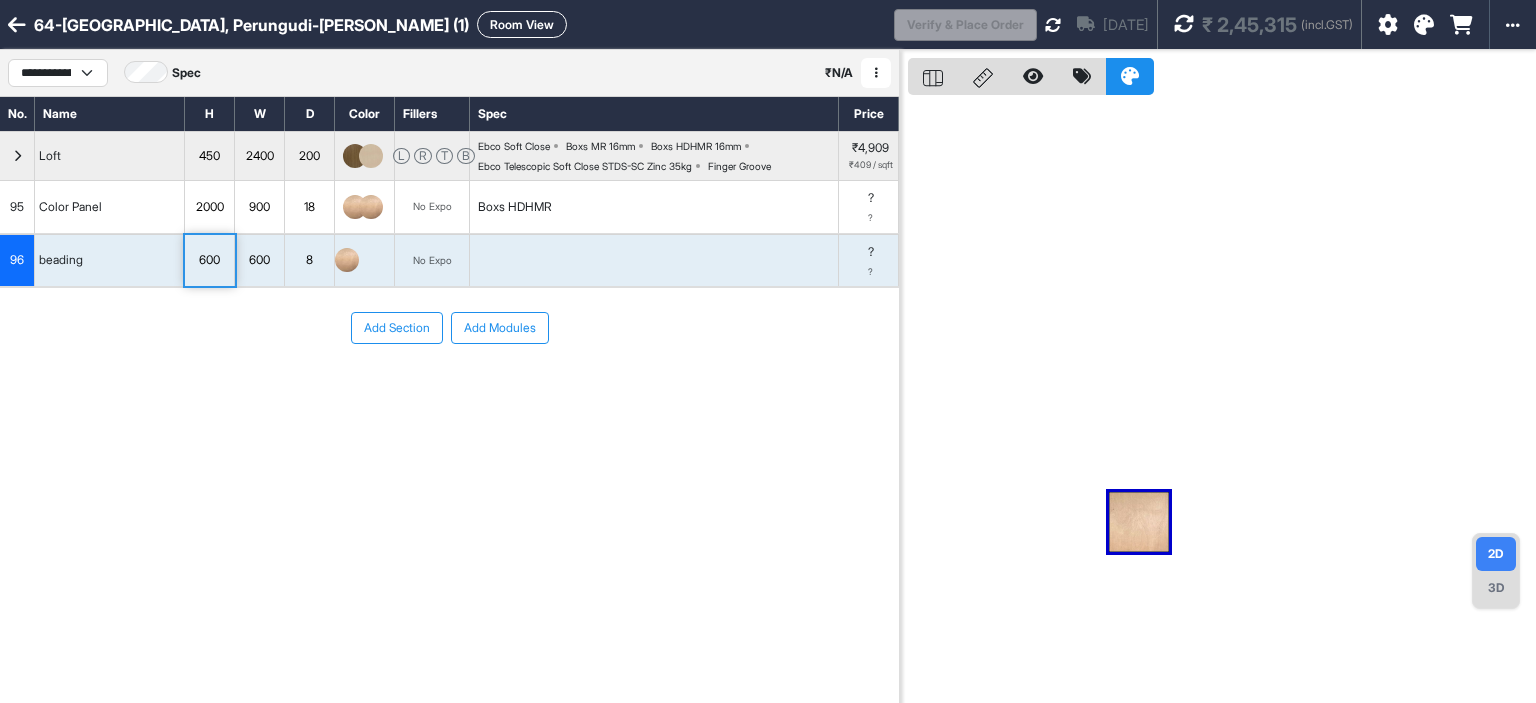 click on "600" at bounding box center [209, 260] 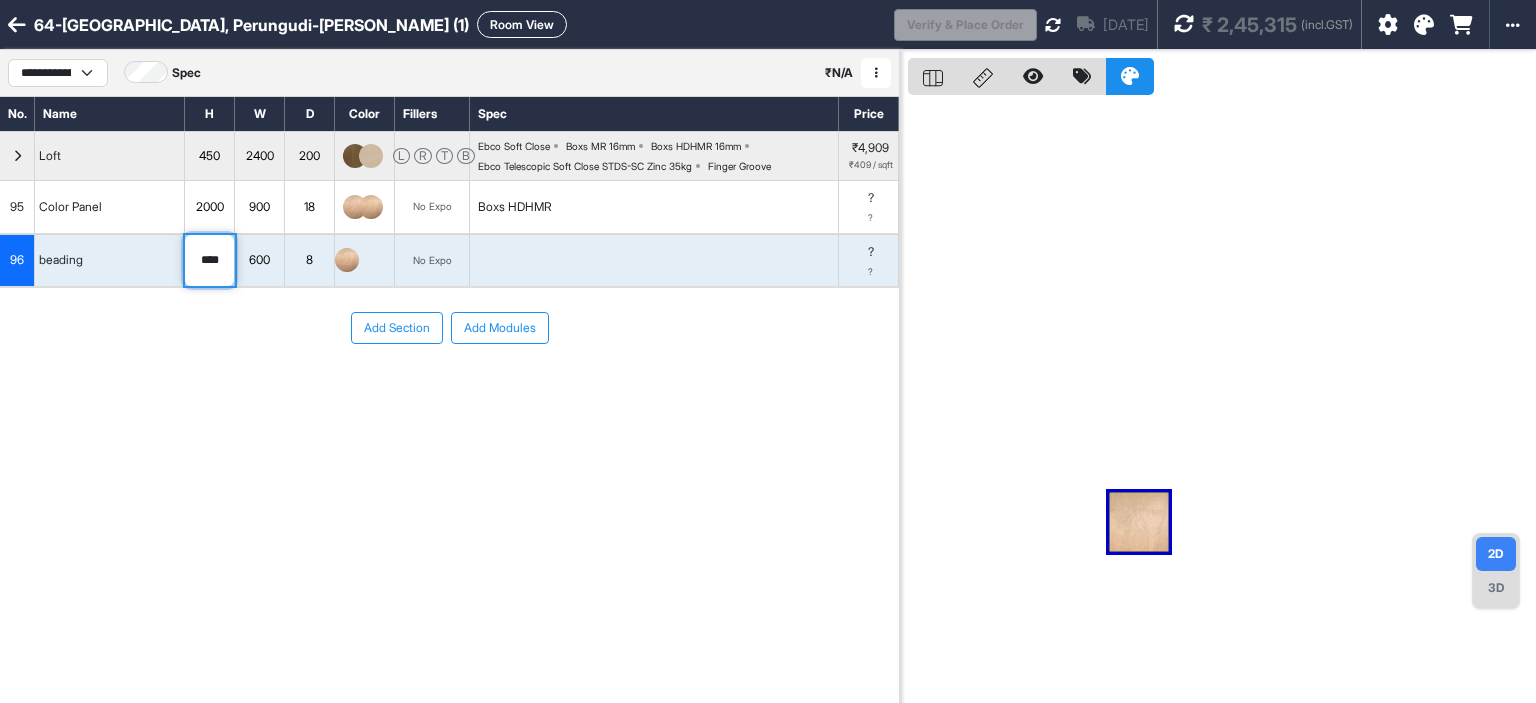 type on "****" 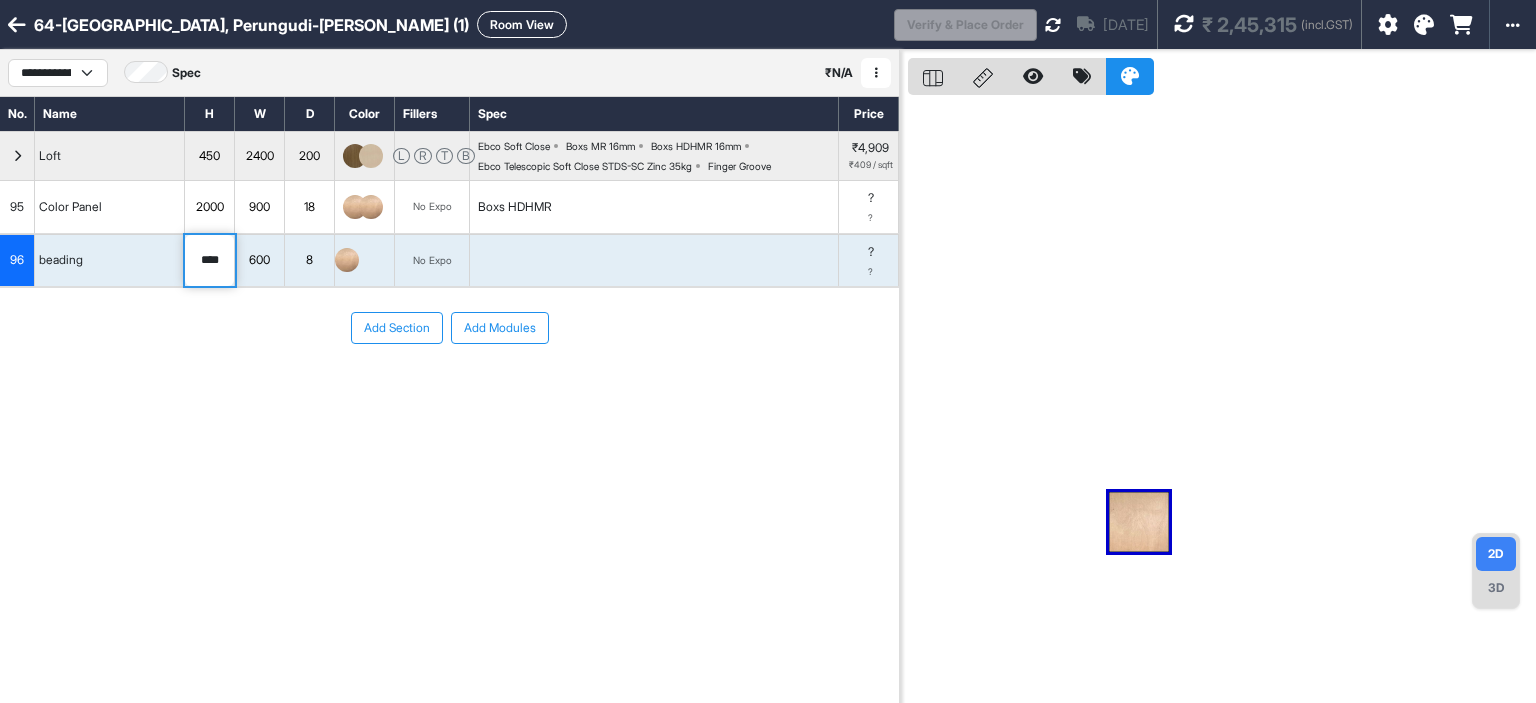 click on "600" at bounding box center [259, 260] 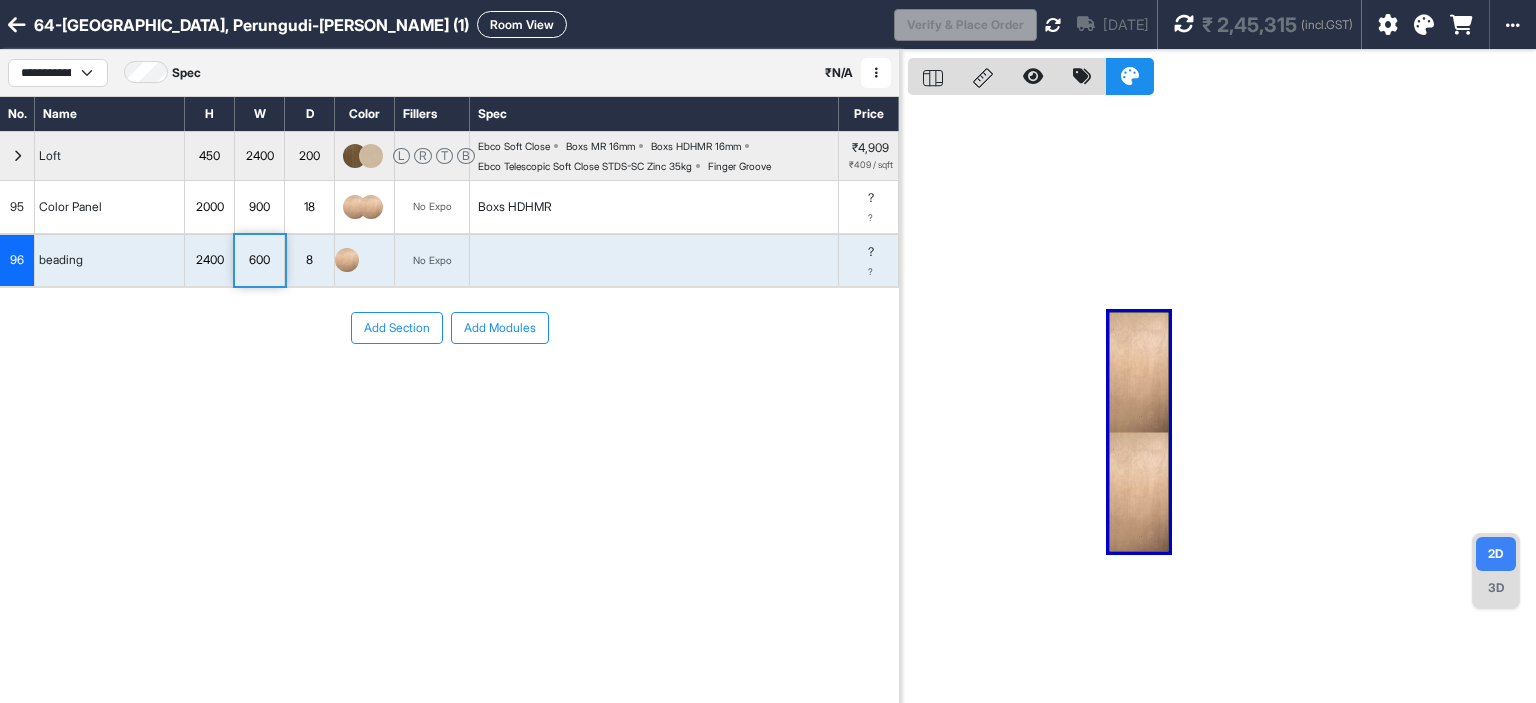 click on "600" at bounding box center [259, 260] 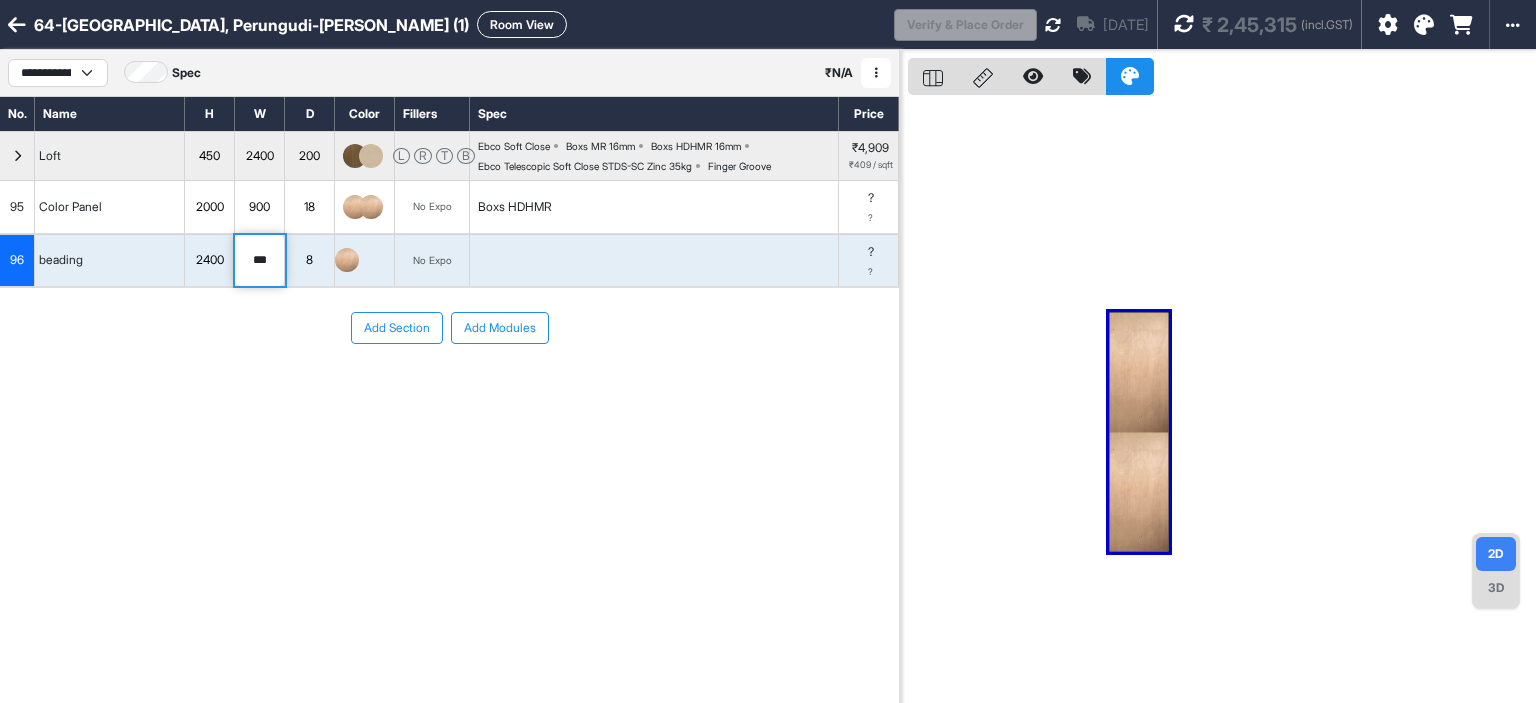 click on "***" at bounding box center (259, 261) 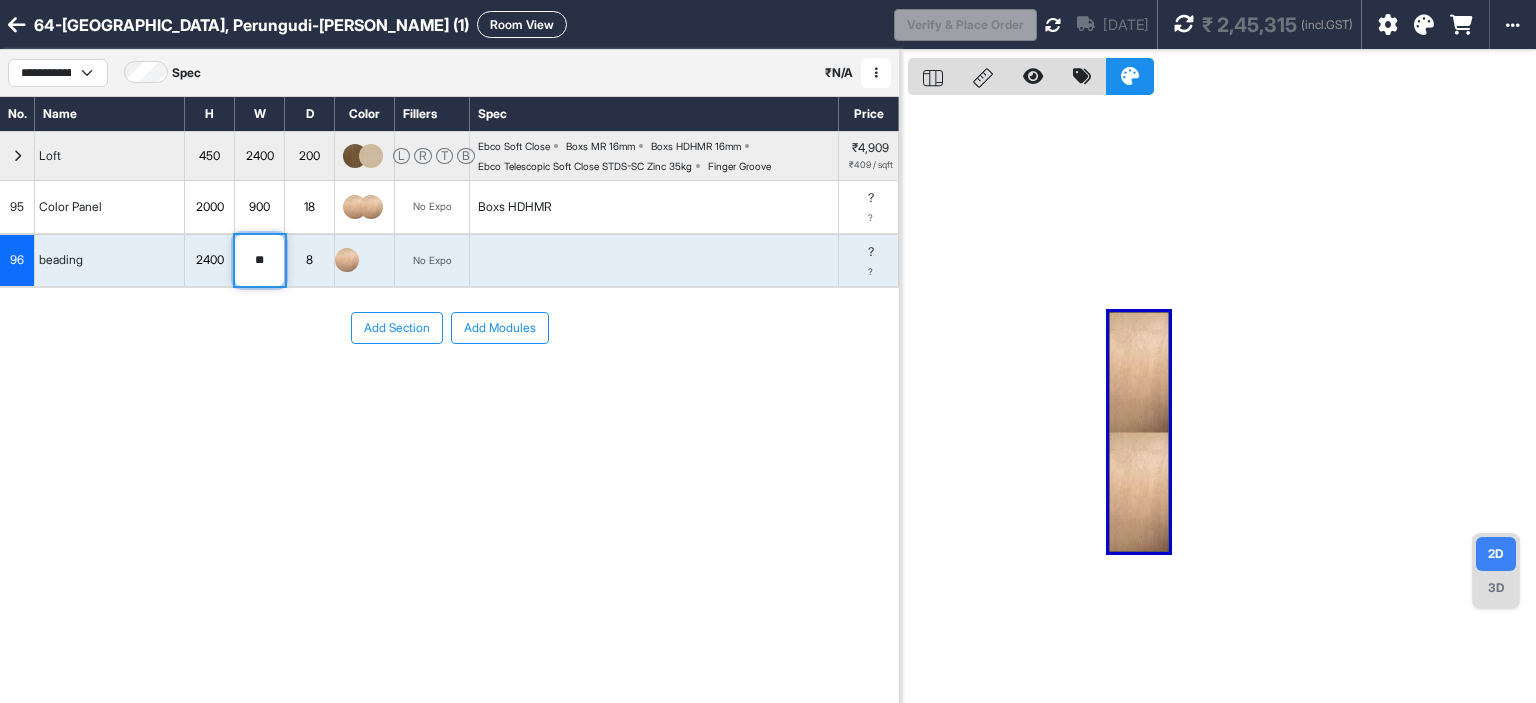 type on "**" 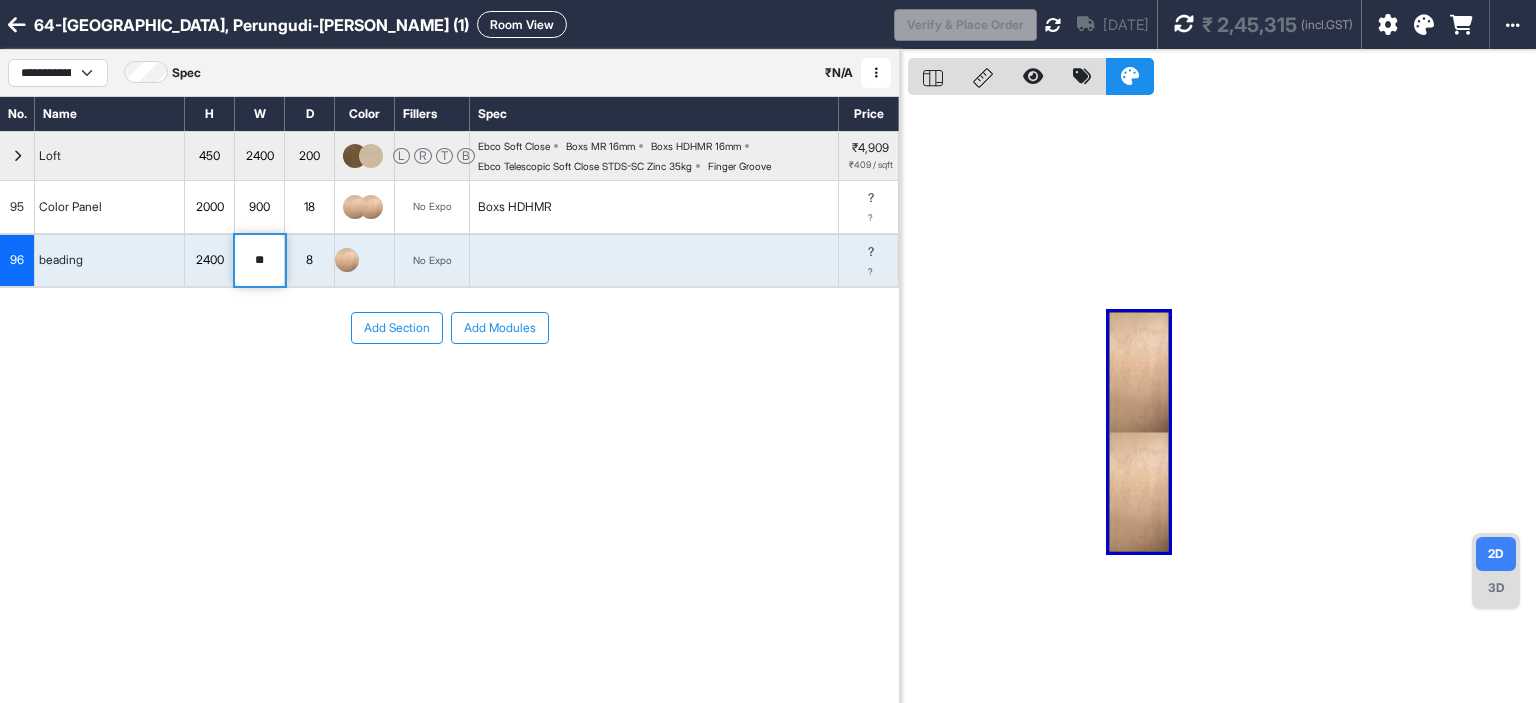 click on "Add Modules" at bounding box center (500, 328) 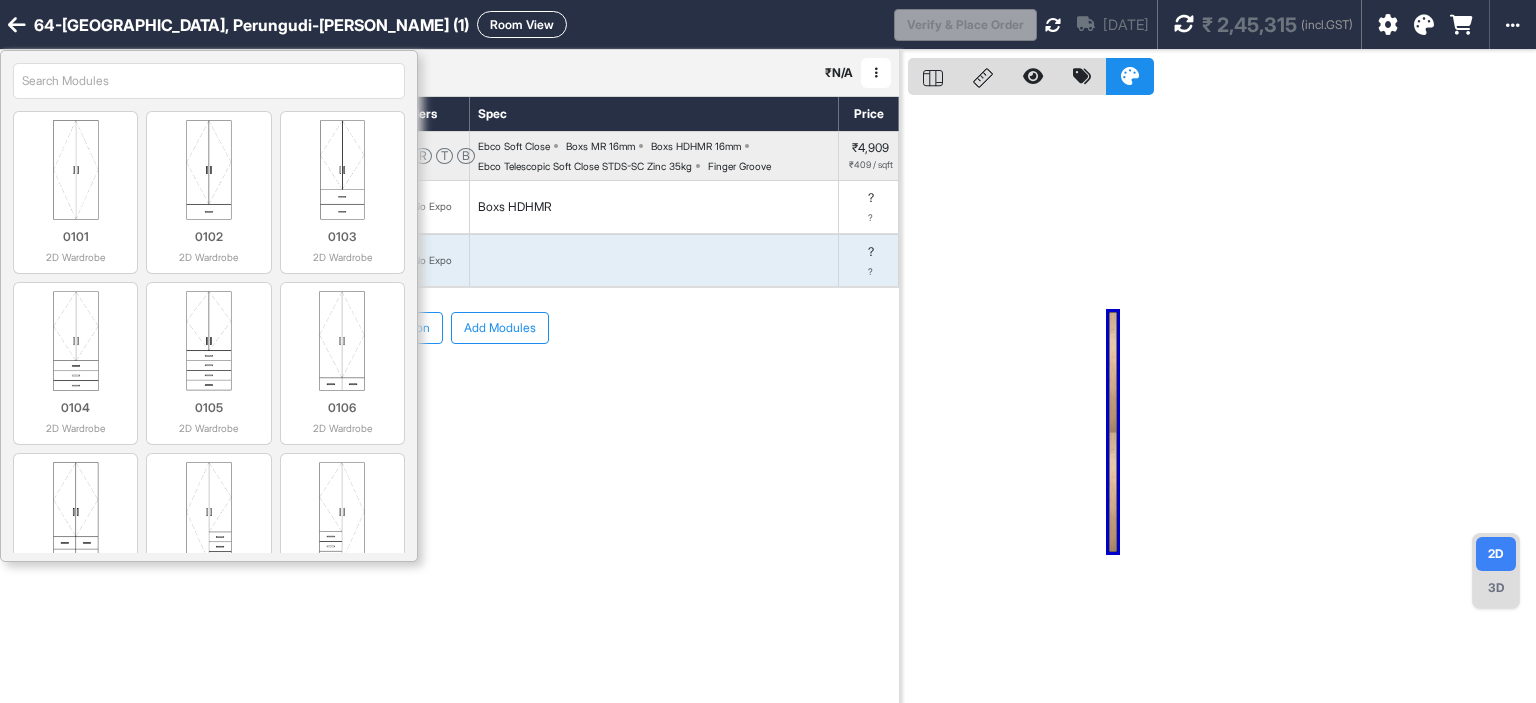 click on "Add Section Add Modules" at bounding box center (449, 388) 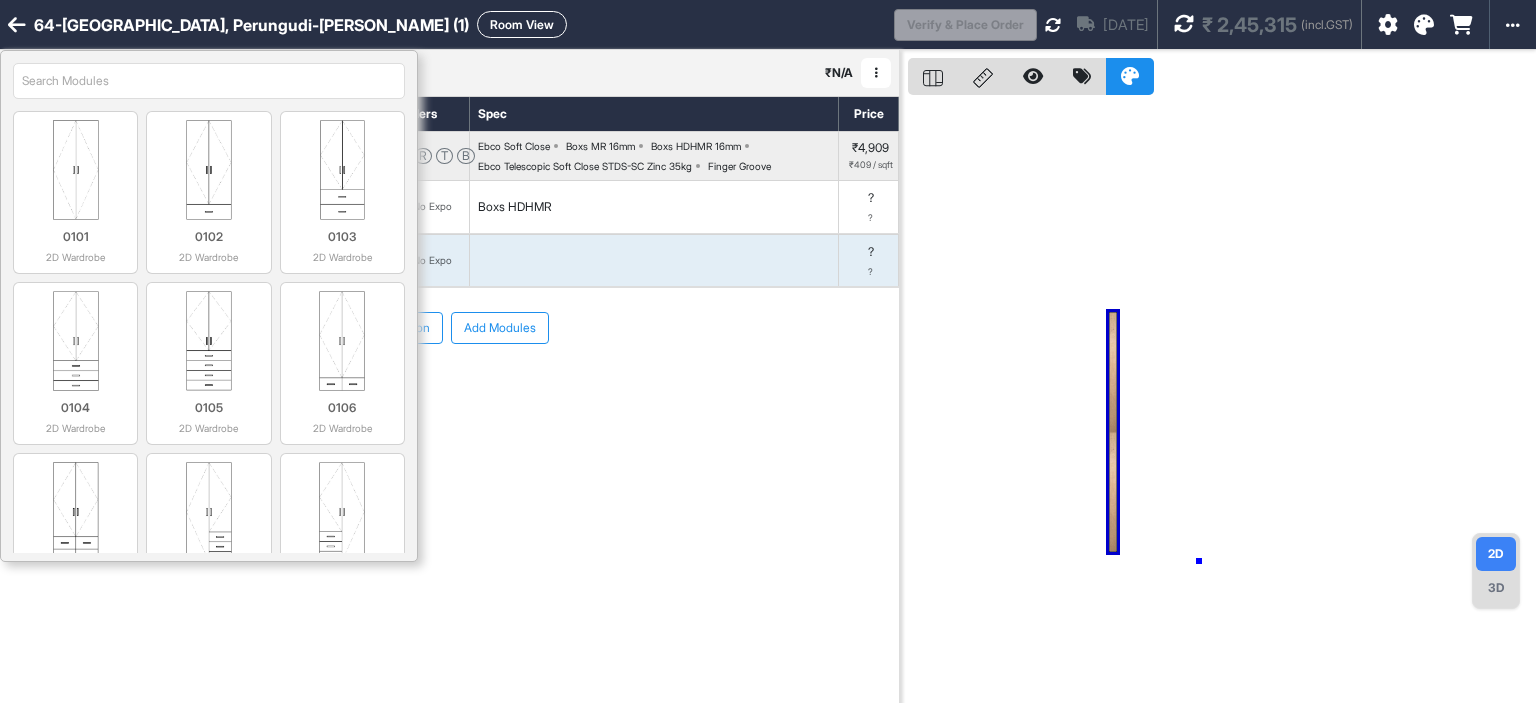 drag, startPoint x: 1161, startPoint y: 506, endPoint x: 1021, endPoint y: 336, distance: 220.22716 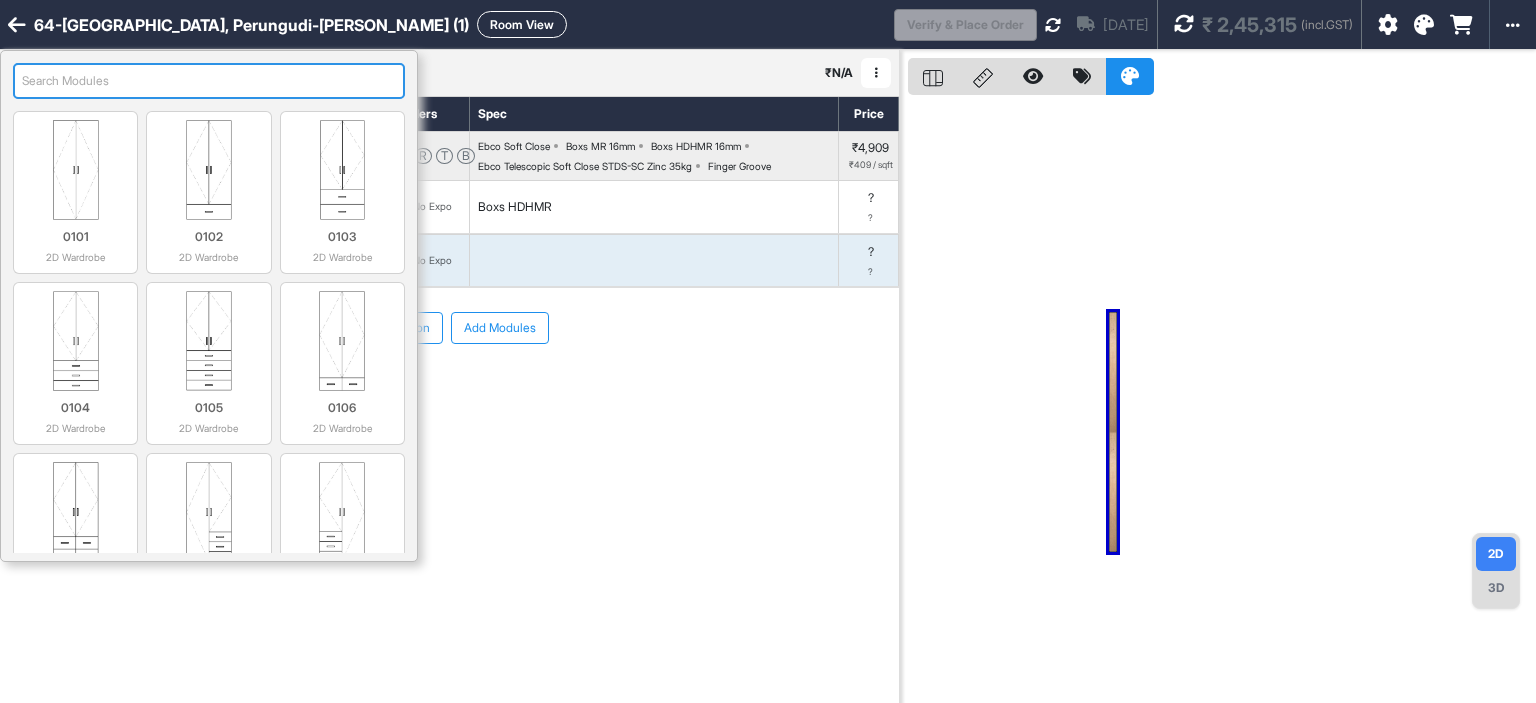 click at bounding box center (209, 81) 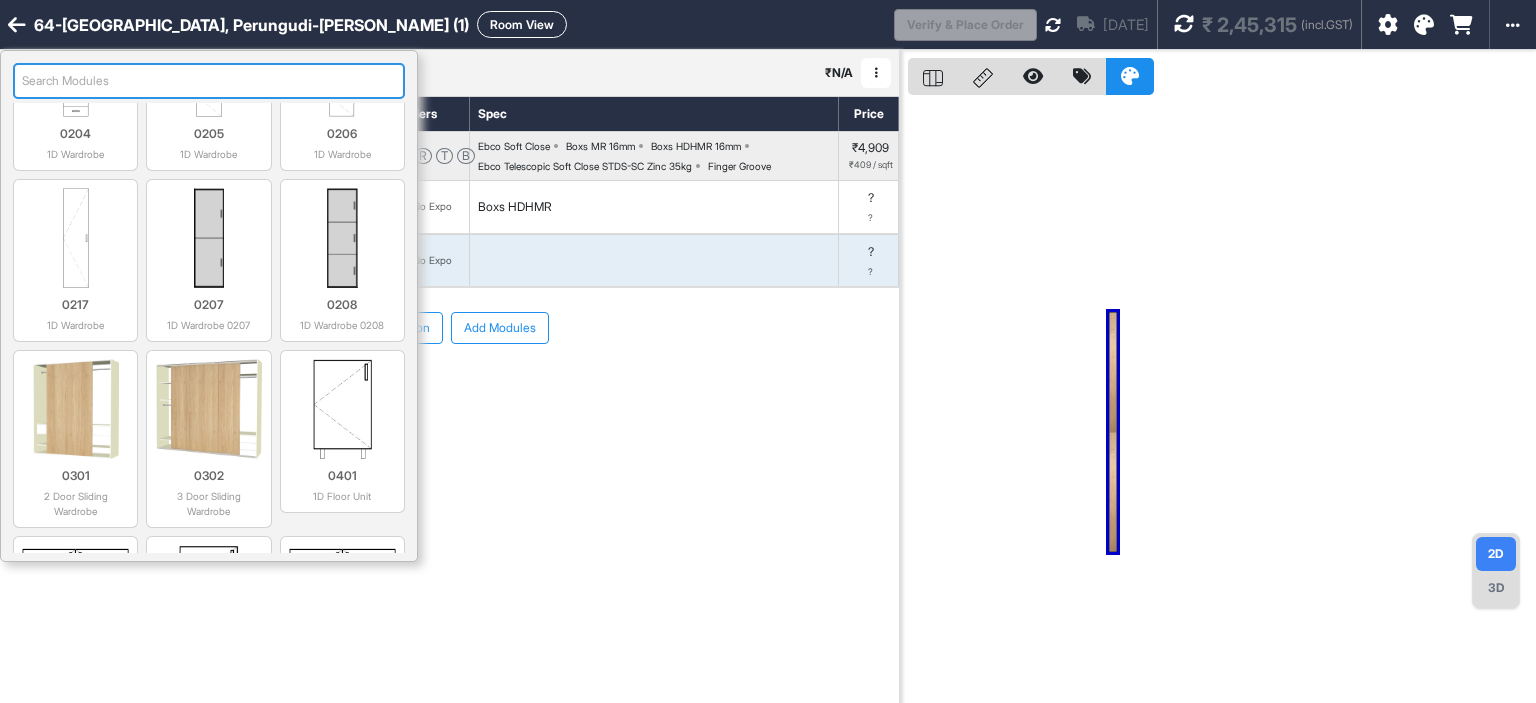 scroll, scrollTop: 1700, scrollLeft: 0, axis: vertical 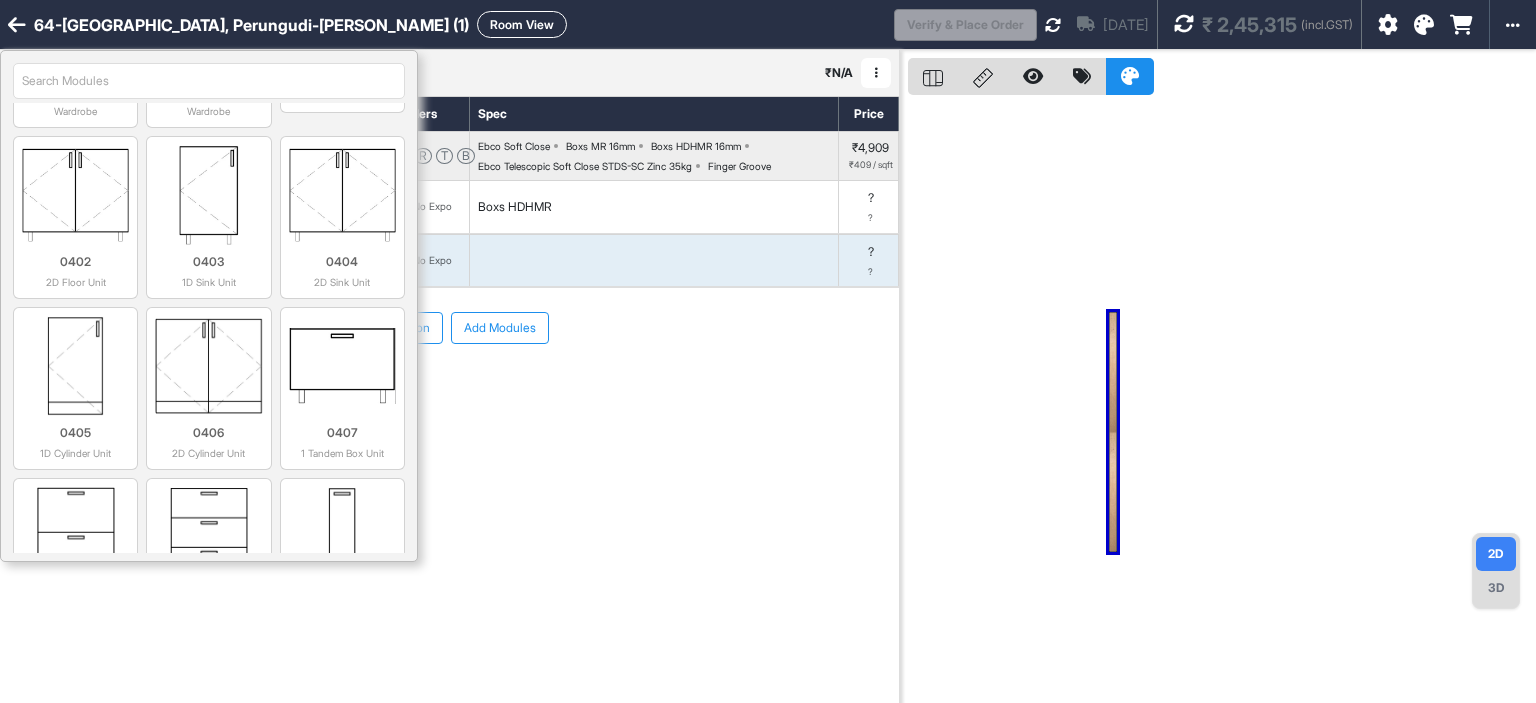 click on "Add Section Add Modules" at bounding box center [449, 388] 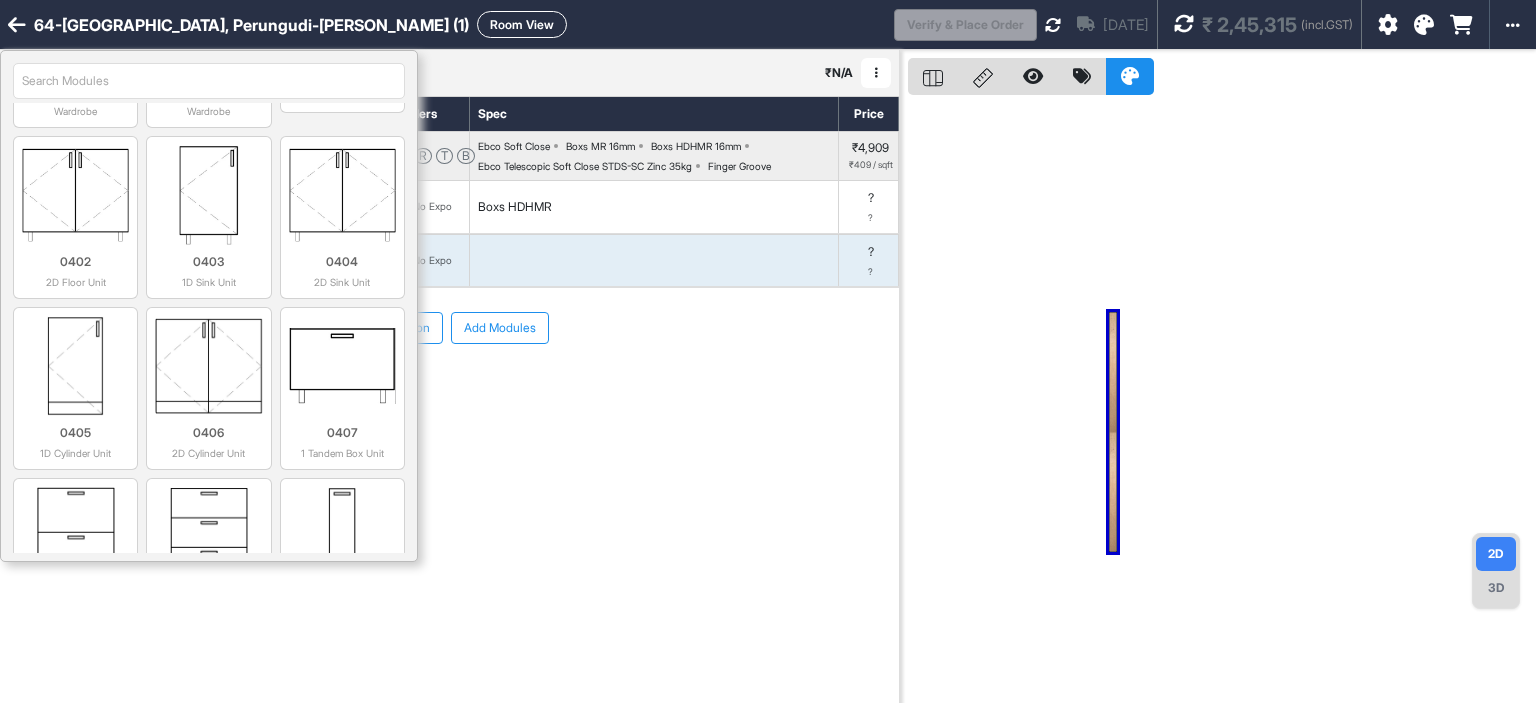 click on "Room View" at bounding box center (522, 24) 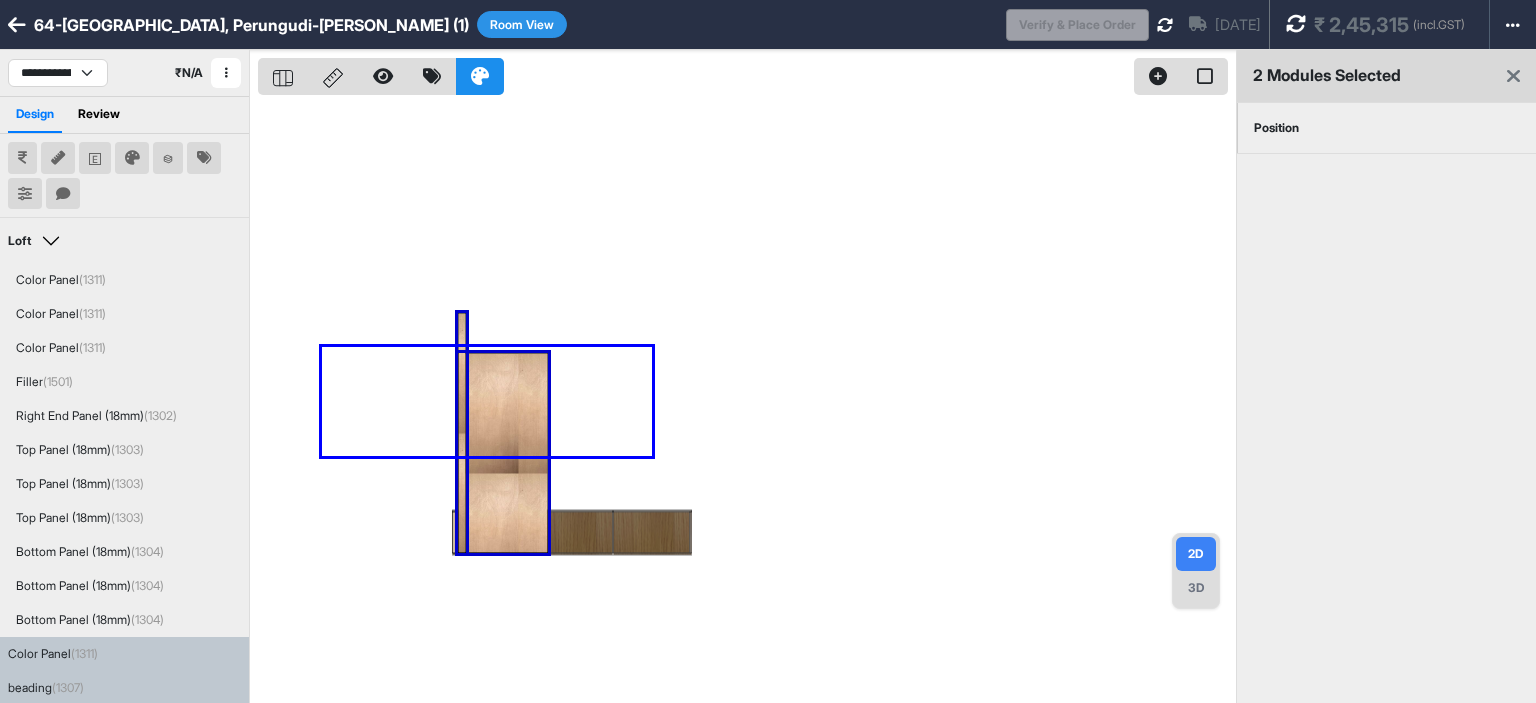drag, startPoint x: 355, startPoint y: 356, endPoint x: 322, endPoint y: 347, distance: 34.20526 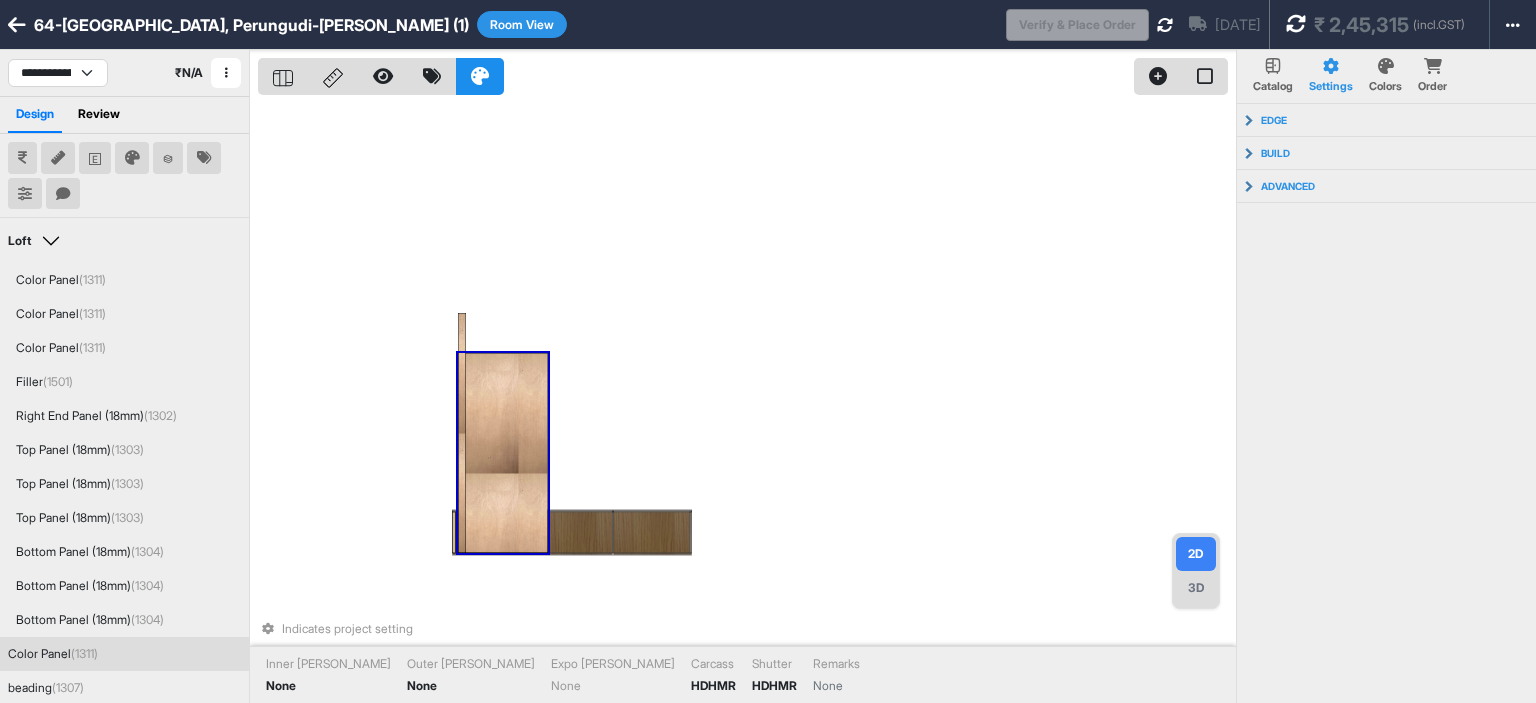 click at bounding box center [503, 453] 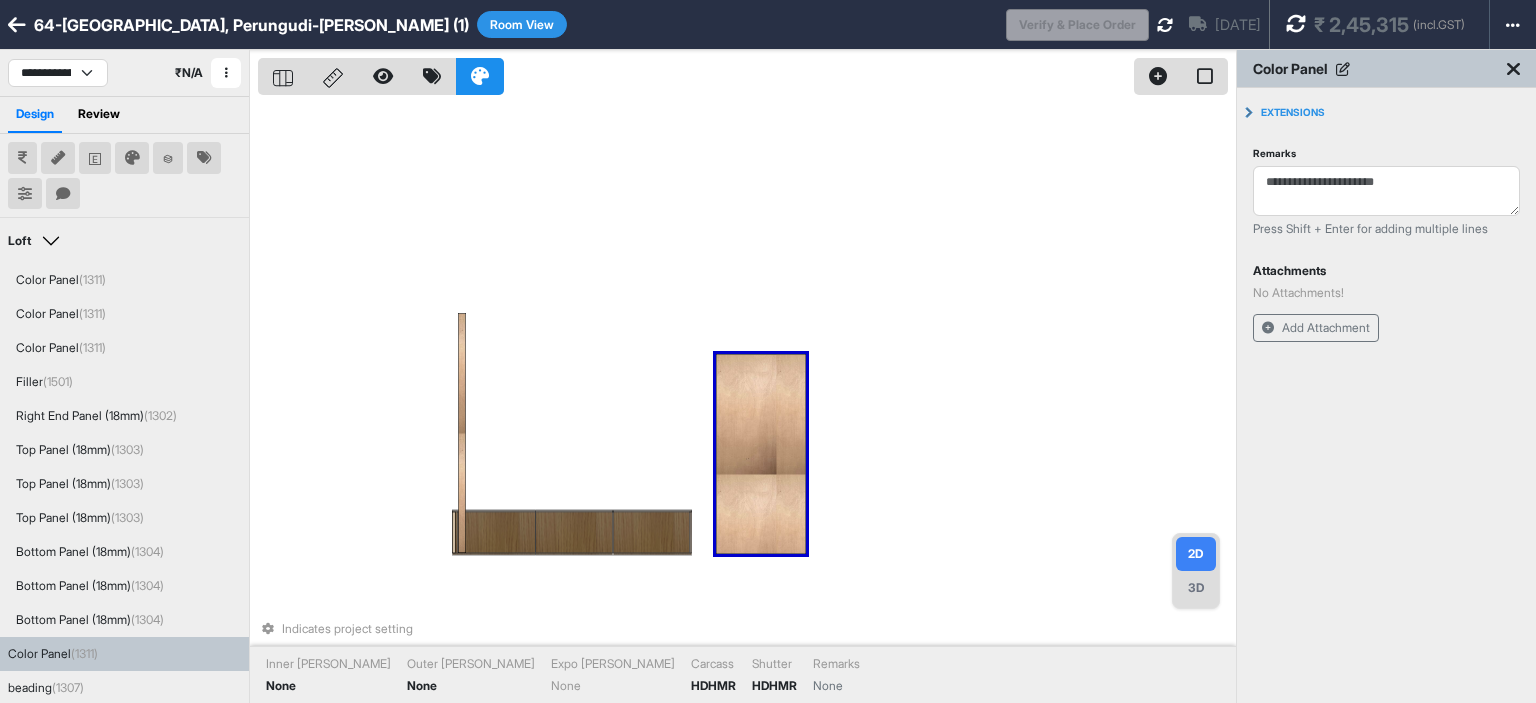 drag, startPoint x: 517, startPoint y: 428, endPoint x: 772, endPoint y: 443, distance: 255.4408 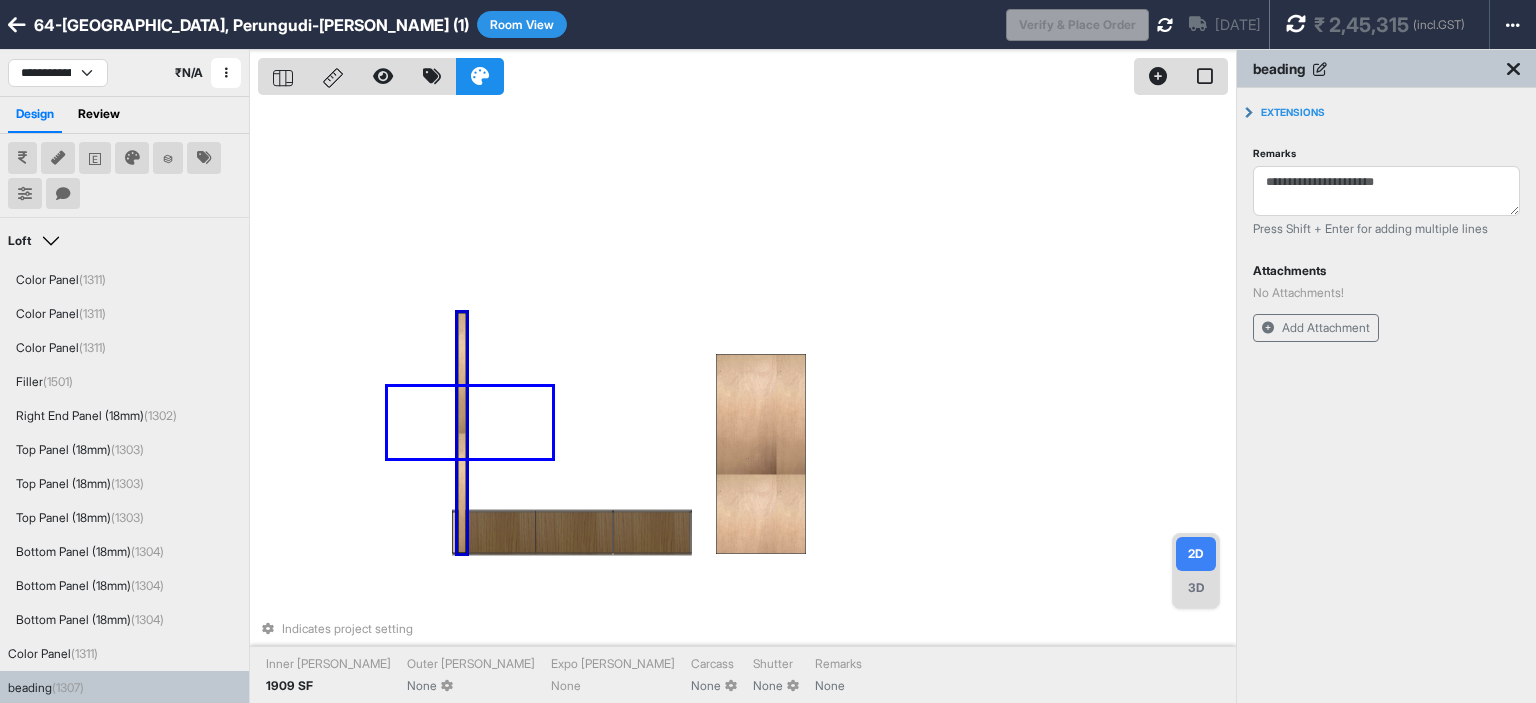 click on "Indicates project setting Inner Lam 1909 SF Outer Lam None Expo Lam None Carcass None Shutter None Remarks None" at bounding box center (747, 401) 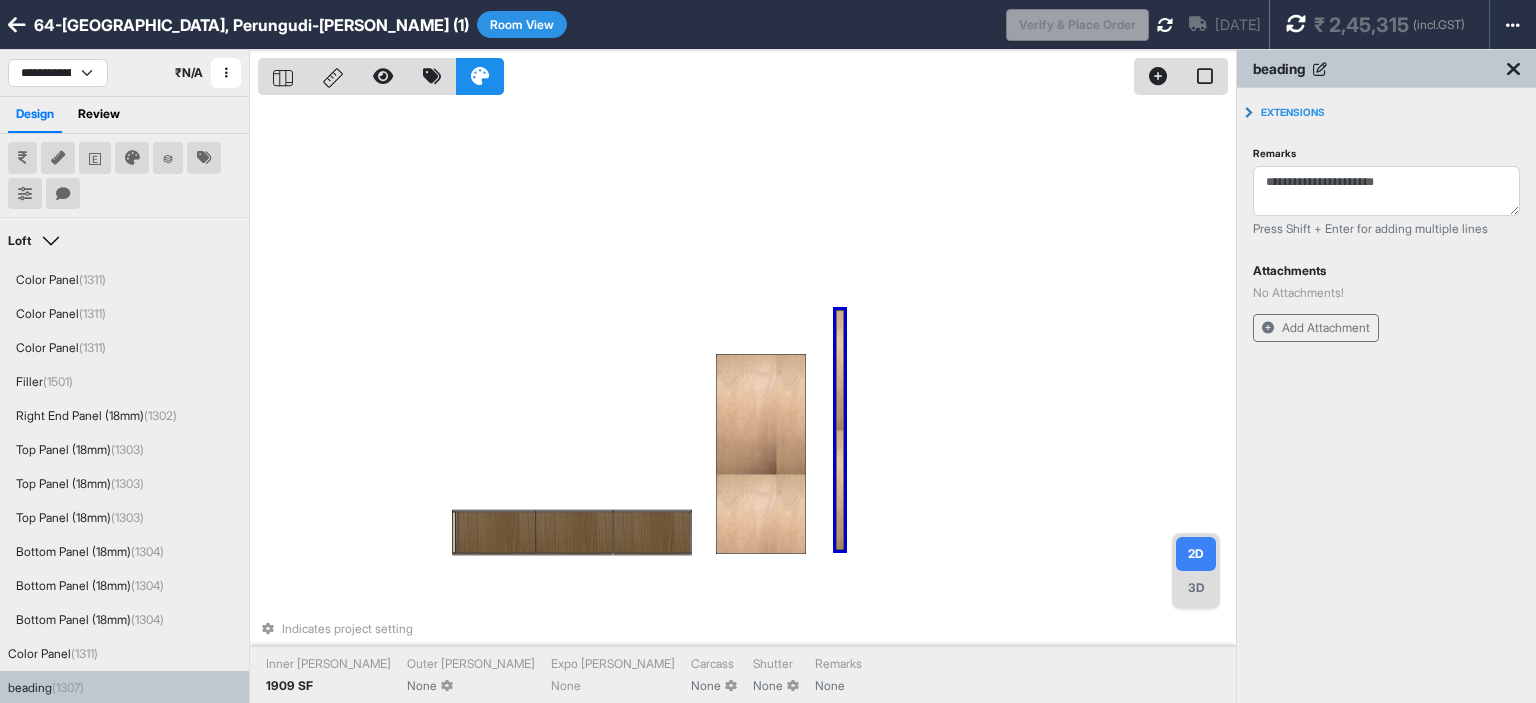 click on "Indicates project setting Inner Lam 1909 SF Outer Lam None Expo Lam None Carcass None Shutter None Remarks None" at bounding box center [747, 401] 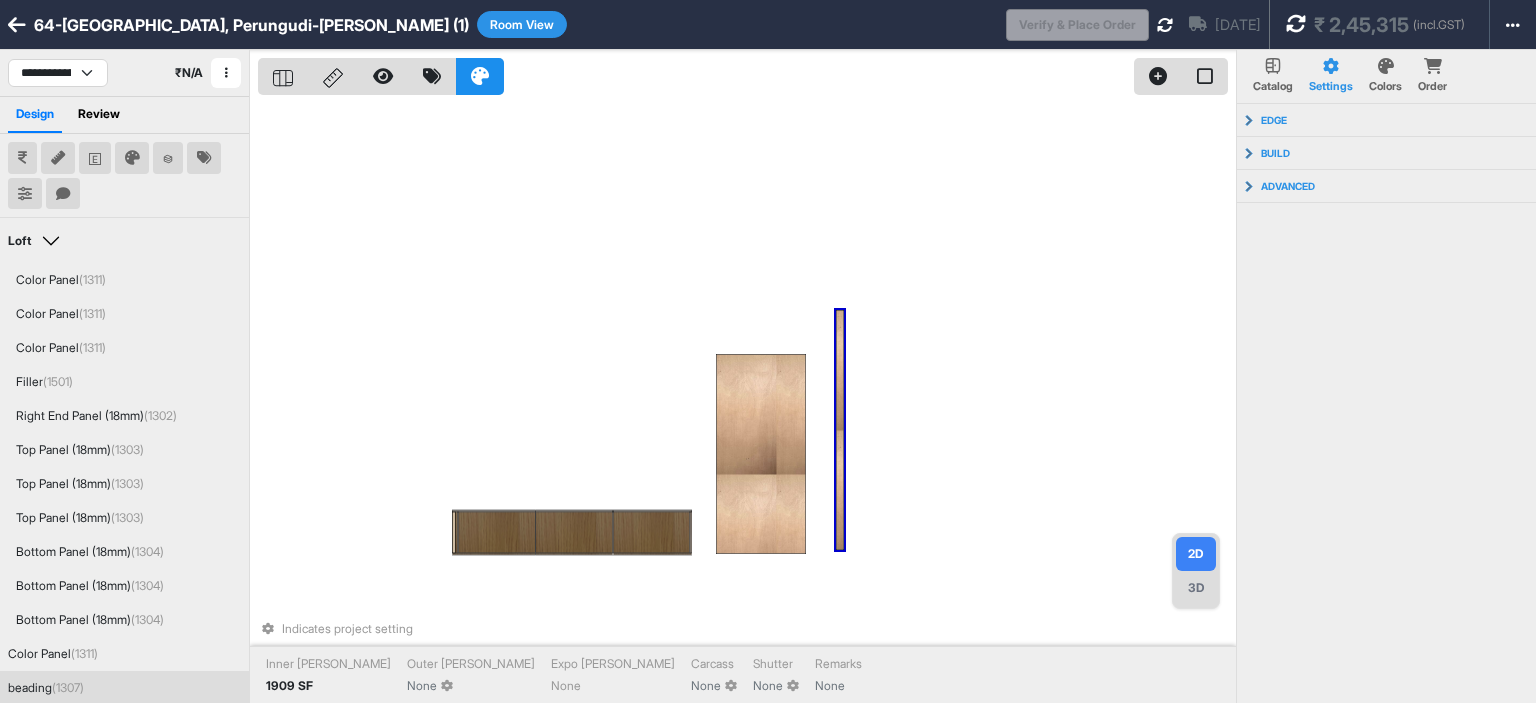click at bounding box center [840, 430] 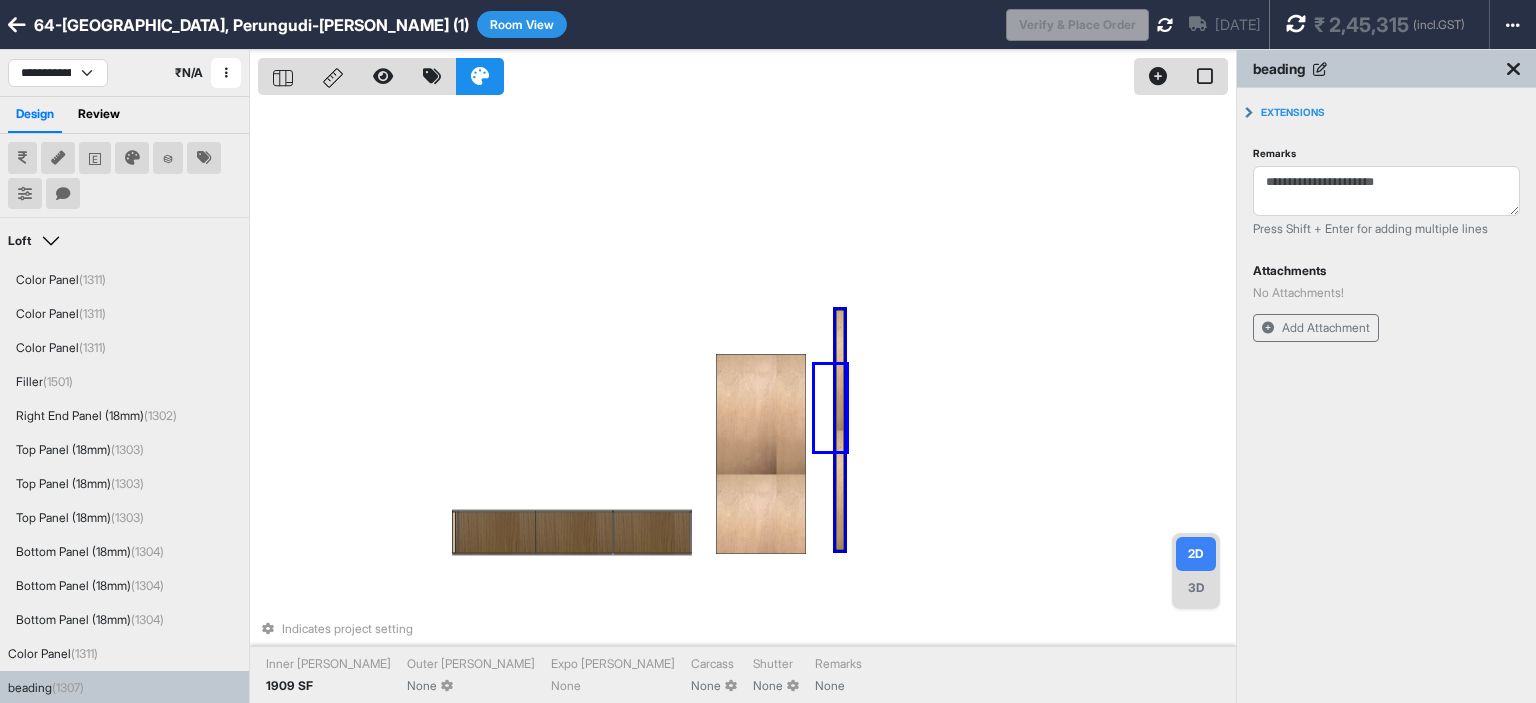 drag, startPoint x: 825, startPoint y: 395, endPoint x: 815, endPoint y: 364, distance: 32.572994 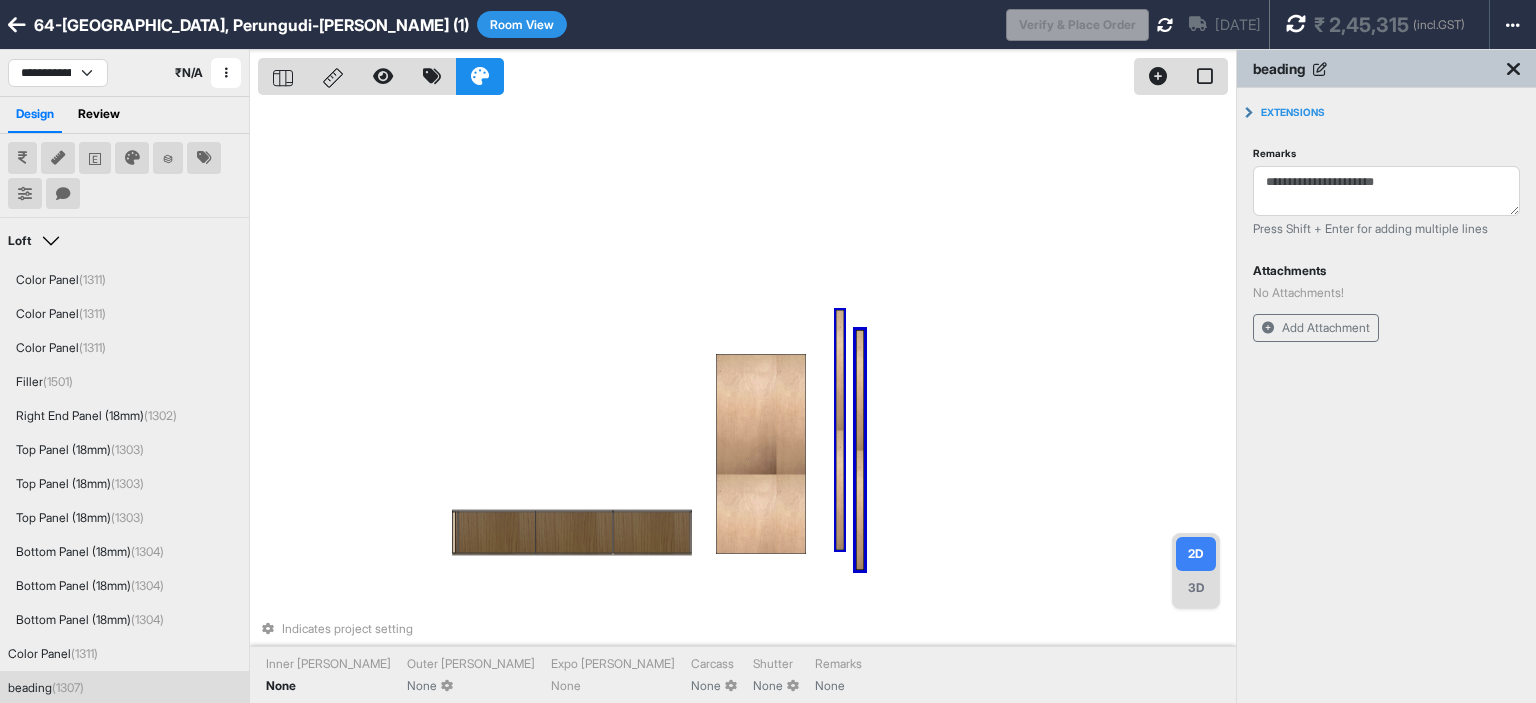 click on "Indicates project setting Inner Lam None Outer Lam None Expo Lam None Carcass None Shutter None Remarks None" at bounding box center (747, 401) 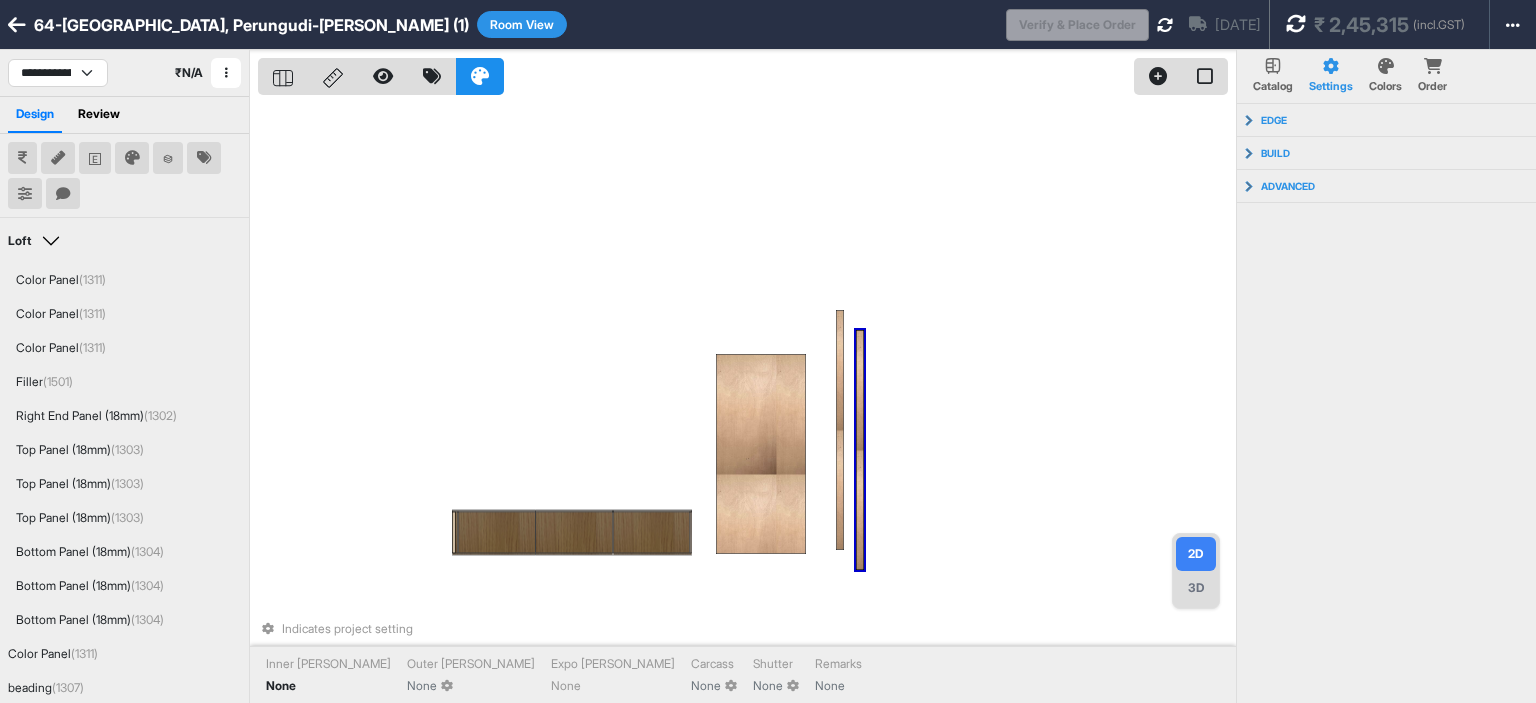 click at bounding box center [860, 450] 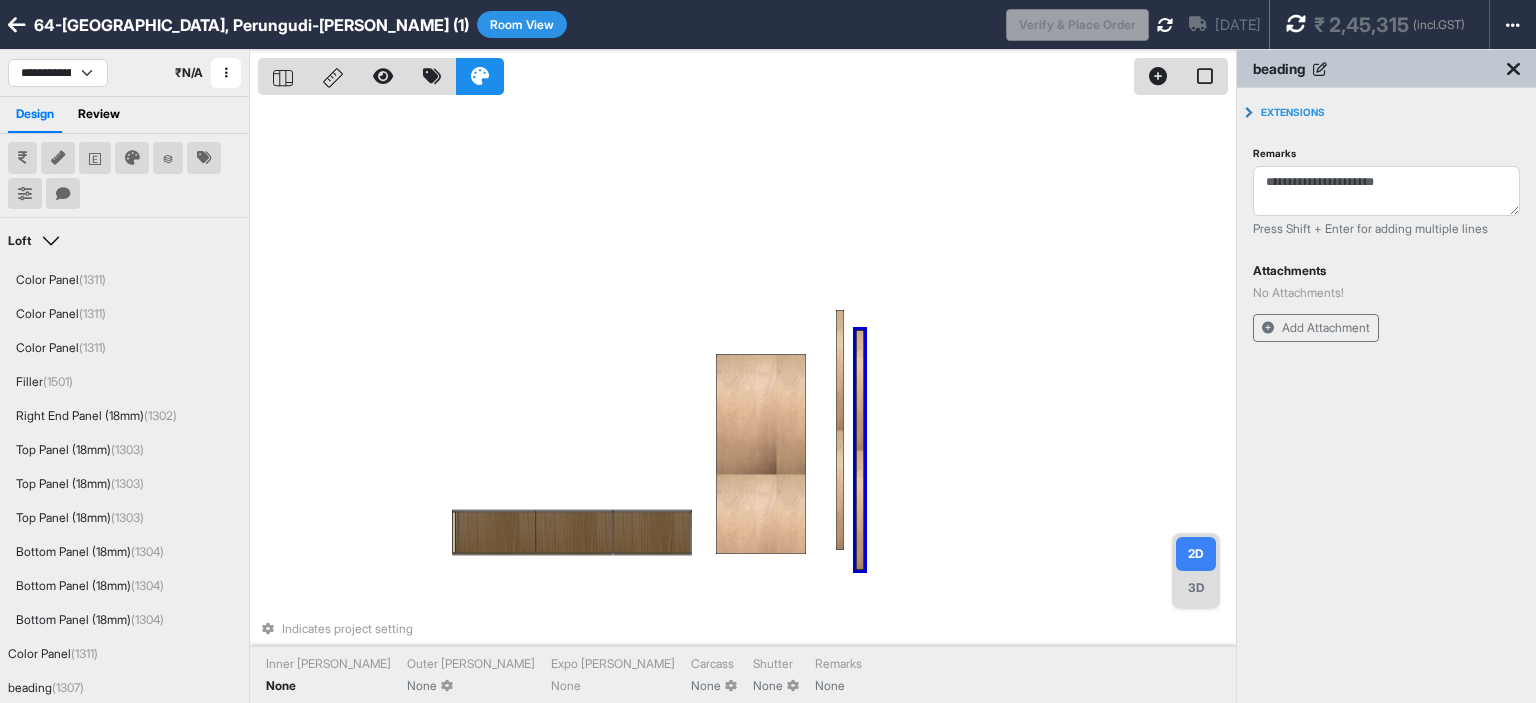 click on "3D" at bounding box center [1196, 588] 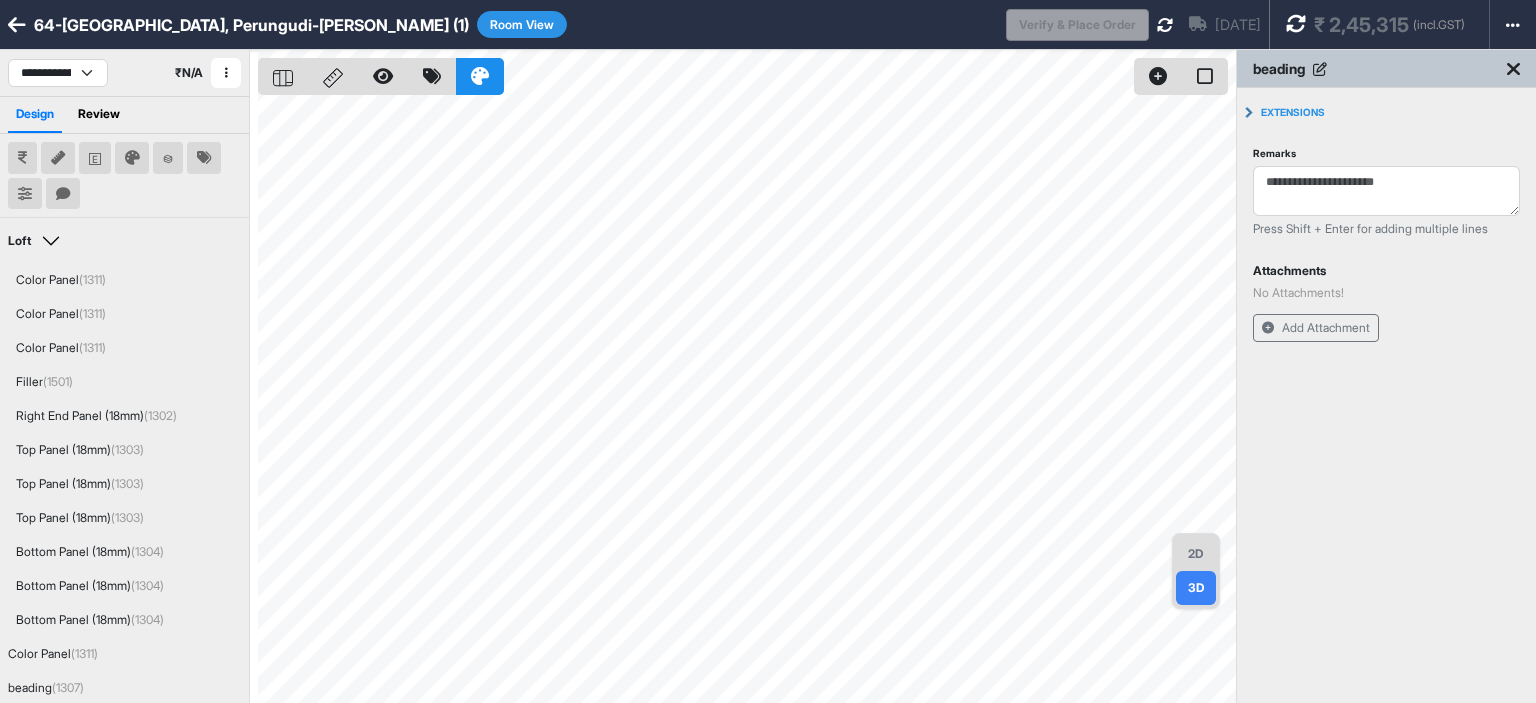 click on "2D" at bounding box center (1196, 554) 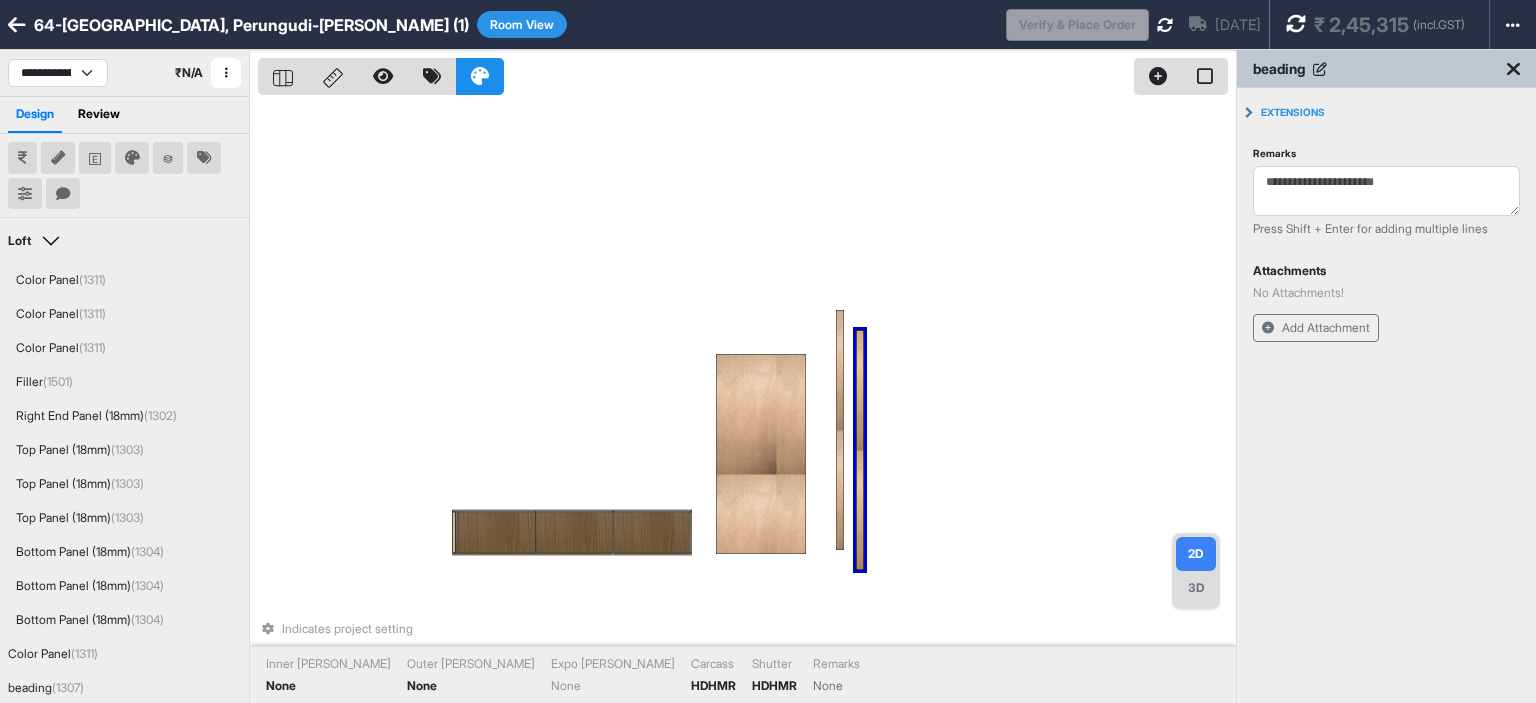 drag, startPoint x: 390, startPoint y: 15, endPoint x: 385, endPoint y: 27, distance: 13 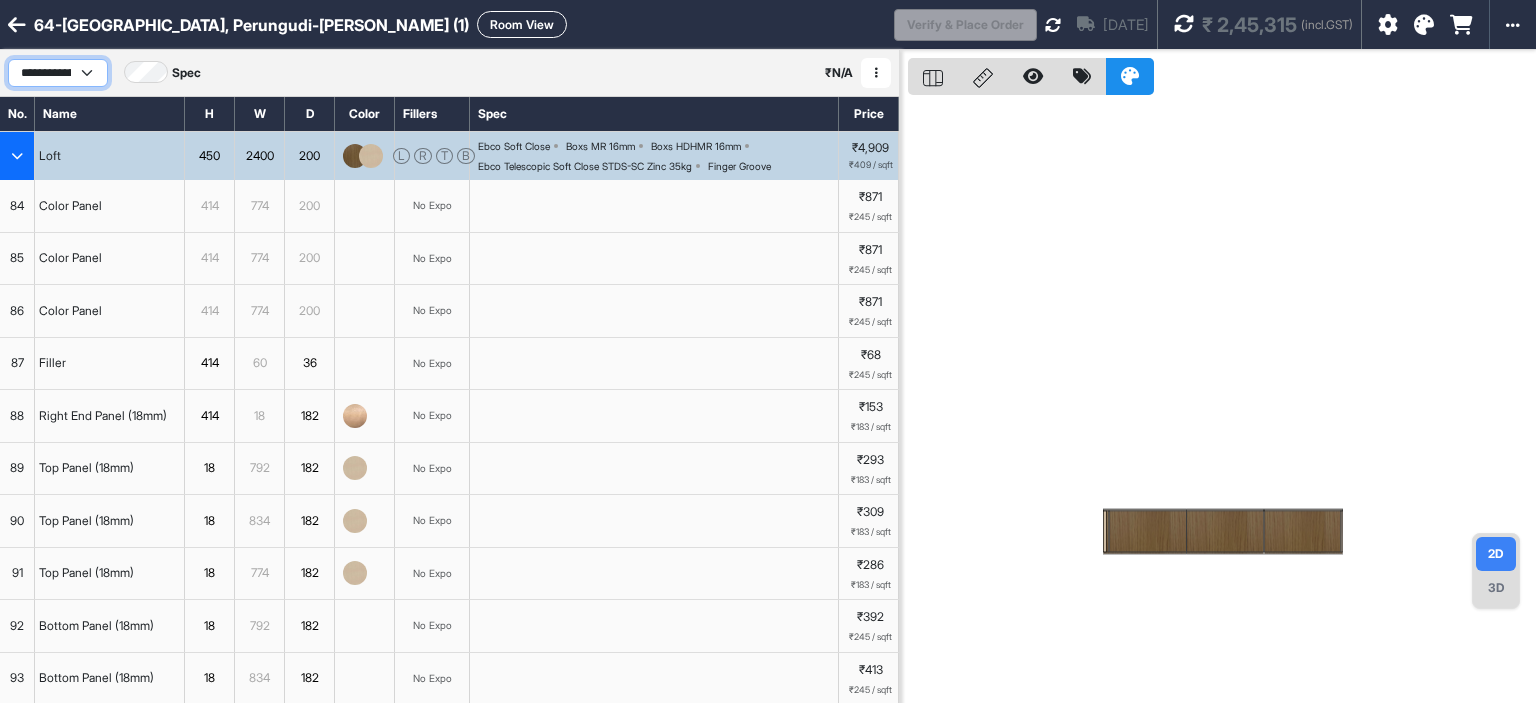 click on "**********" at bounding box center [58, 73] 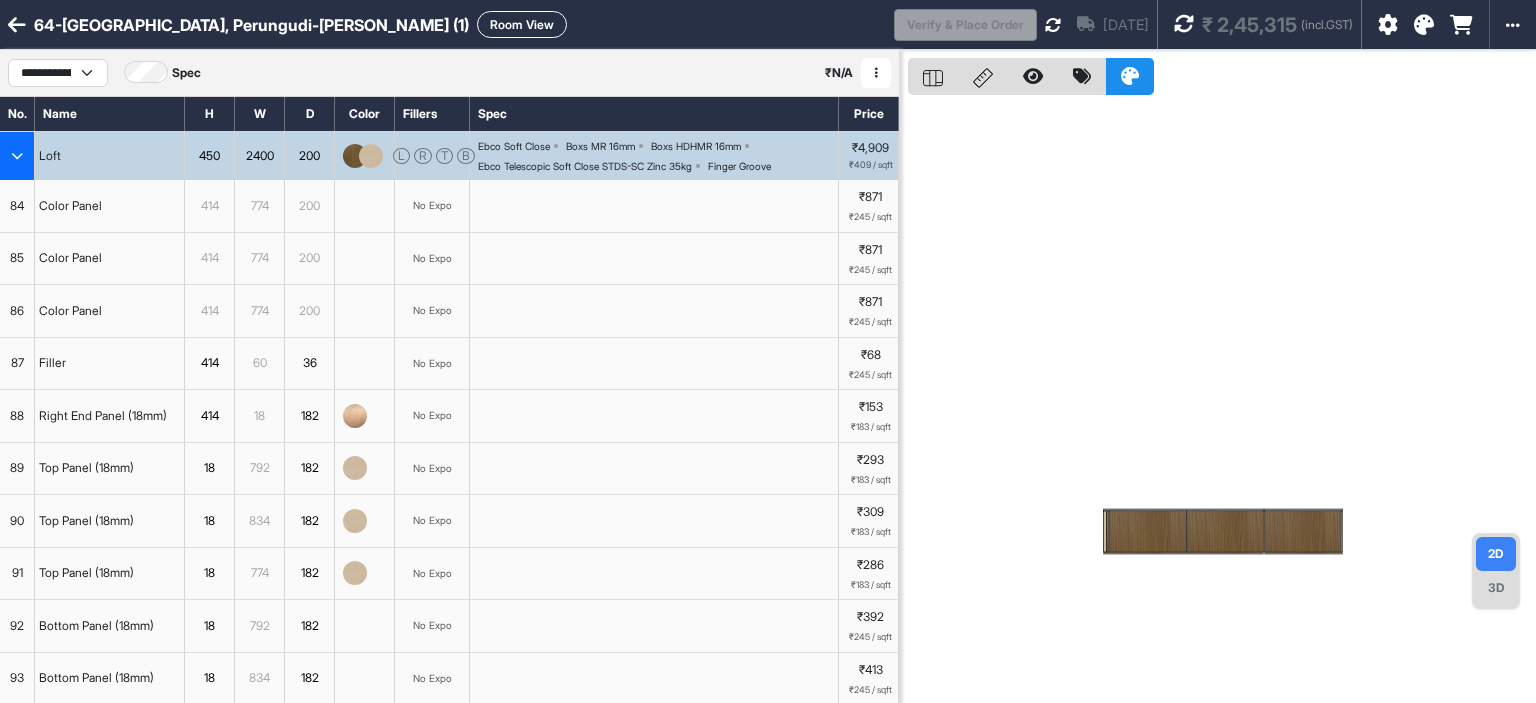 click at bounding box center [17, 156] 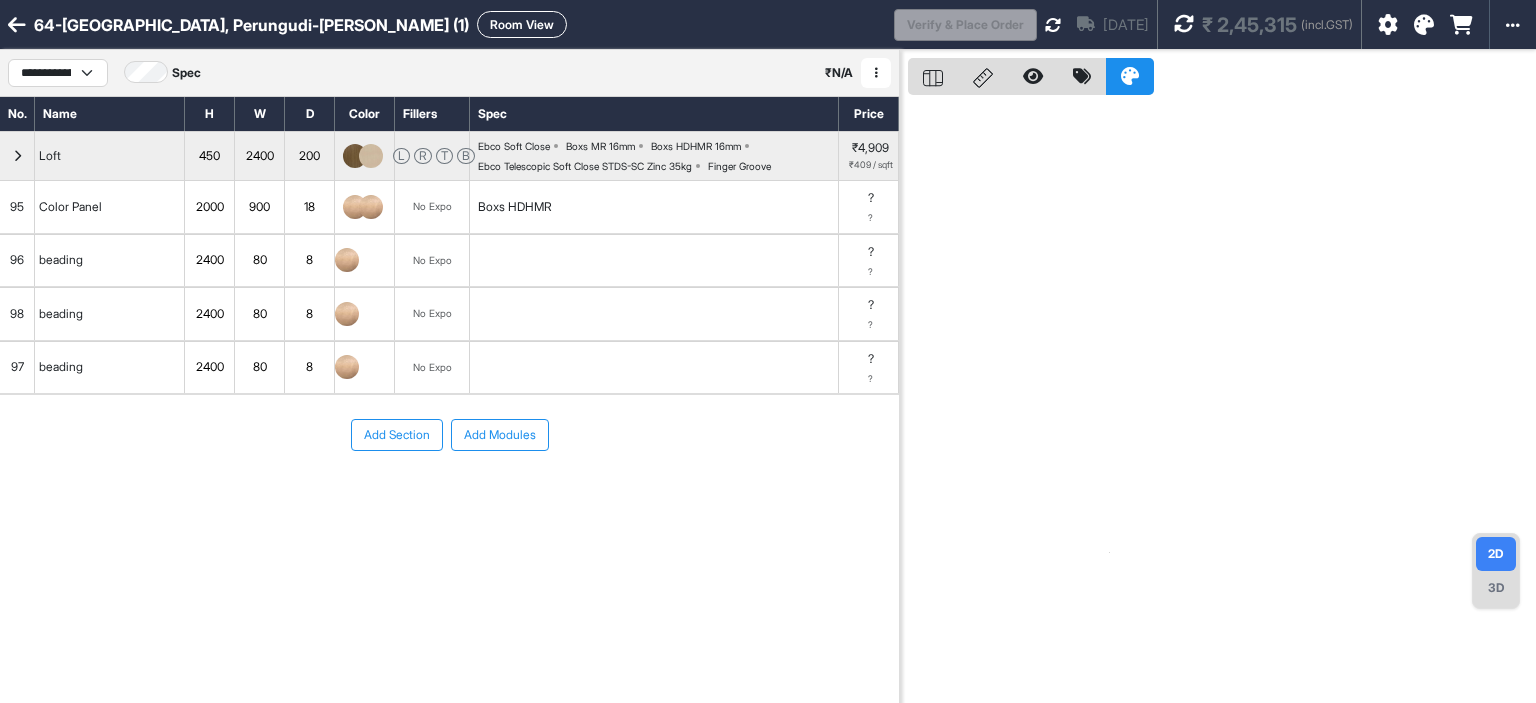 click on "97" at bounding box center (17, 368) 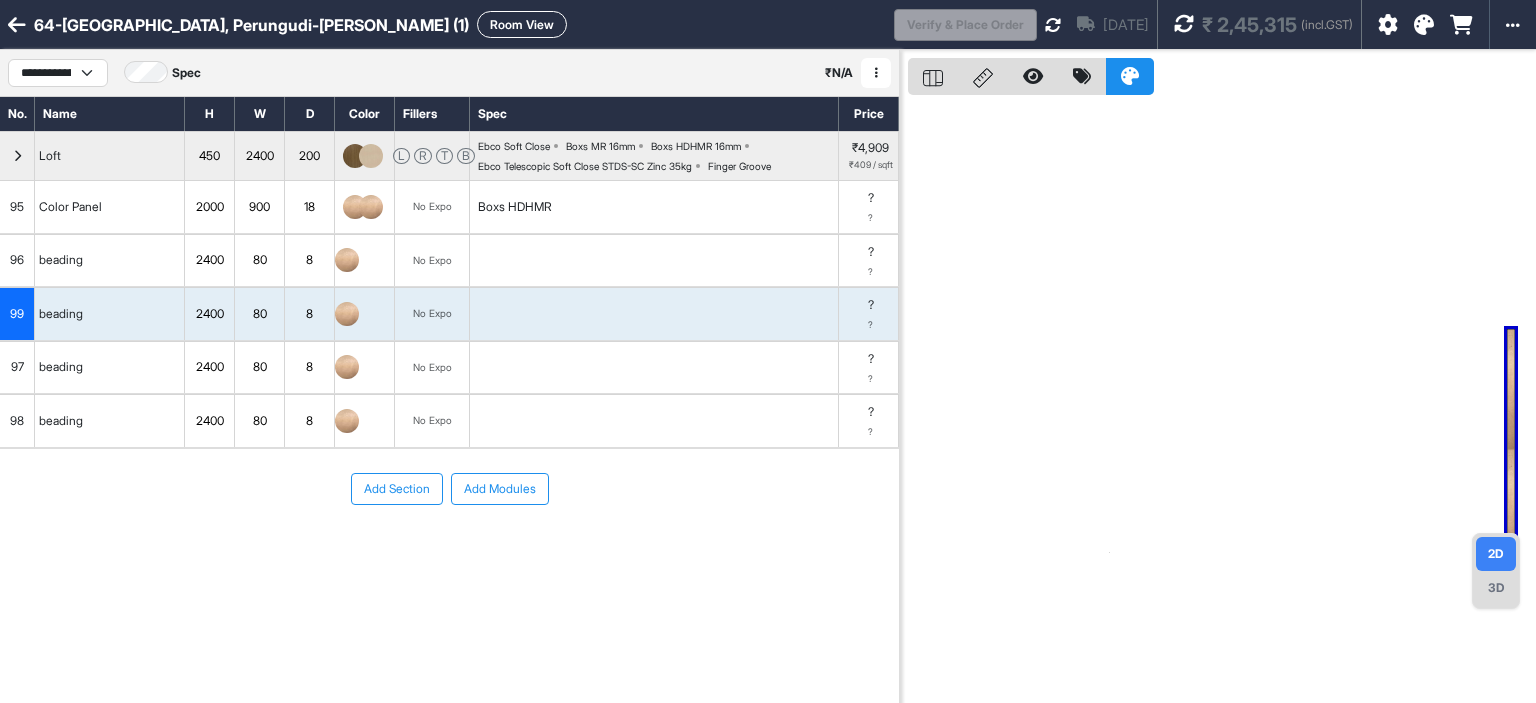 click on "98" at bounding box center [17, 421] 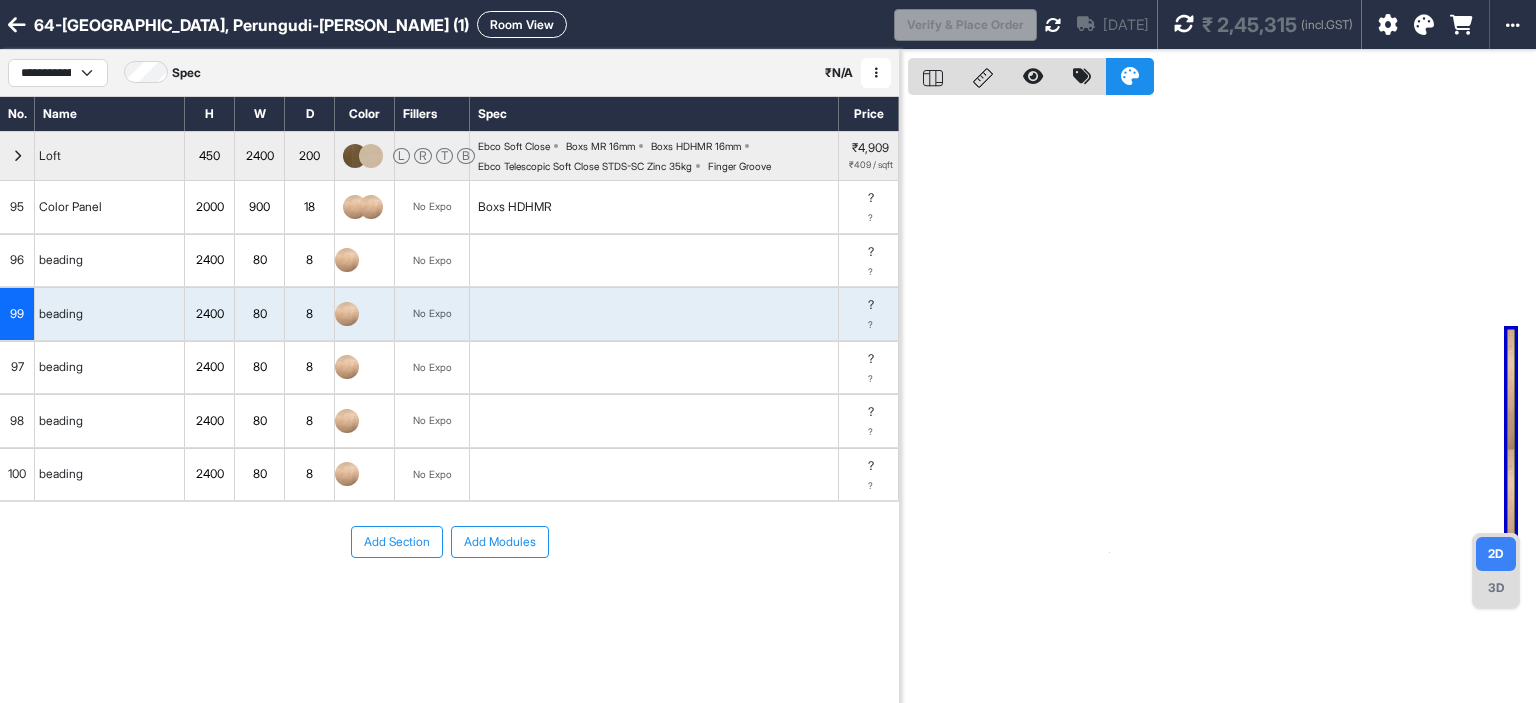 click on "100" at bounding box center (17, 475) 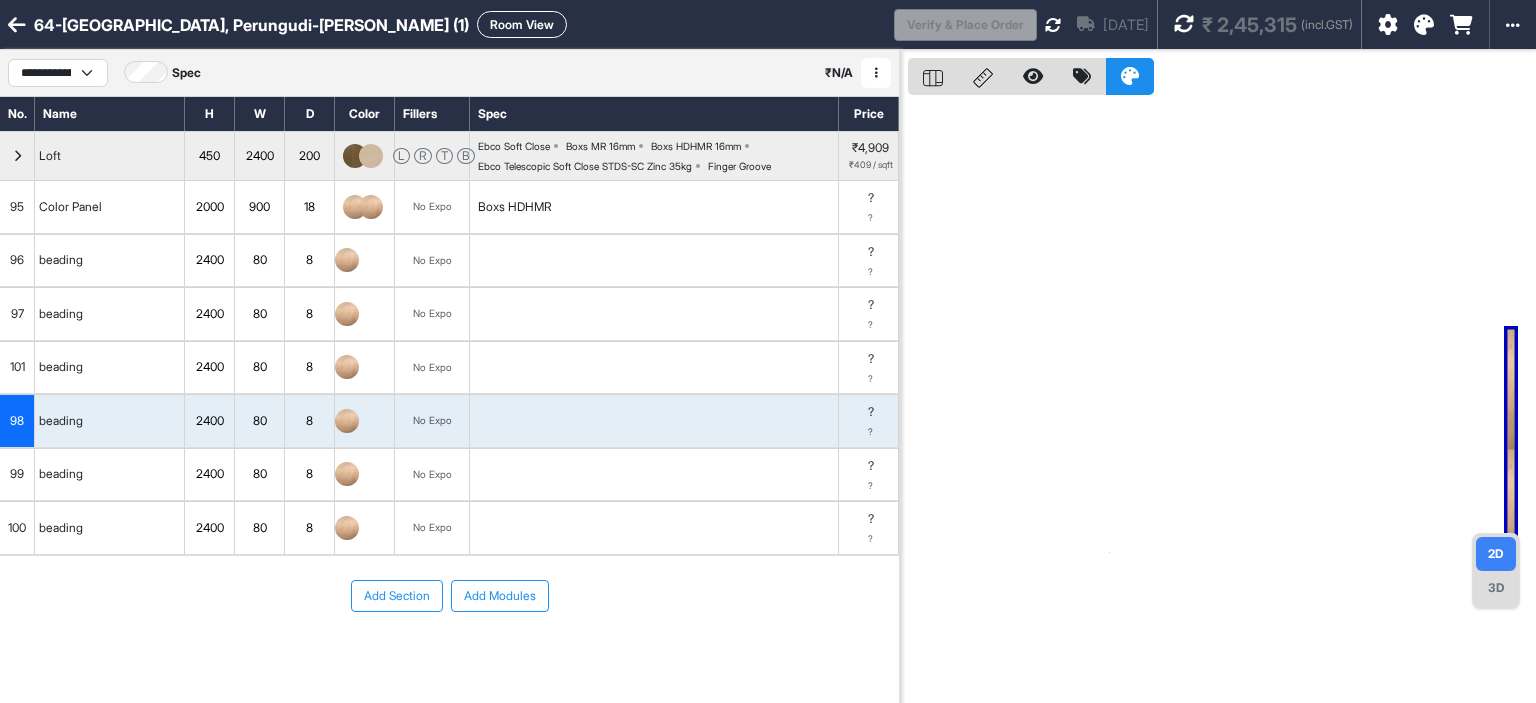 click on "100" at bounding box center (17, 528) 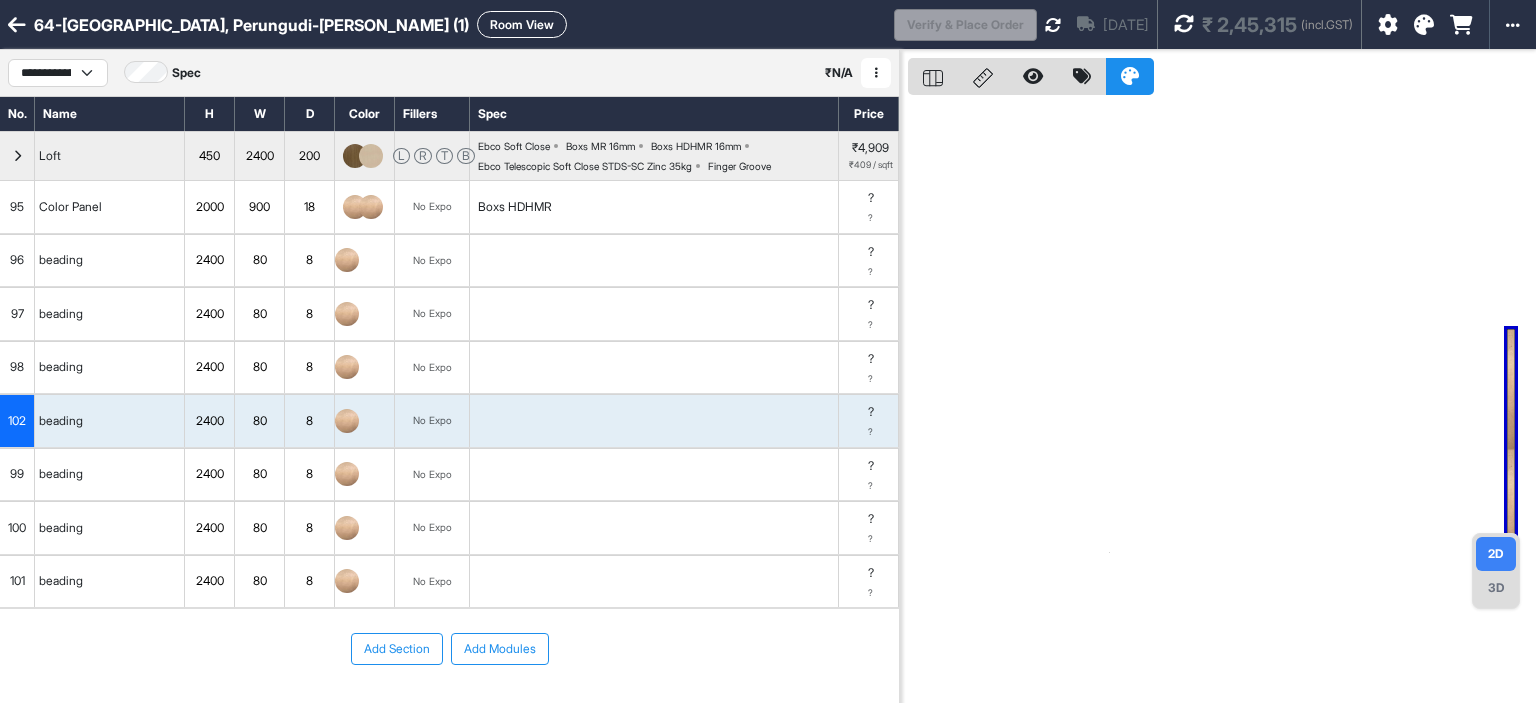 click on "101" at bounding box center (17, 582) 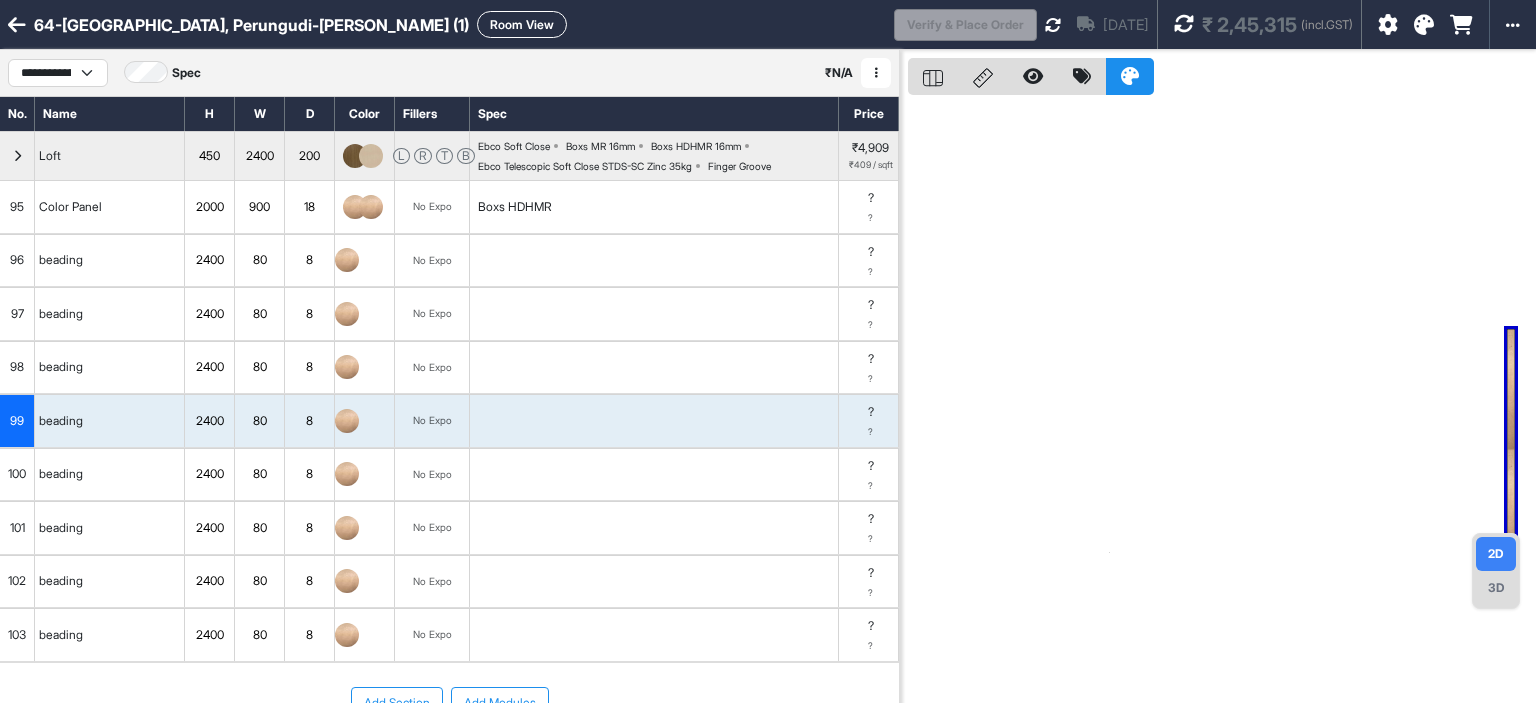 click on "beading" at bounding box center (110, 314) 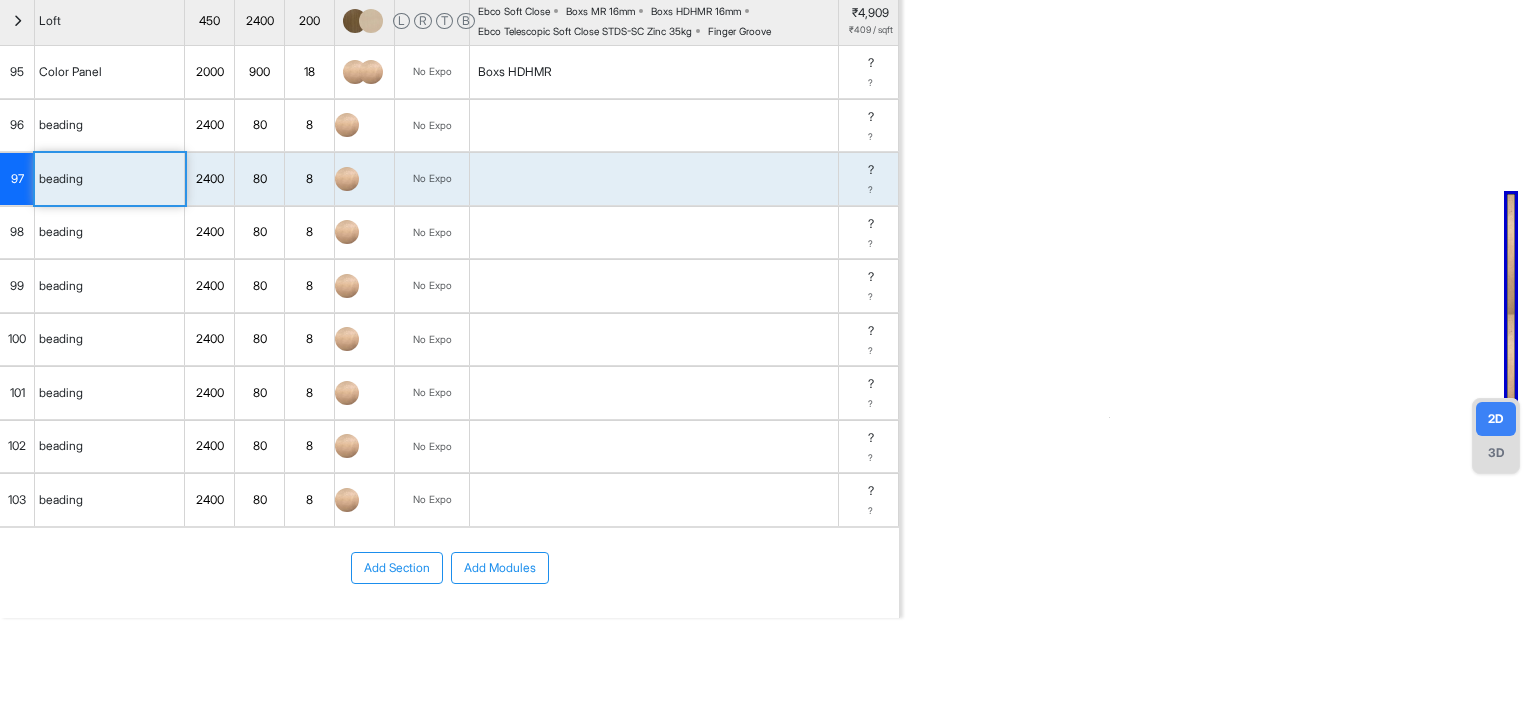 scroll, scrollTop: 155, scrollLeft: 0, axis: vertical 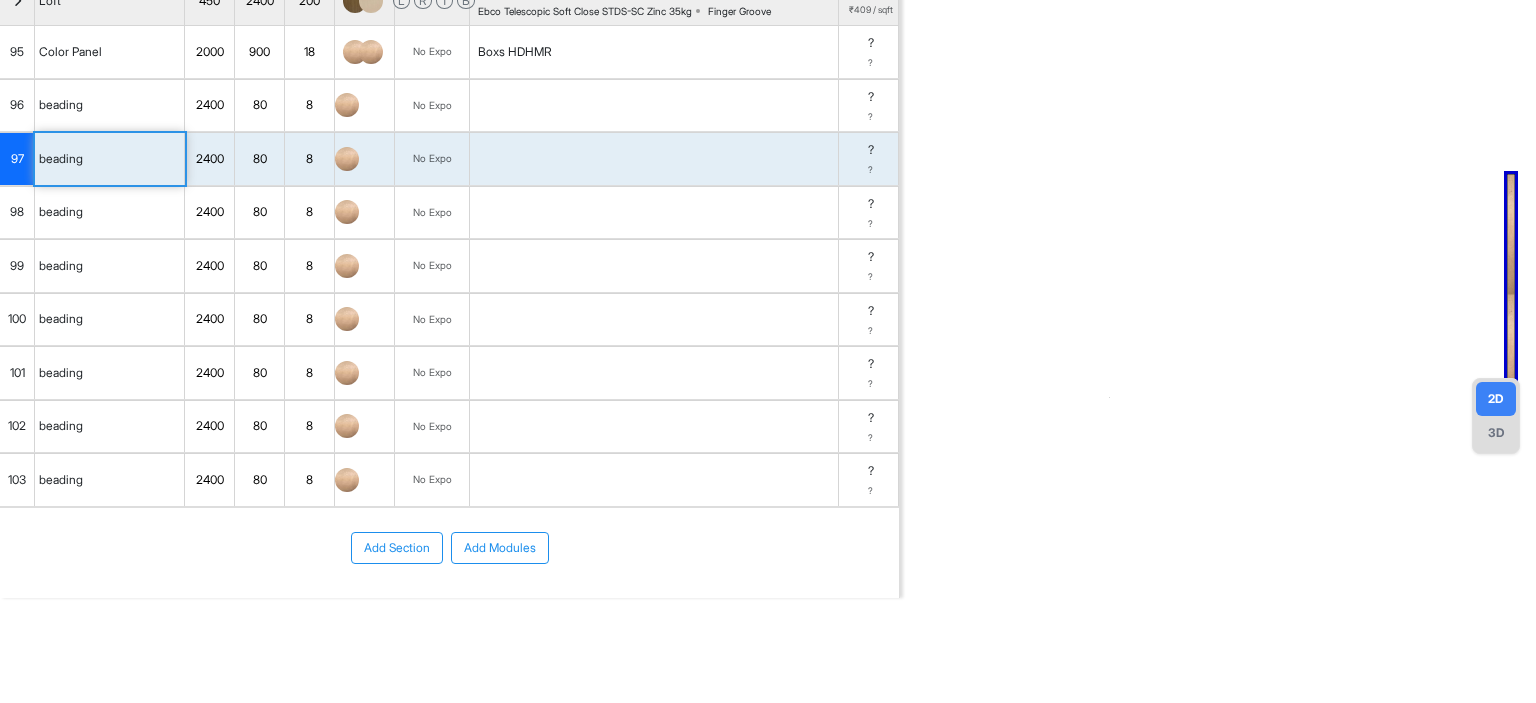 click on "103" at bounding box center (17, 480) 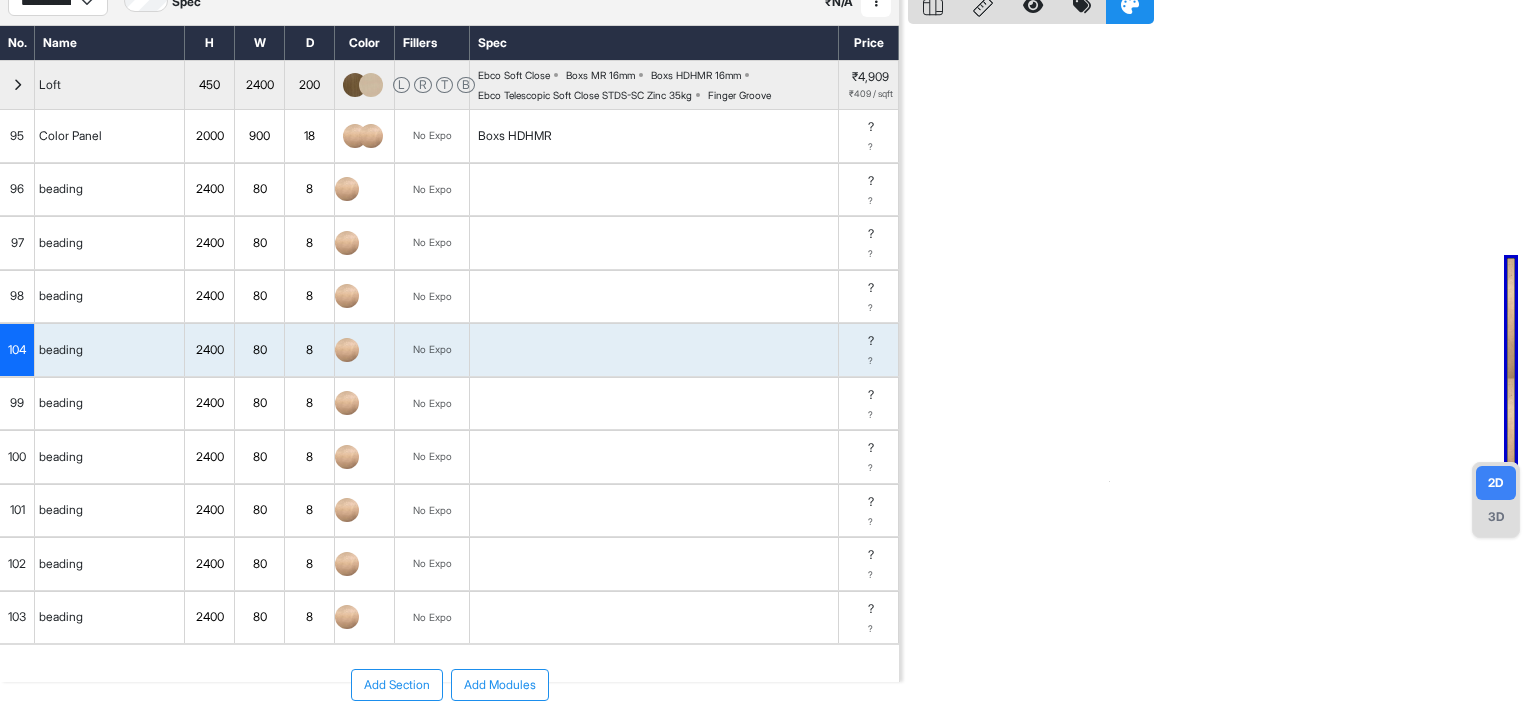 scroll, scrollTop: 0, scrollLeft: 0, axis: both 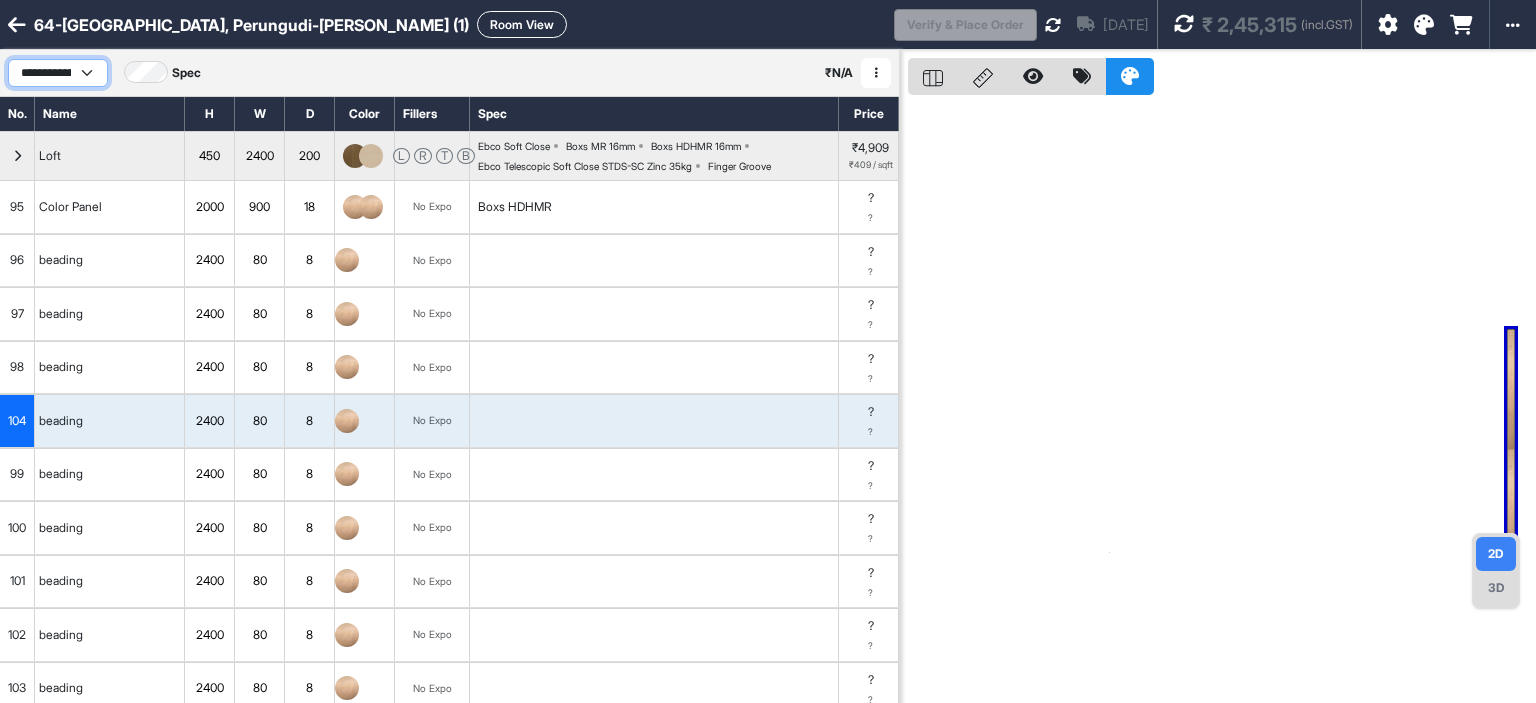 click on "**********" at bounding box center (58, 73) 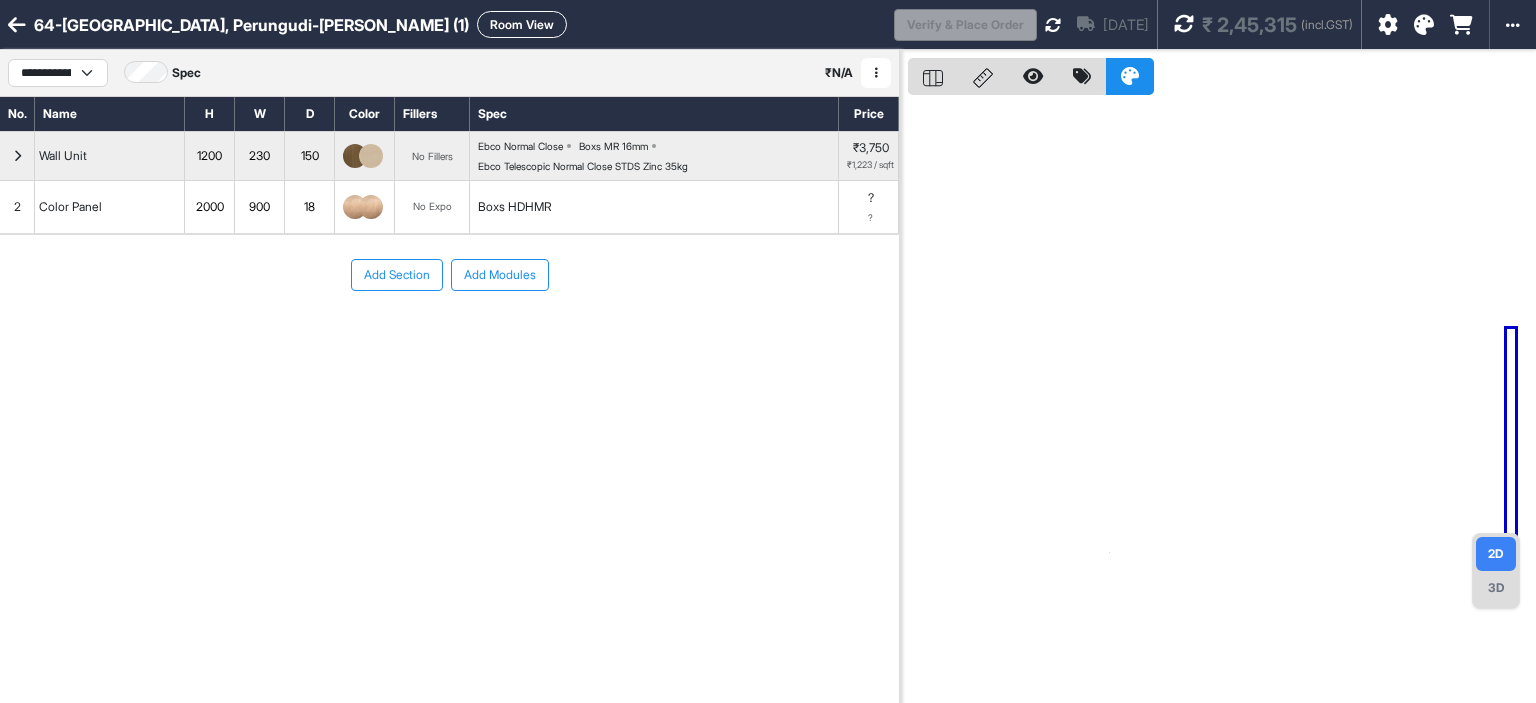 click at bounding box center (876, 73) 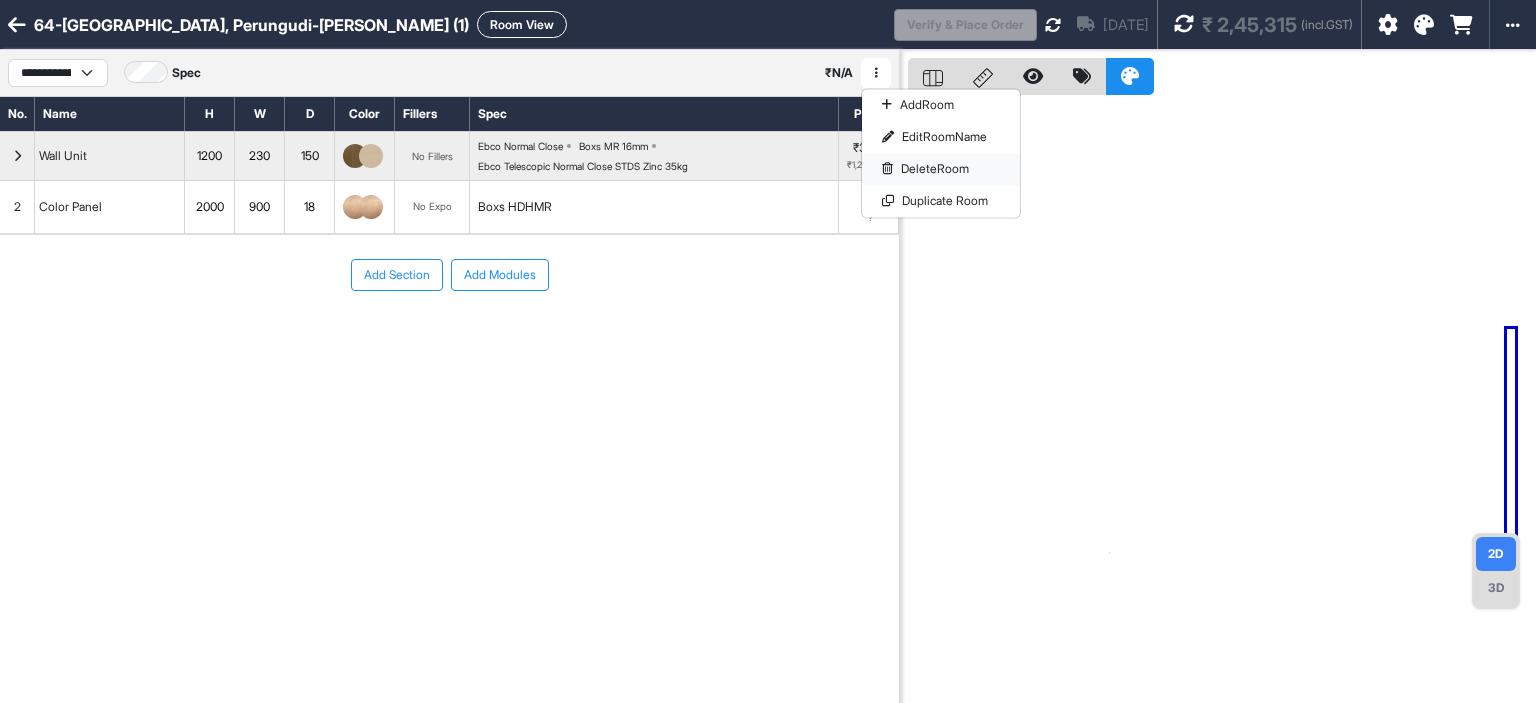 click on "Delete  Room" at bounding box center [941, 169] 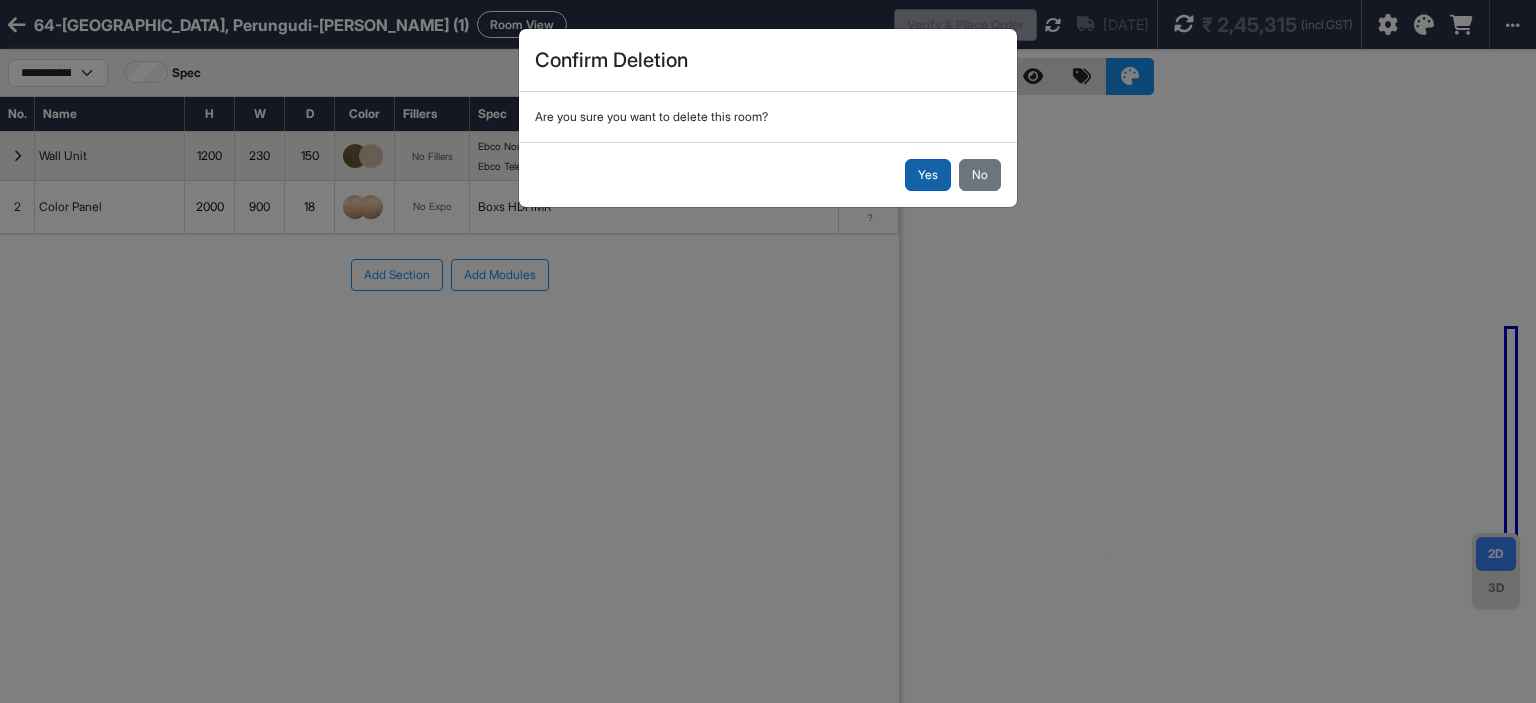click on "Yes" at bounding box center (928, 175) 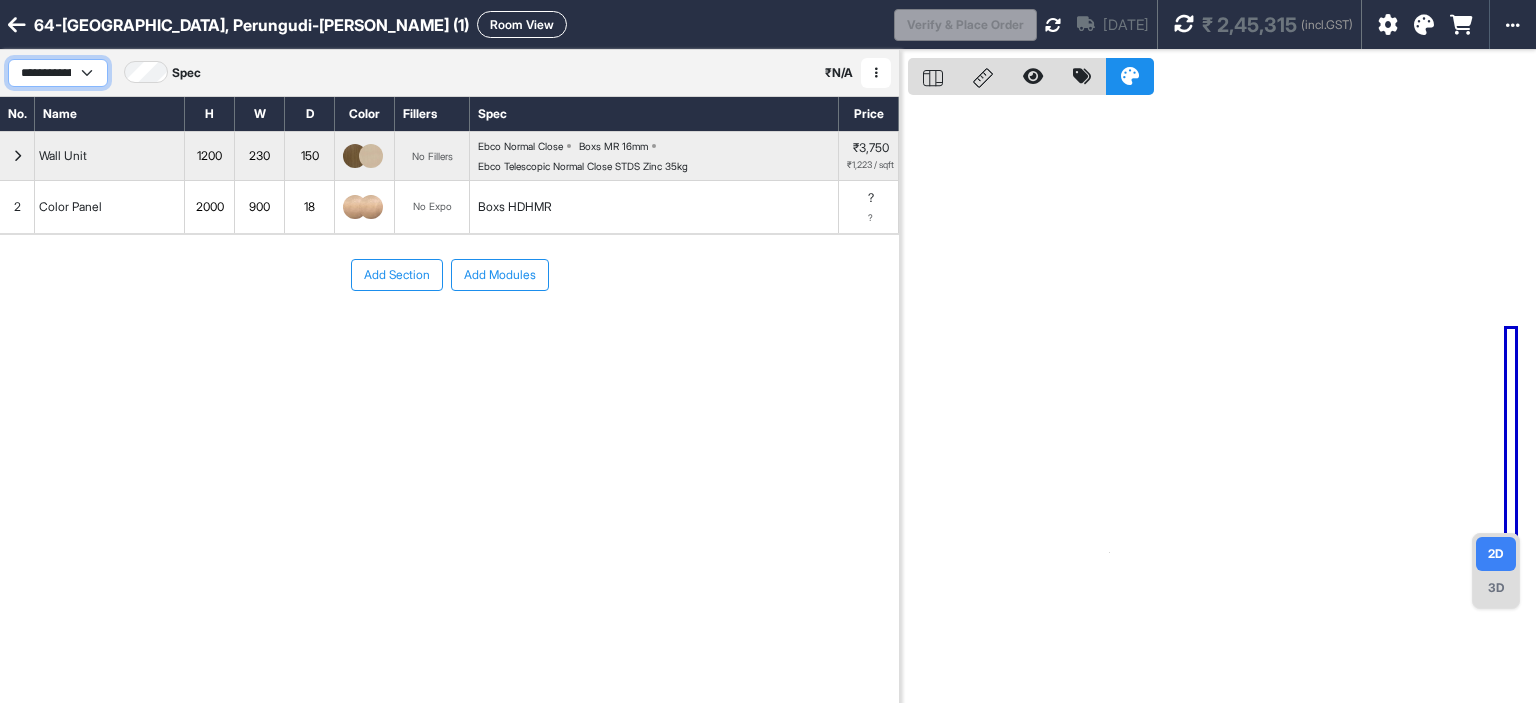 click on "**********" at bounding box center [58, 73] 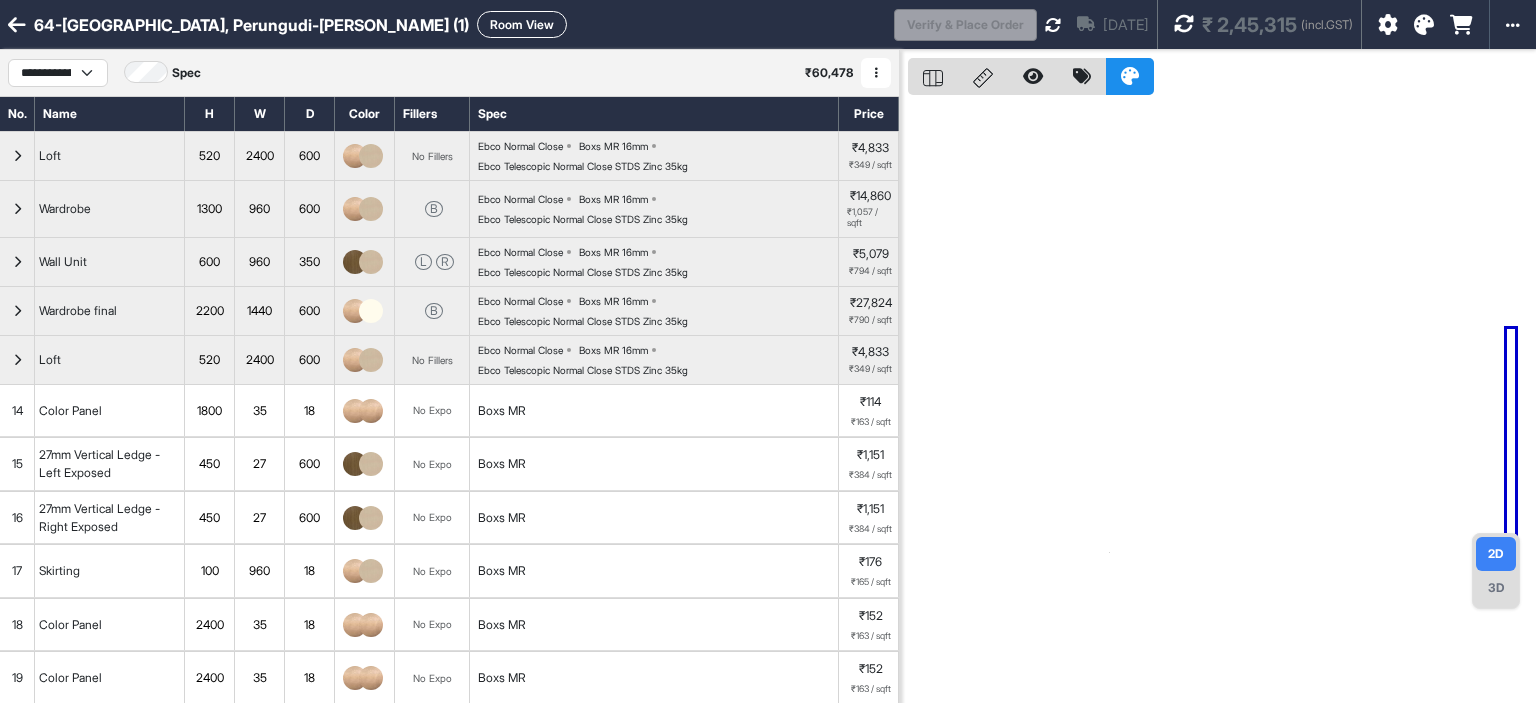 click at bounding box center [876, 73] 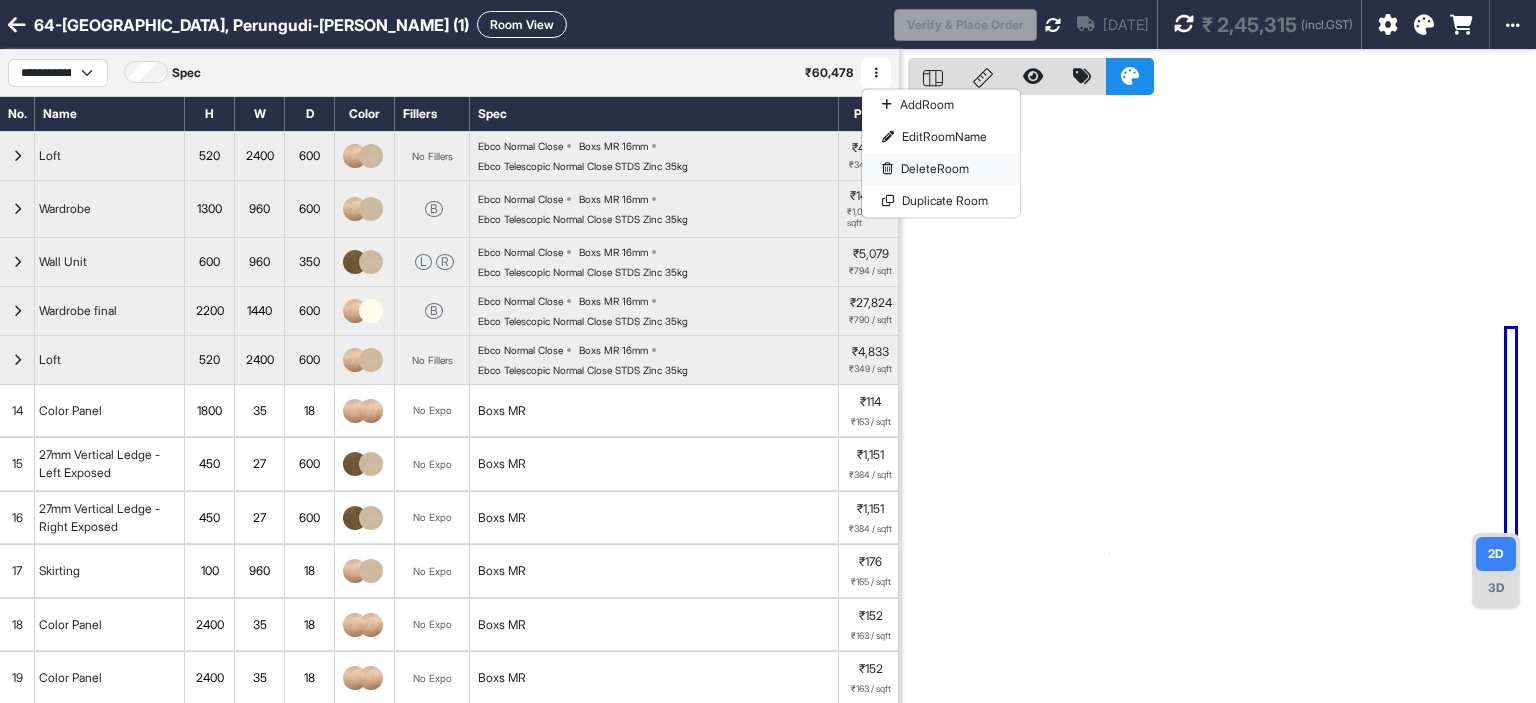click on "Delete  Room" at bounding box center (941, 169) 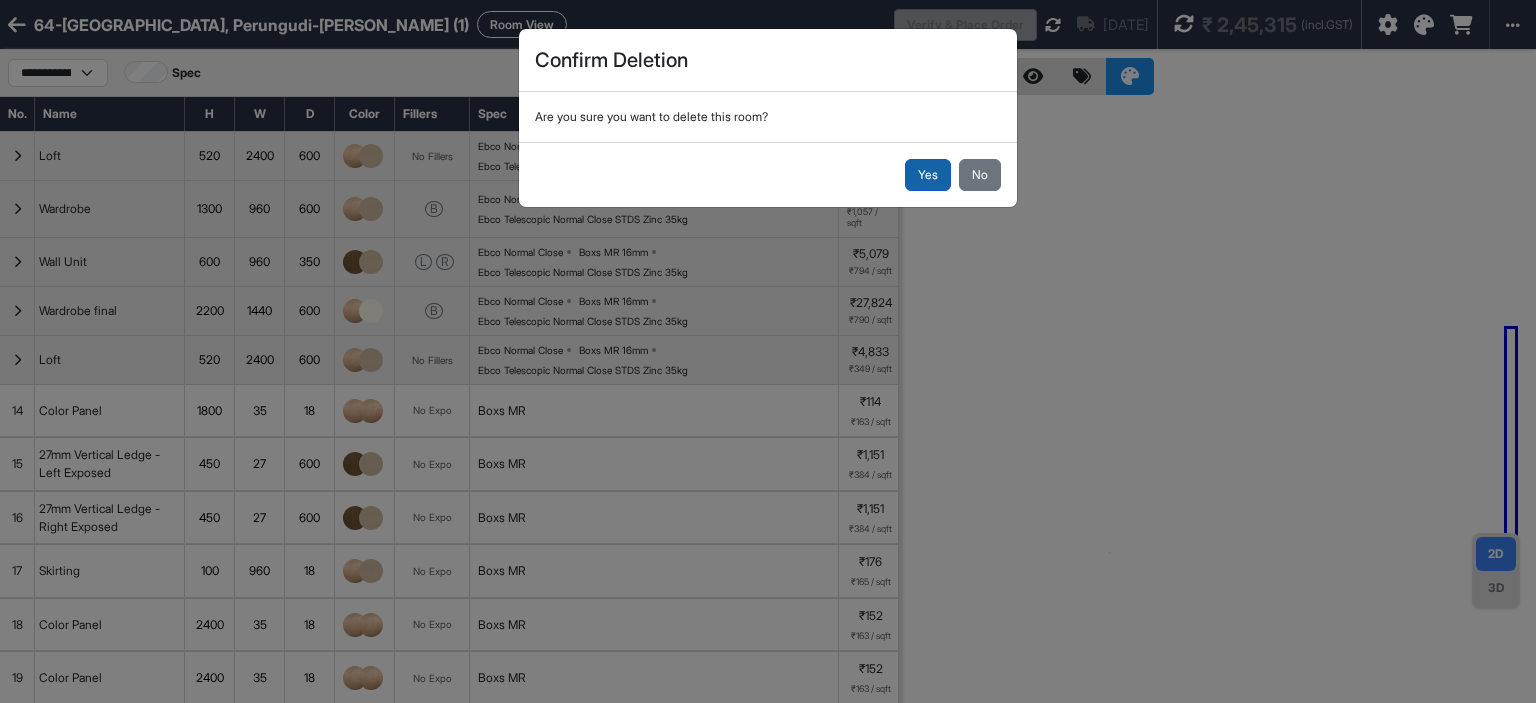 click on "Yes" at bounding box center (928, 175) 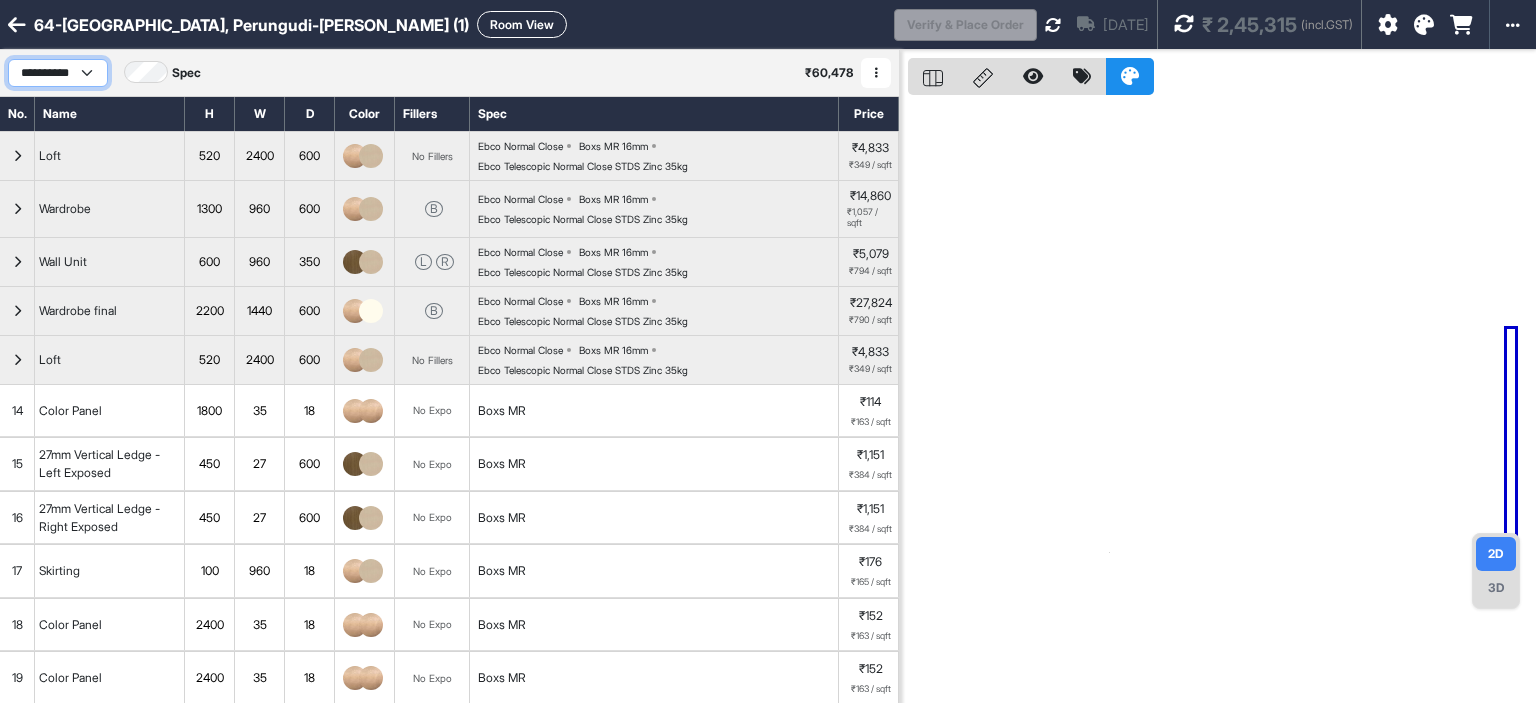 click on "**********" at bounding box center (58, 73) 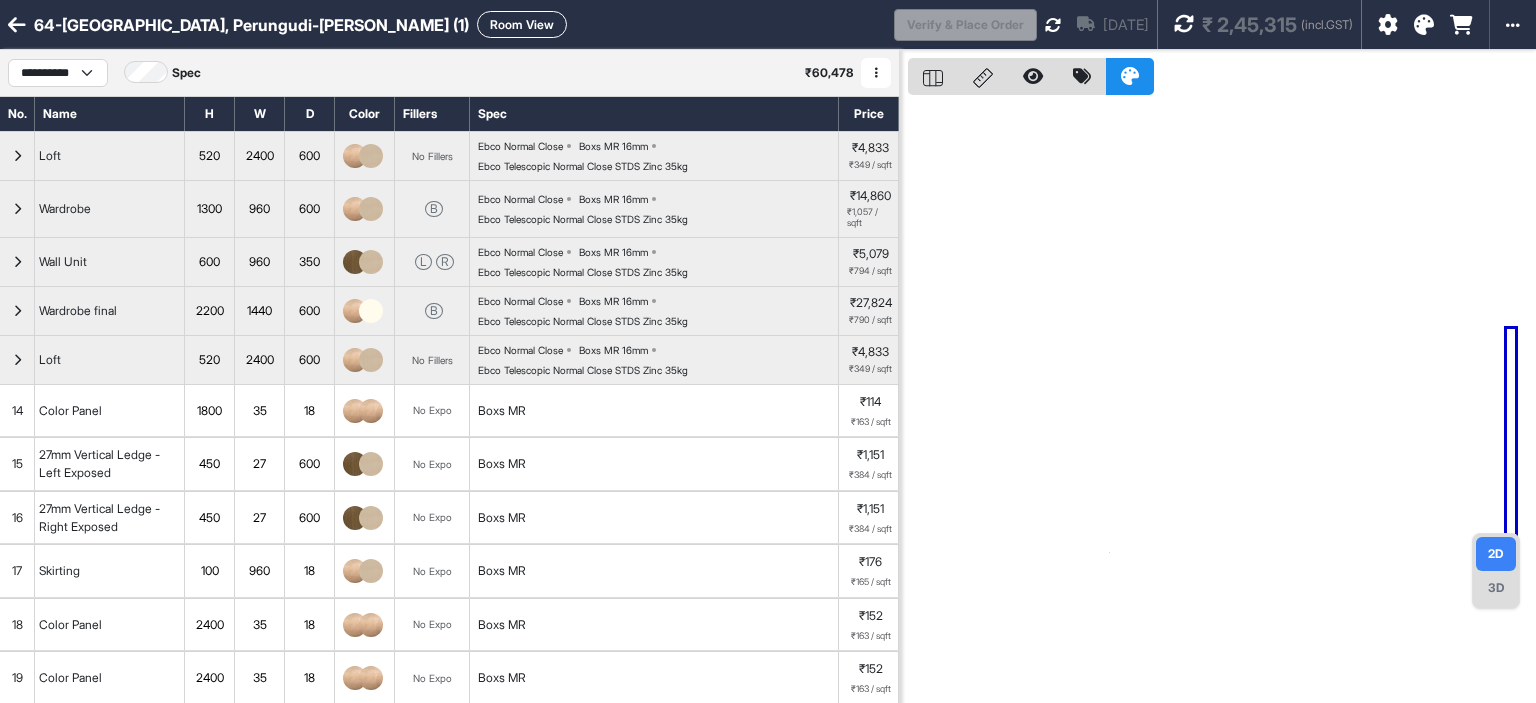 click at bounding box center [876, 73] 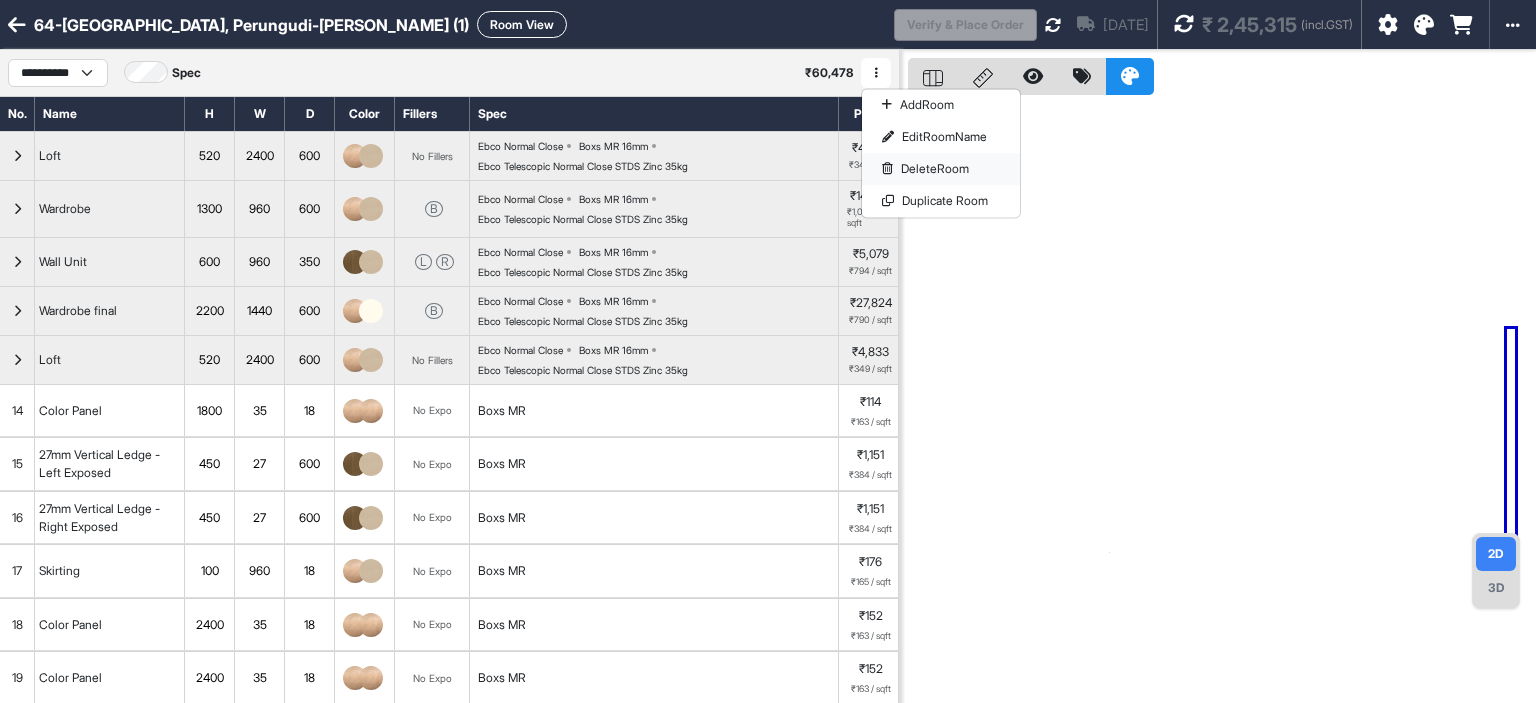 click on "Delete  Room" at bounding box center (941, 169) 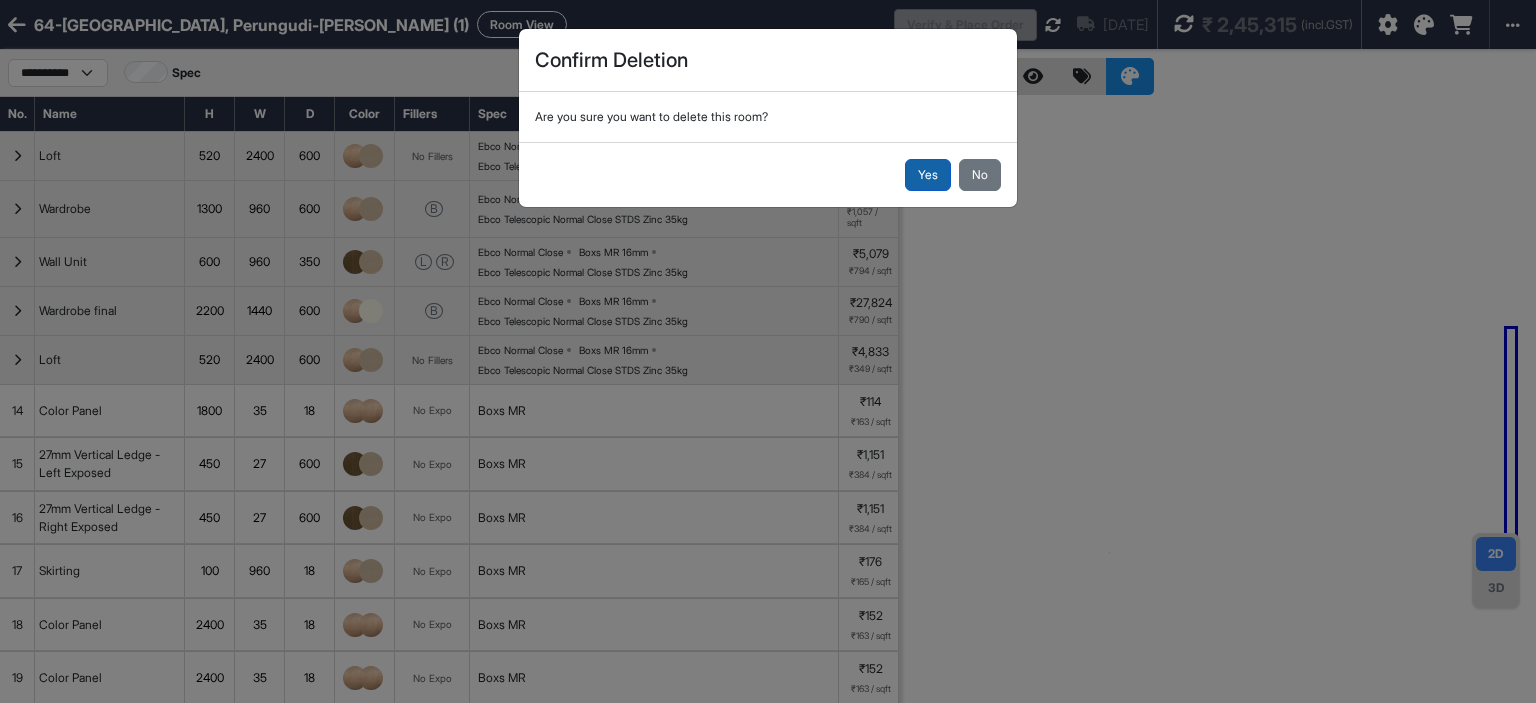 click on "Yes" at bounding box center (928, 175) 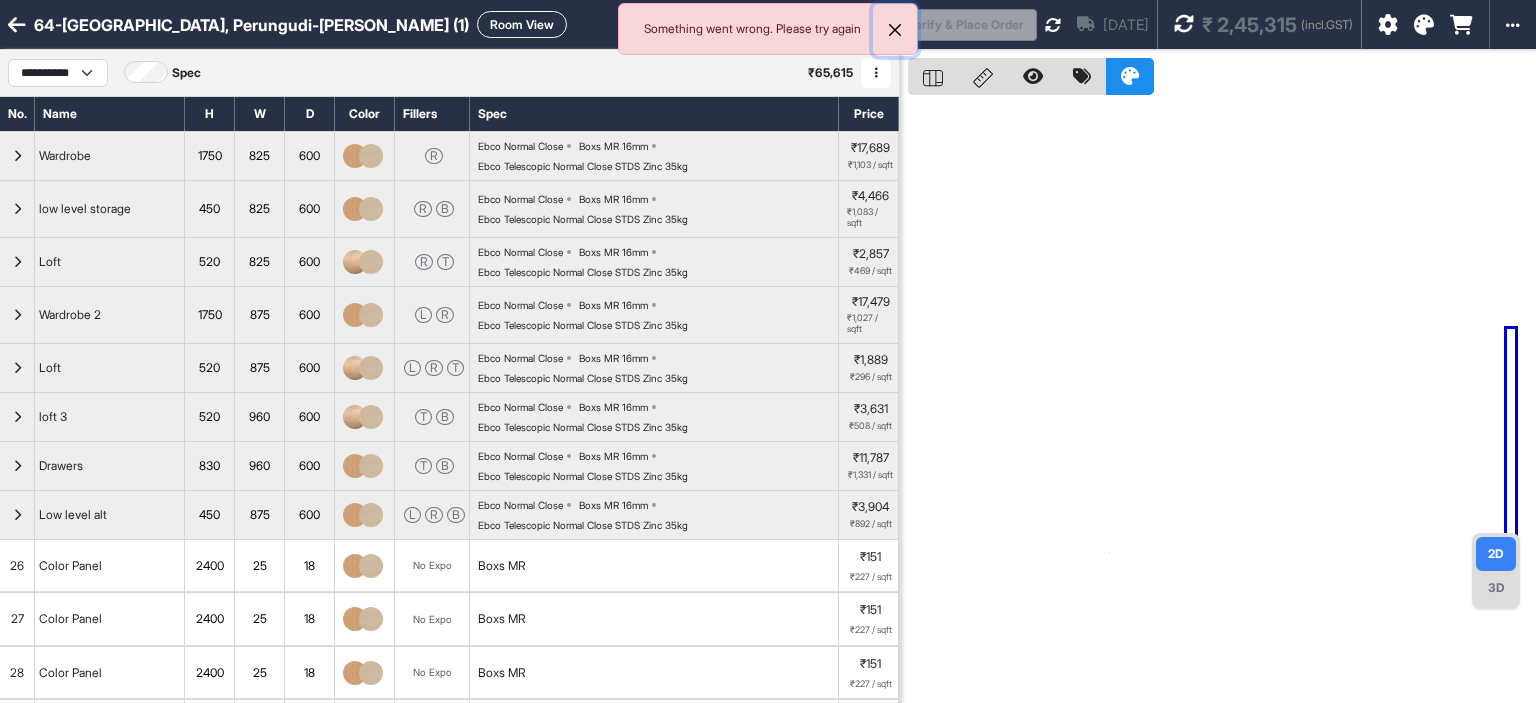 click at bounding box center [895, 30] 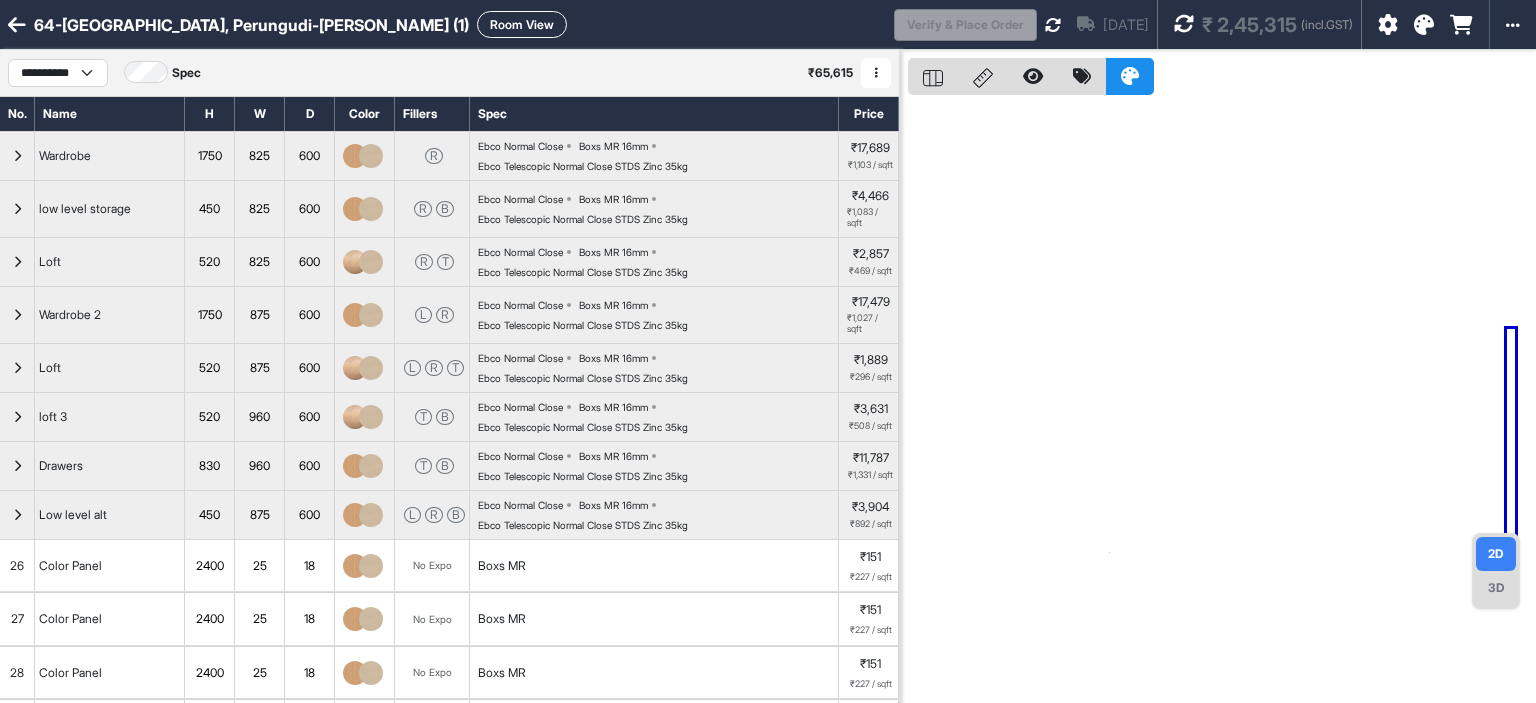 click at bounding box center (876, 73) 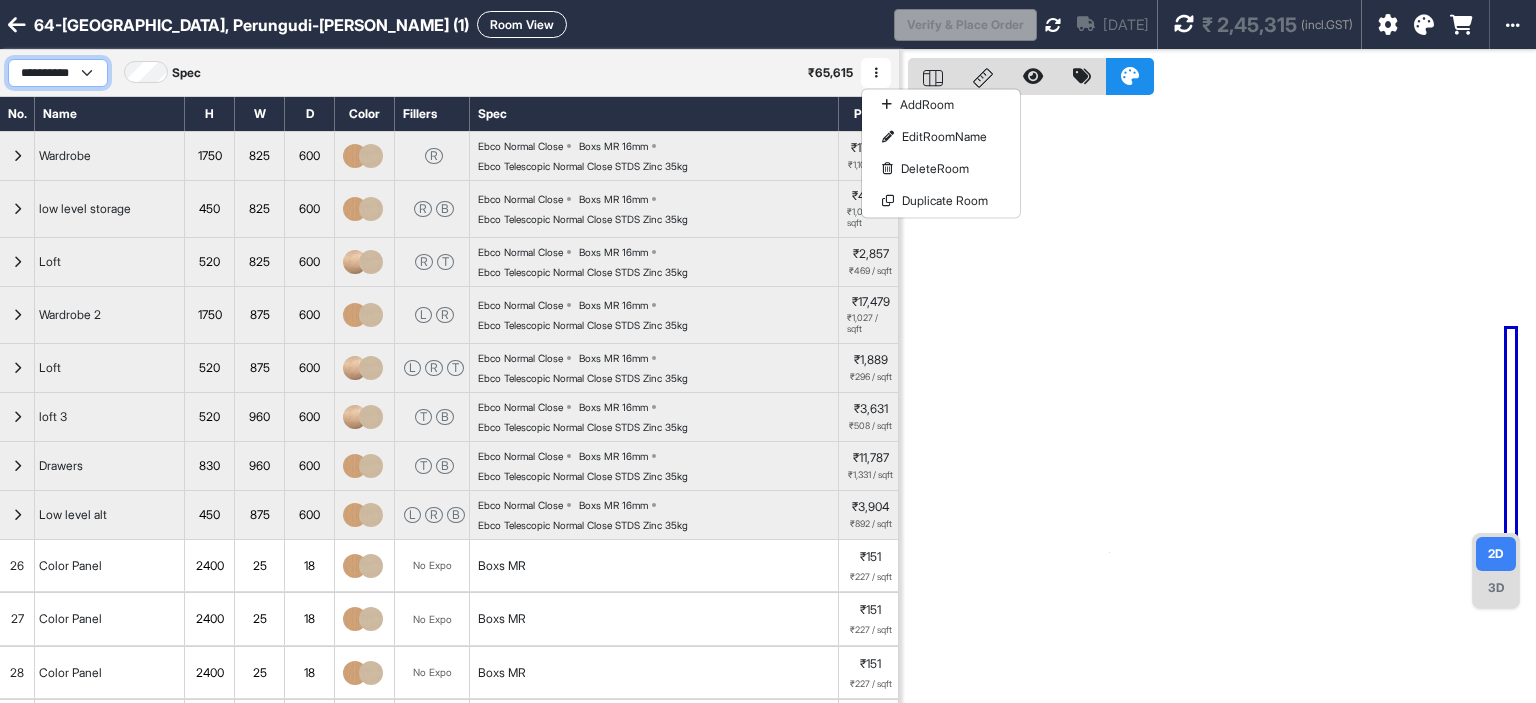 click on "**********" at bounding box center [58, 73] 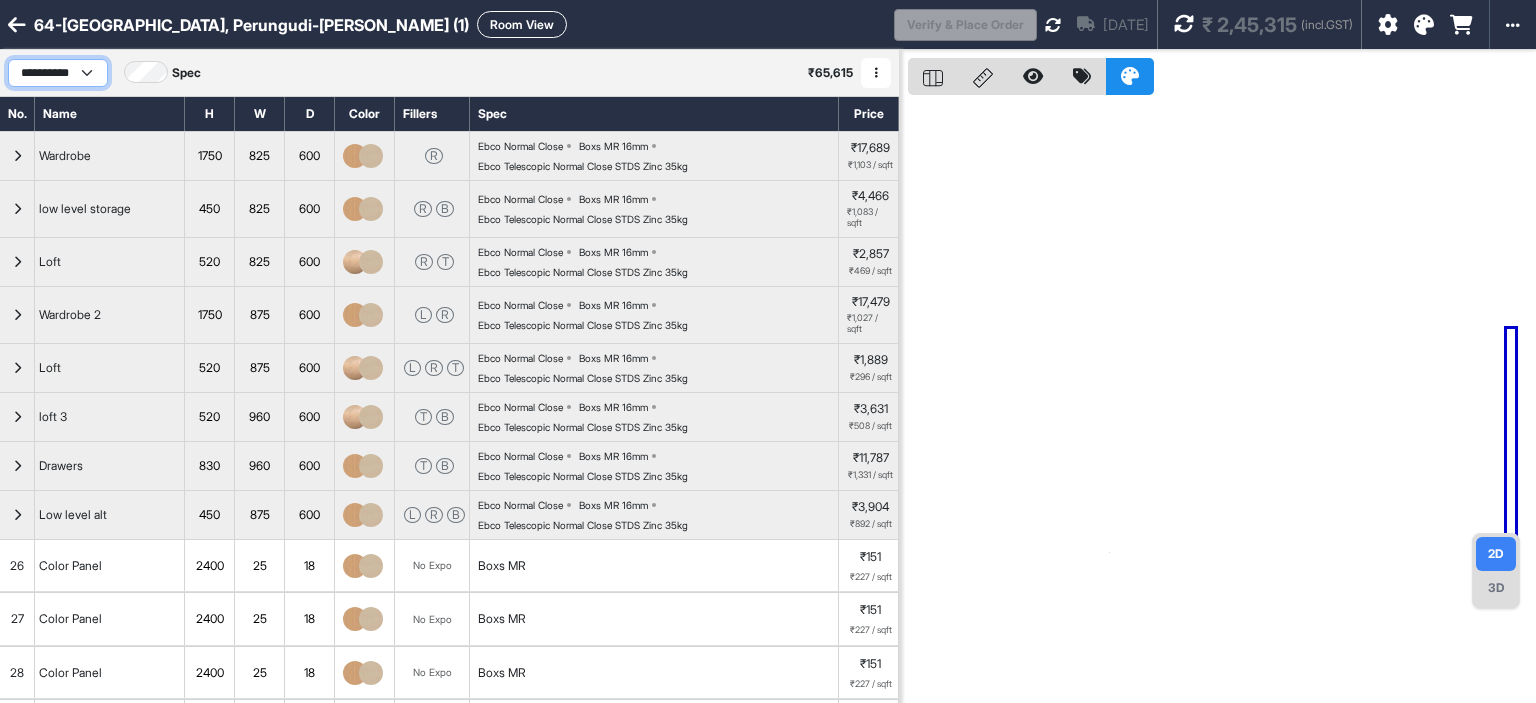 click on "**********" at bounding box center [58, 73] 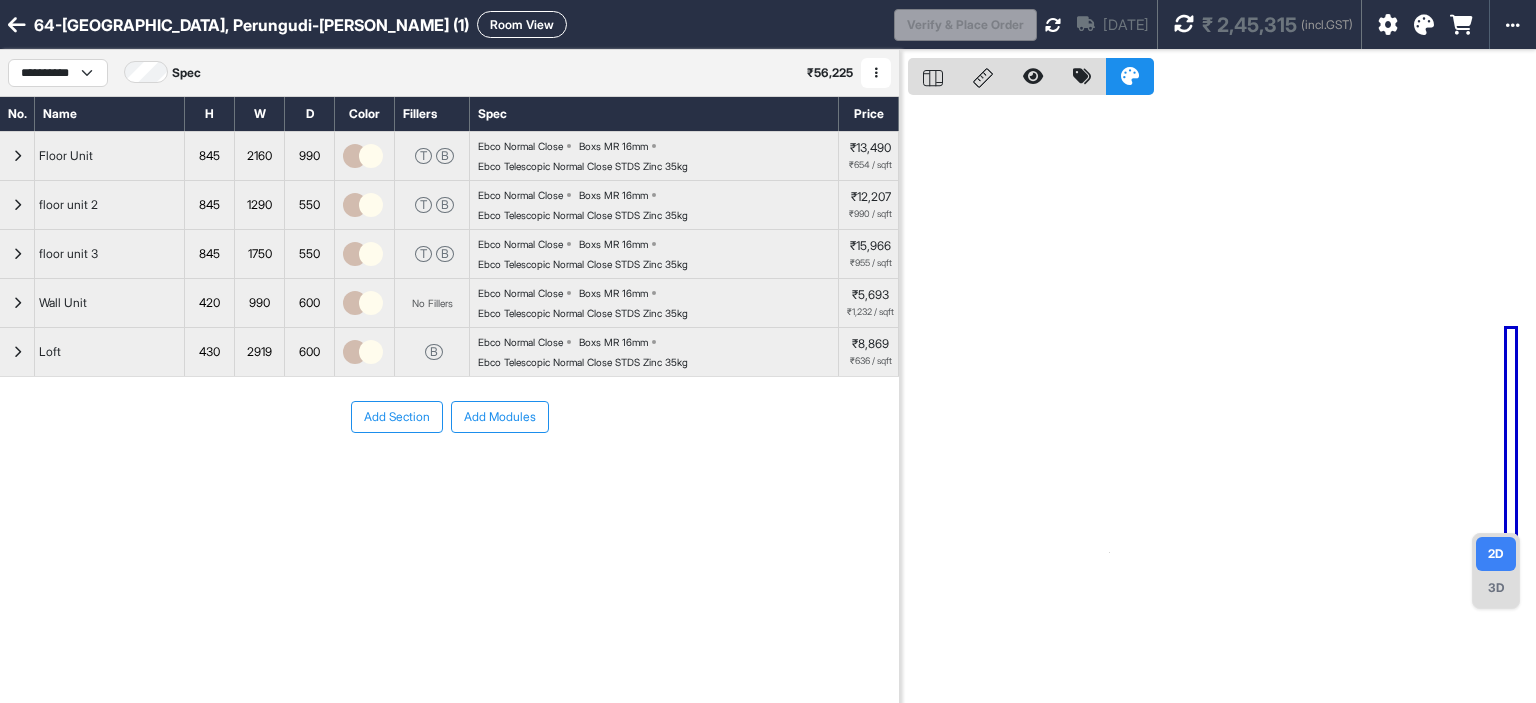 click at bounding box center [876, 73] 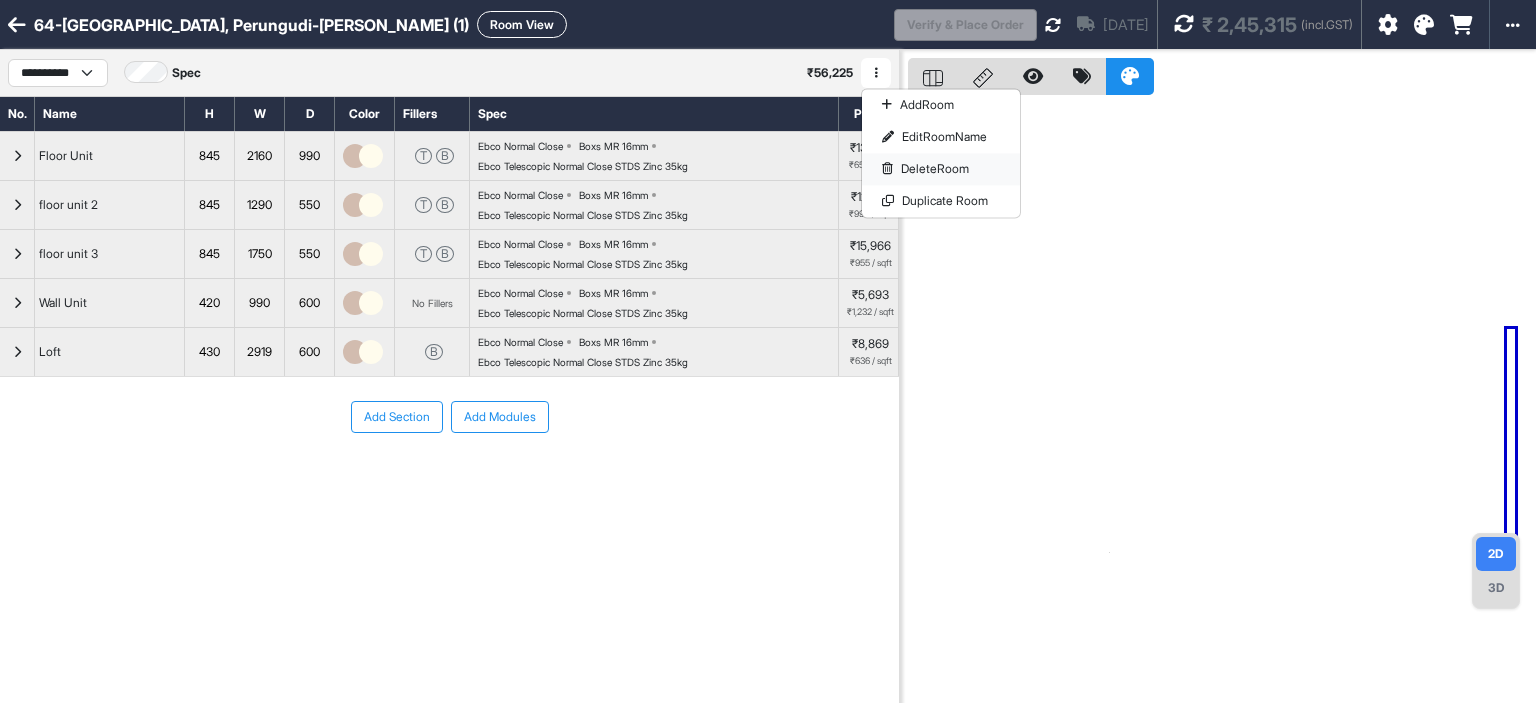 click on "Delete  Room" at bounding box center (941, 169) 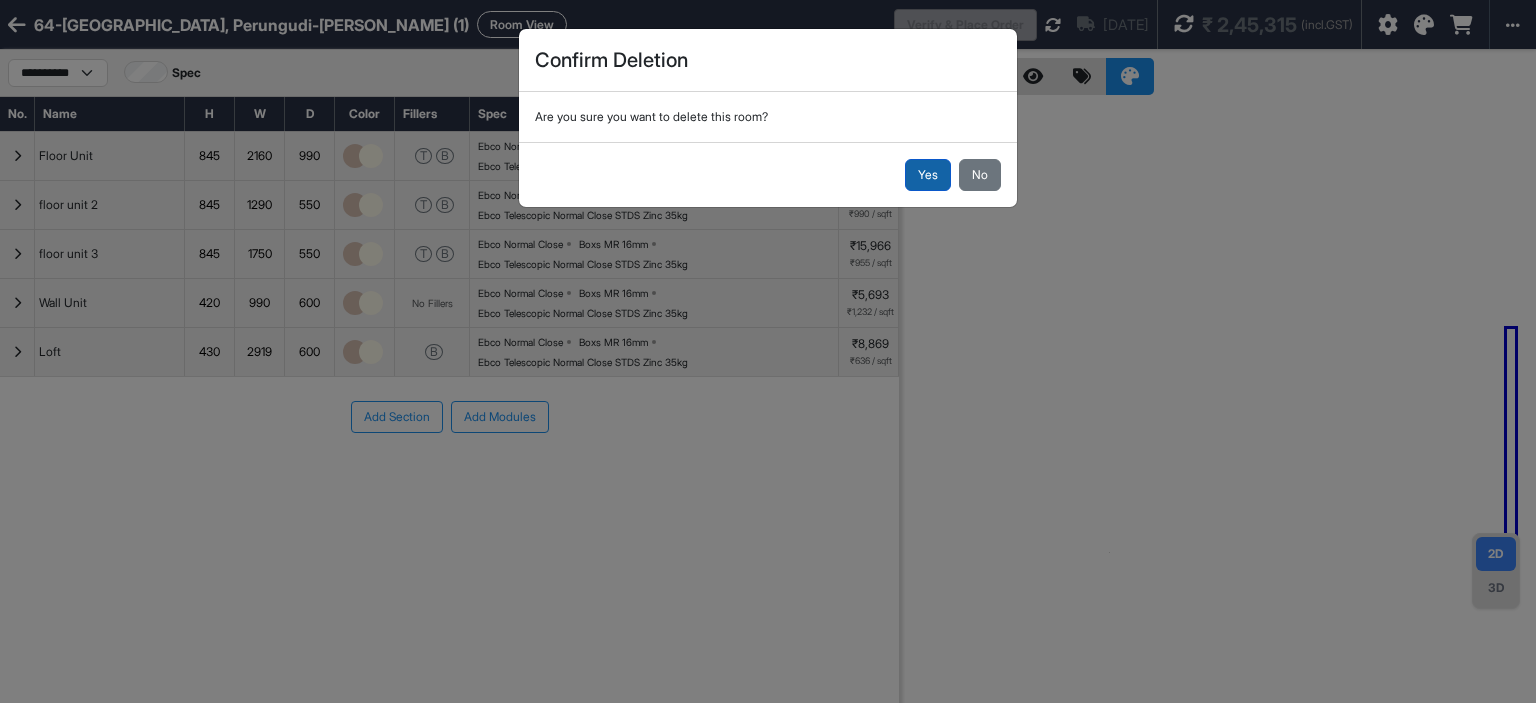 click on "Yes" at bounding box center (928, 175) 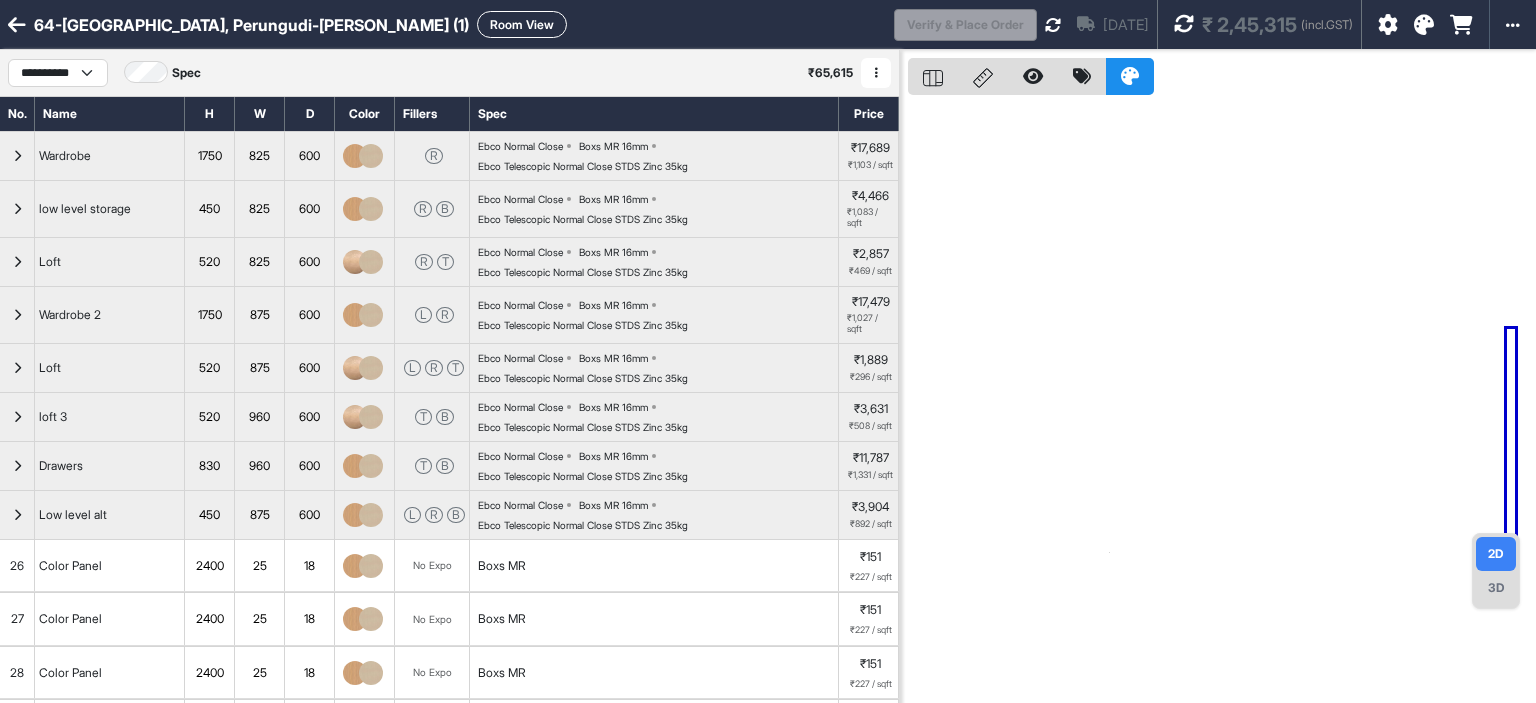 click at bounding box center [876, 73] 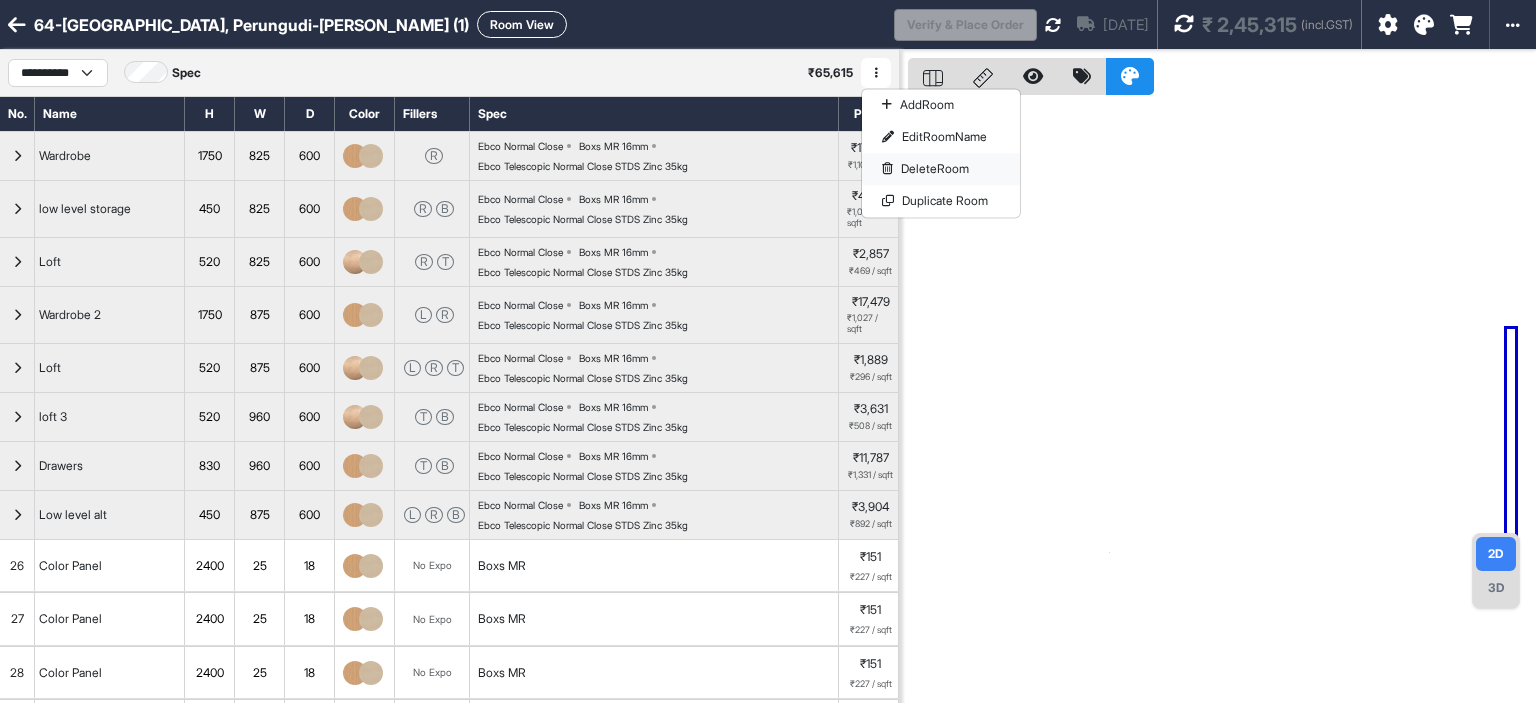 click on "Delete  Room" at bounding box center [941, 169] 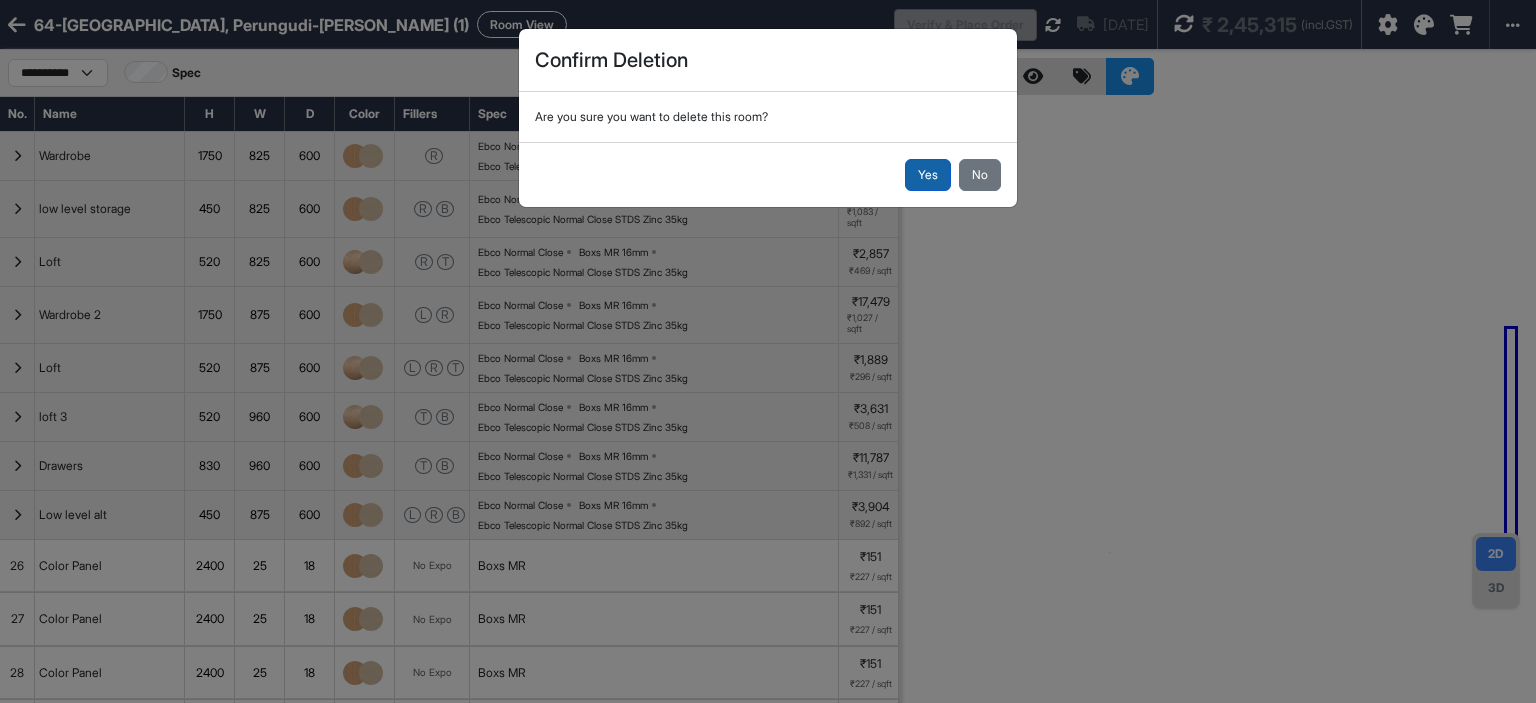 click on "Yes" at bounding box center [928, 175] 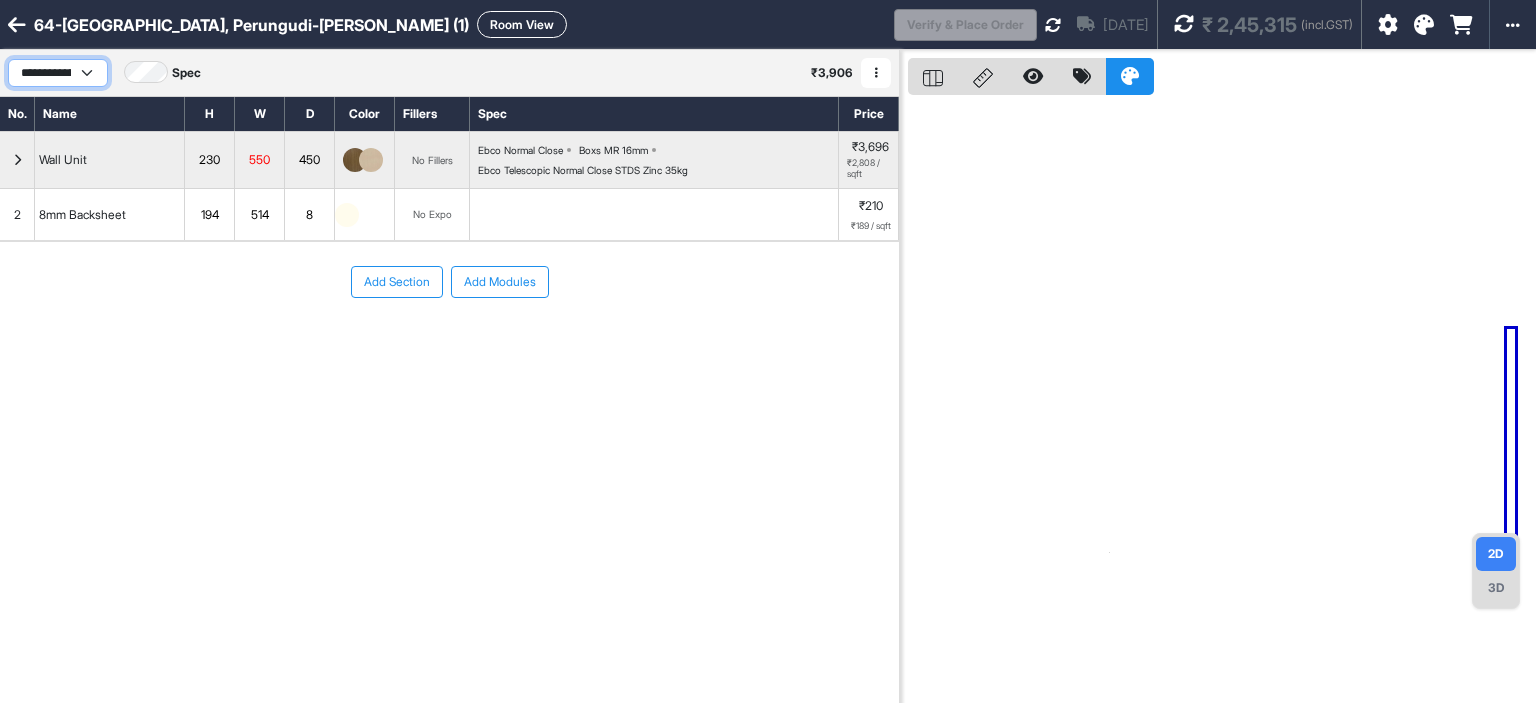 click on "**********" at bounding box center [58, 73] 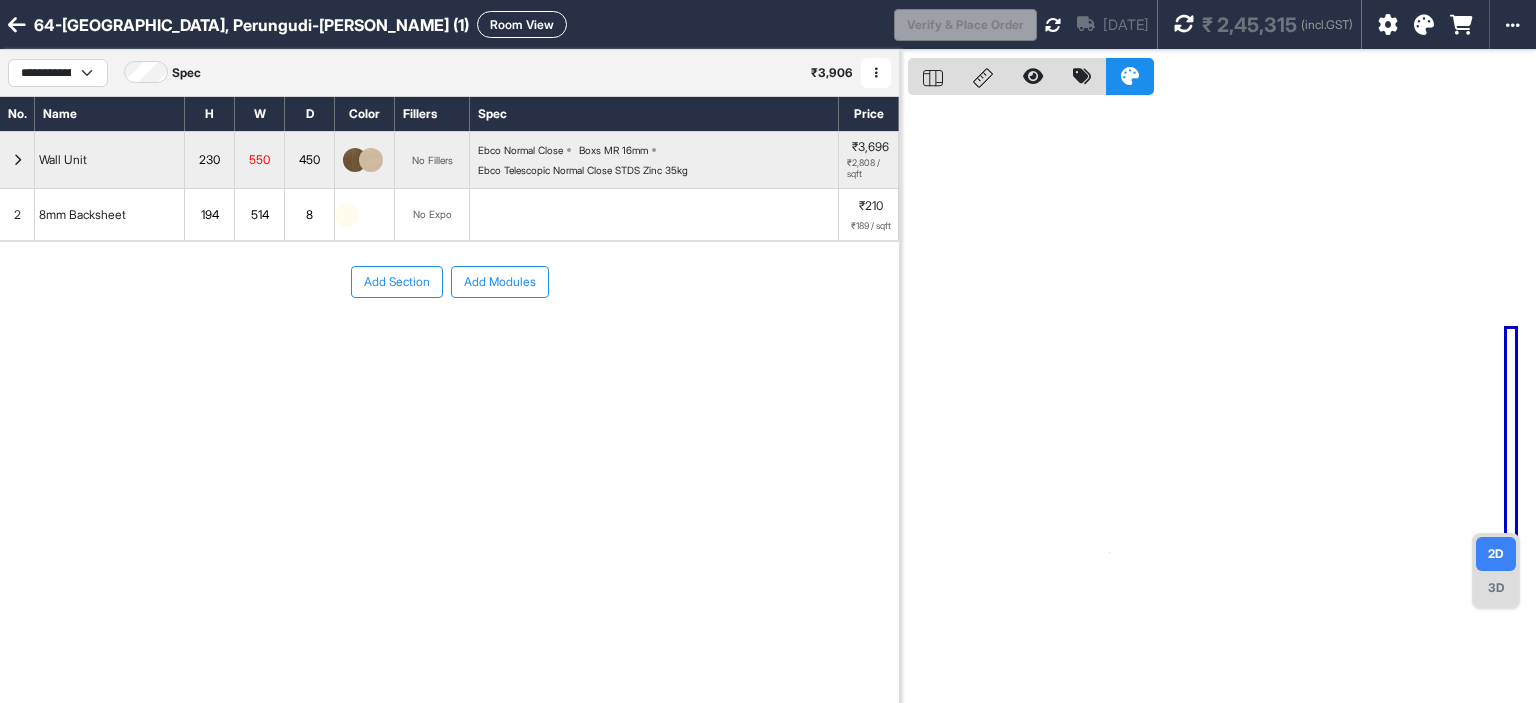 click at bounding box center [876, 73] 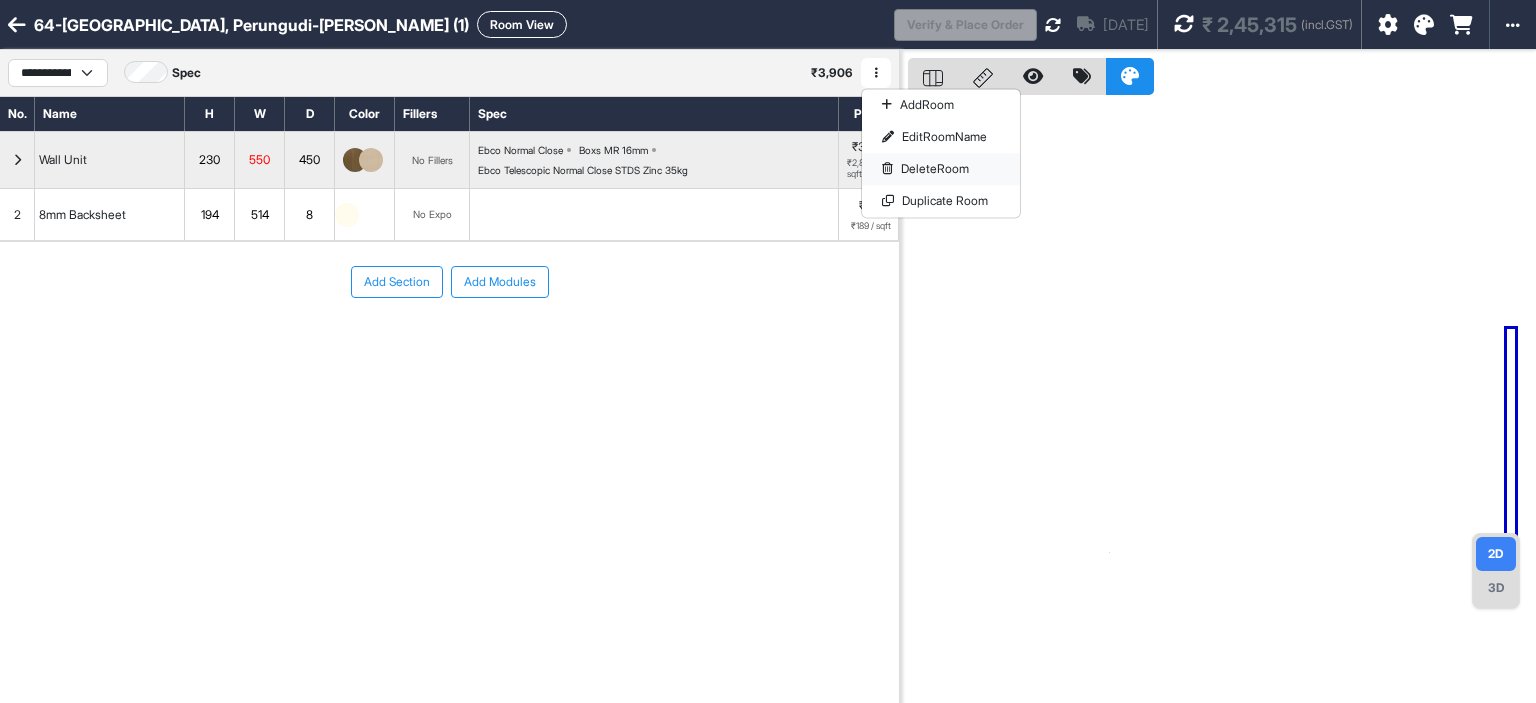 click on "Delete  Room" at bounding box center (941, 169) 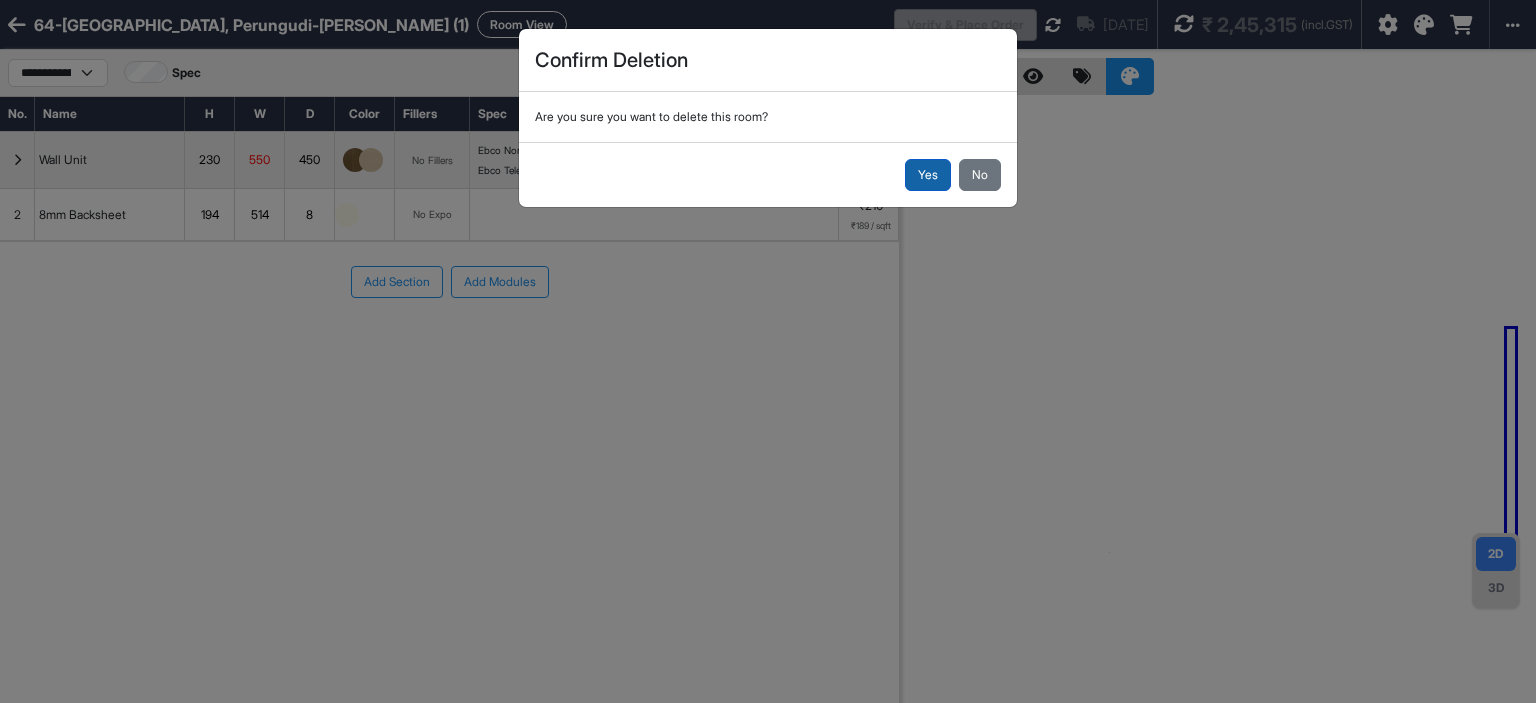 click on "Yes" at bounding box center (928, 175) 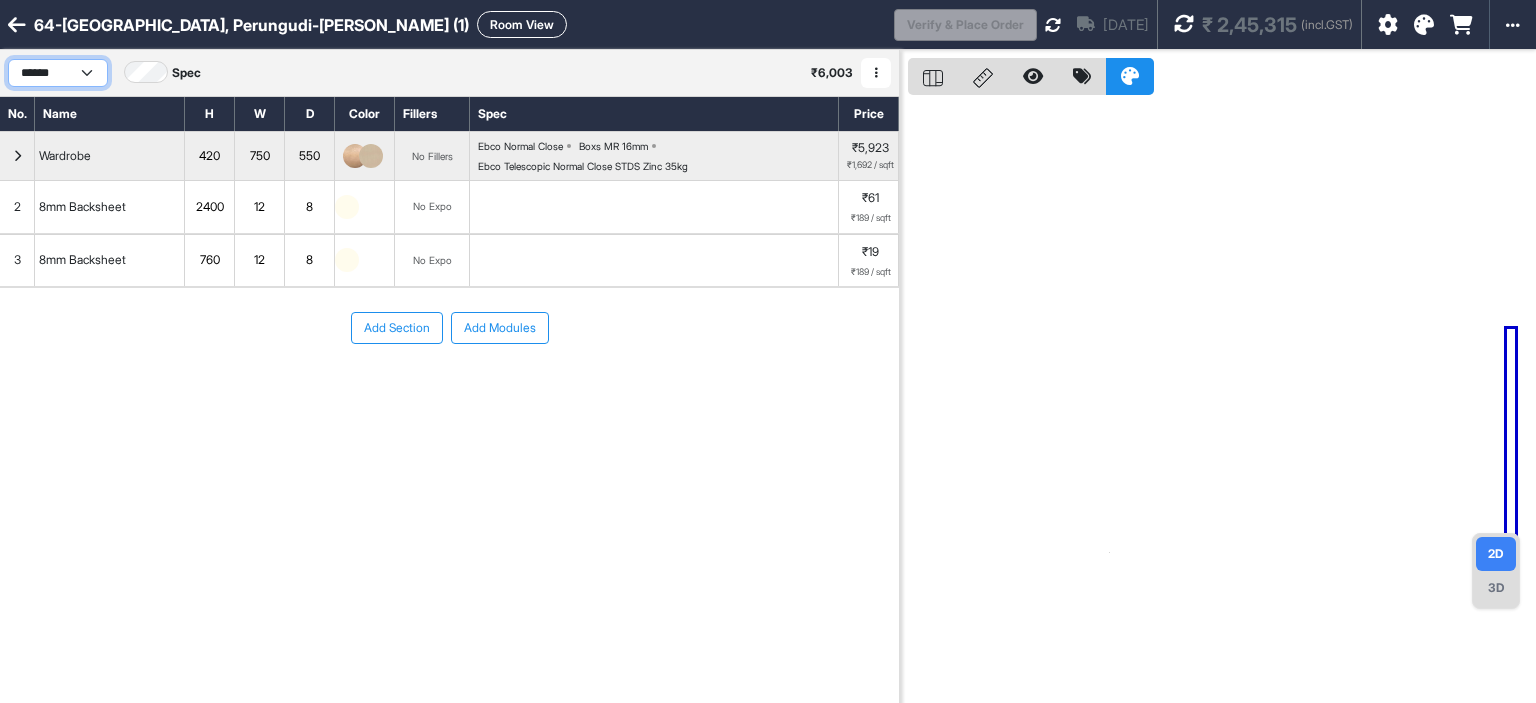 click on "**********" at bounding box center (58, 73) 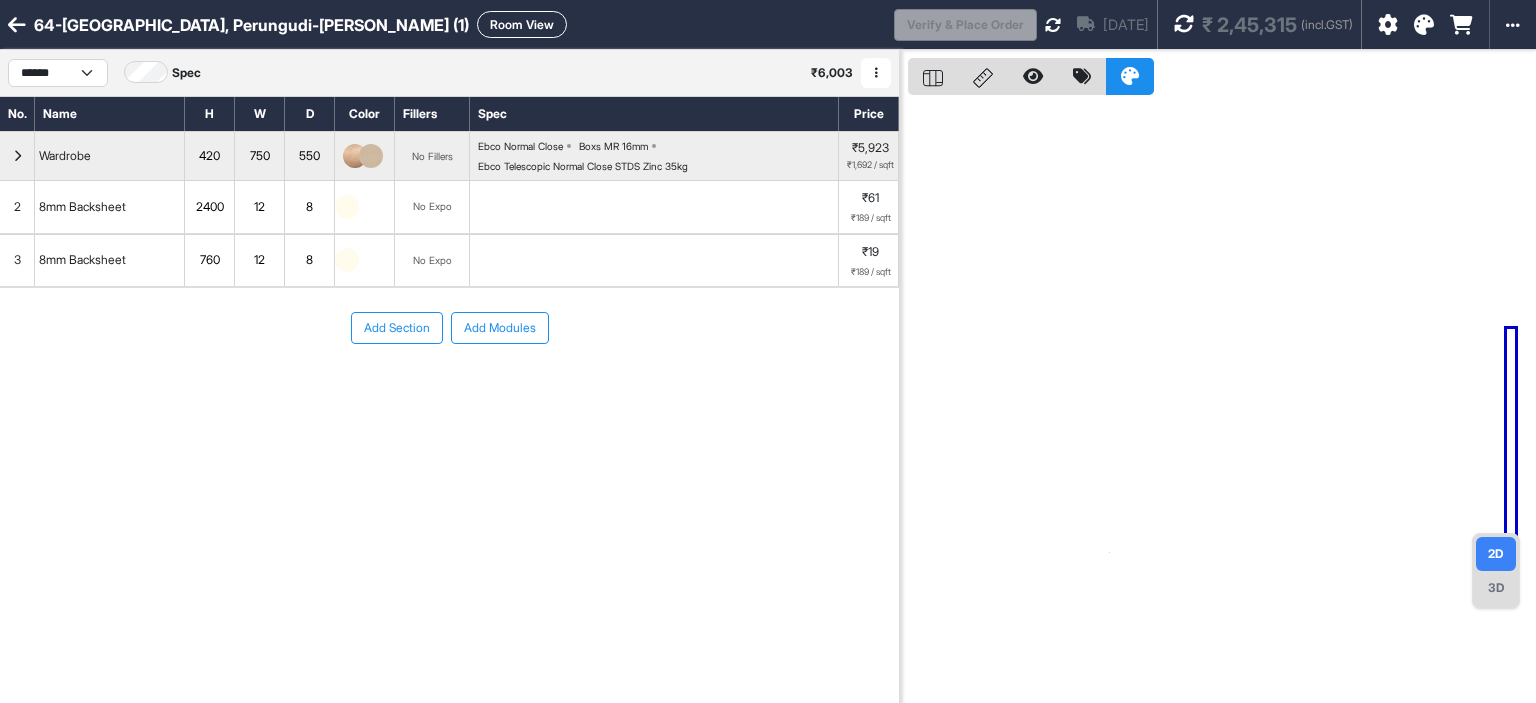 click at bounding box center (876, 73) 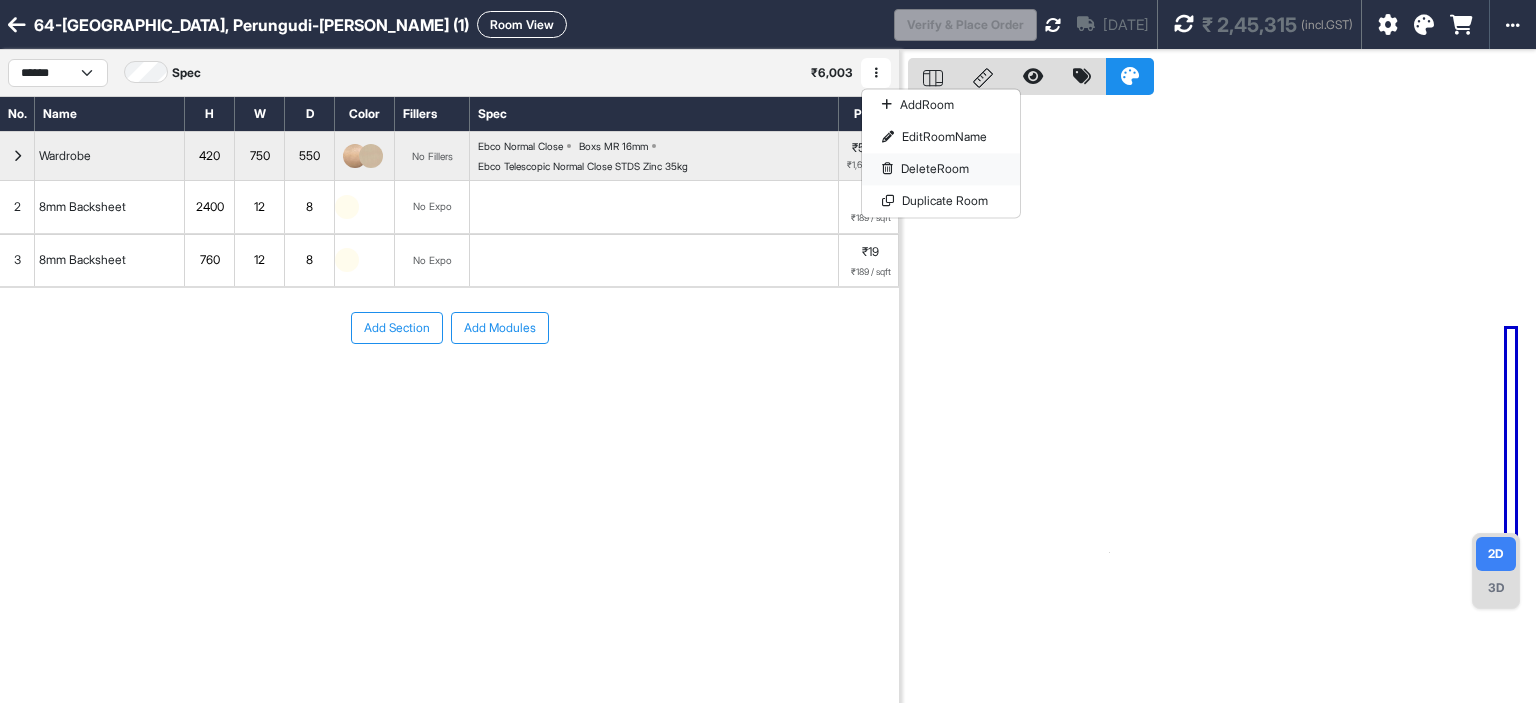 click on "Delete  Room" at bounding box center [941, 169] 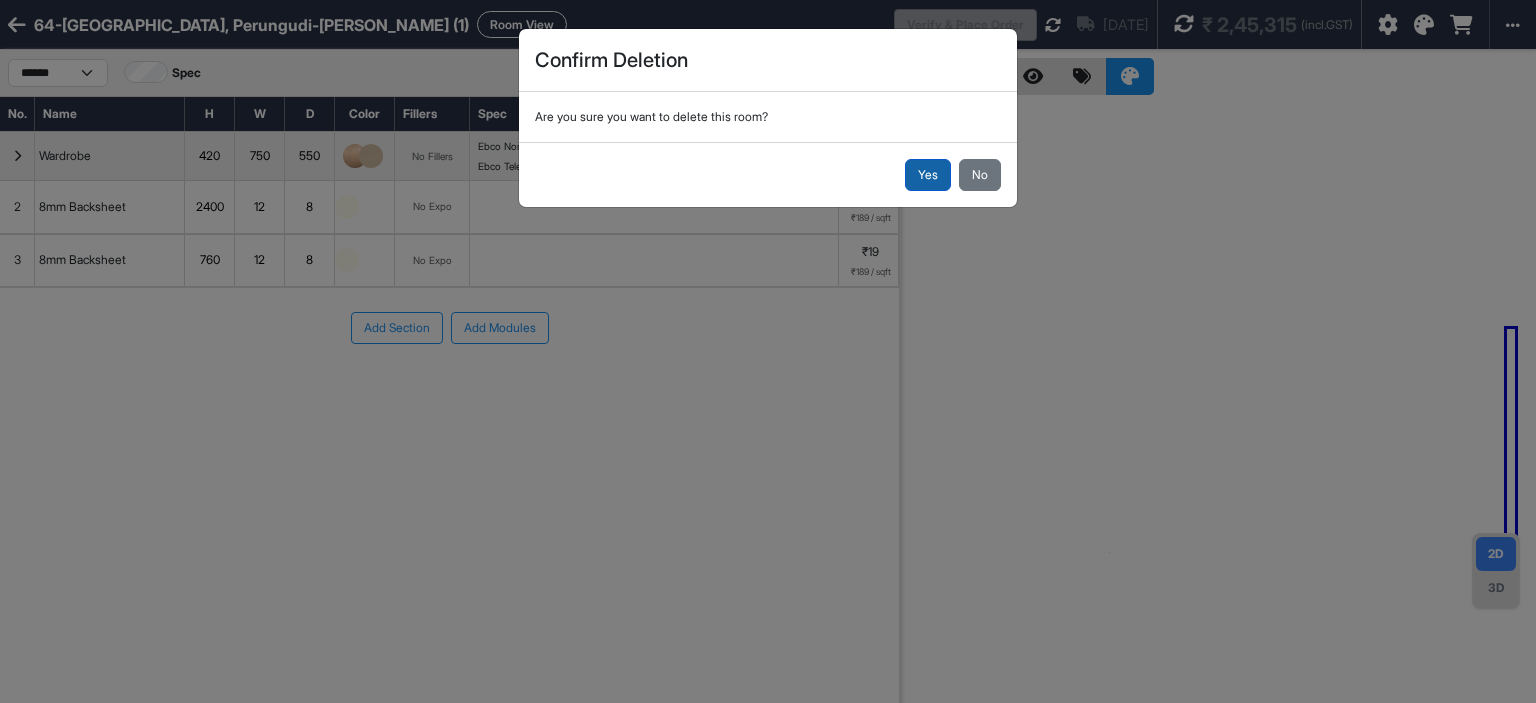 click on "Yes" at bounding box center (928, 175) 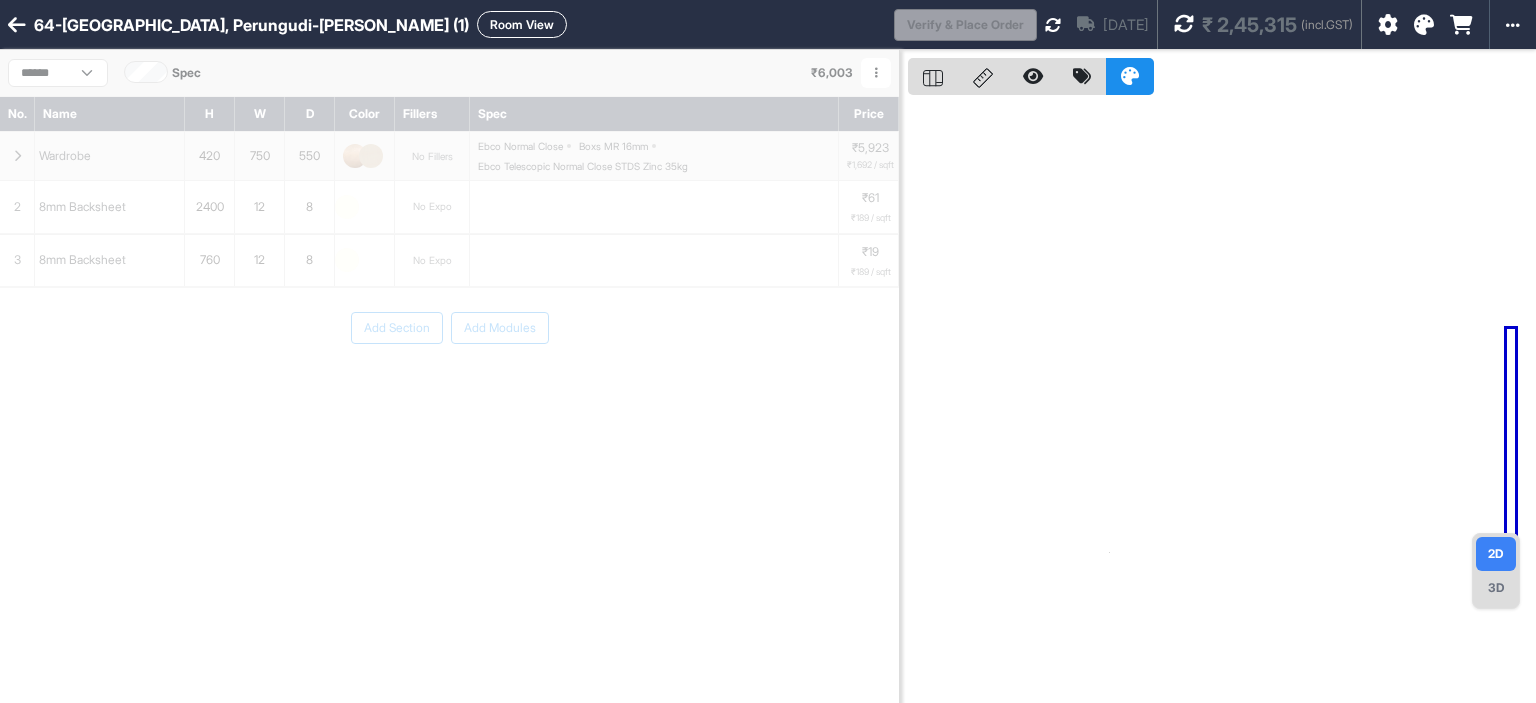 select on "****" 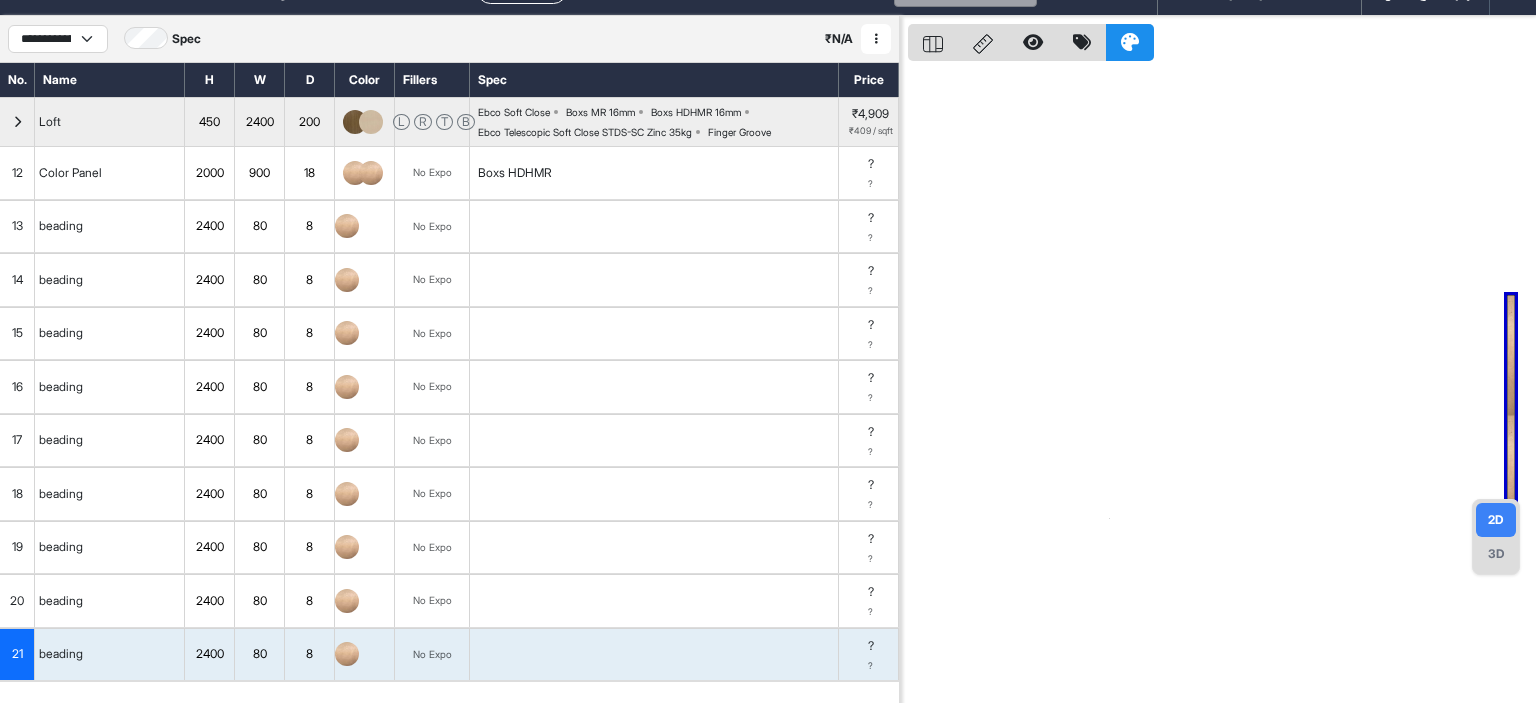 scroll, scrollTop: 0, scrollLeft: 0, axis: both 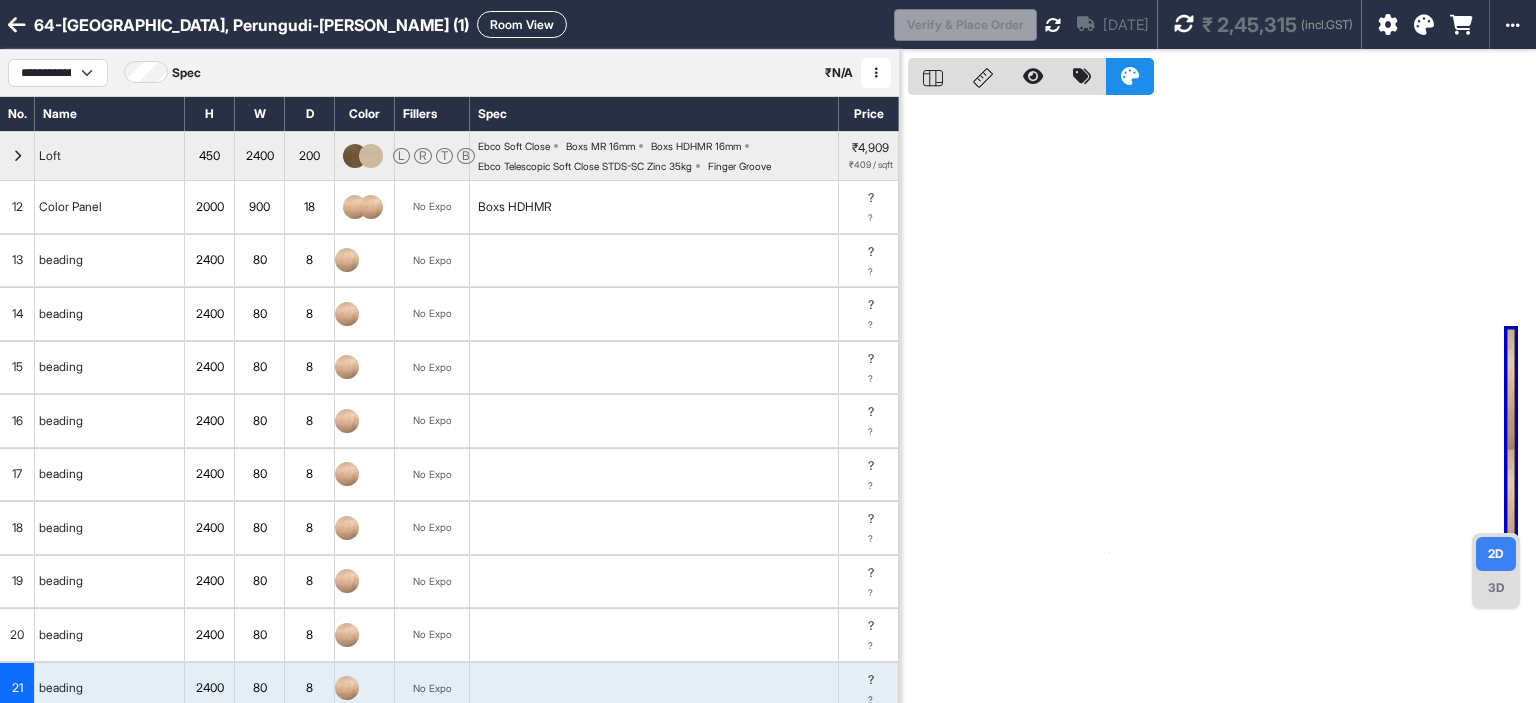 click on "Room View" at bounding box center (522, 24) 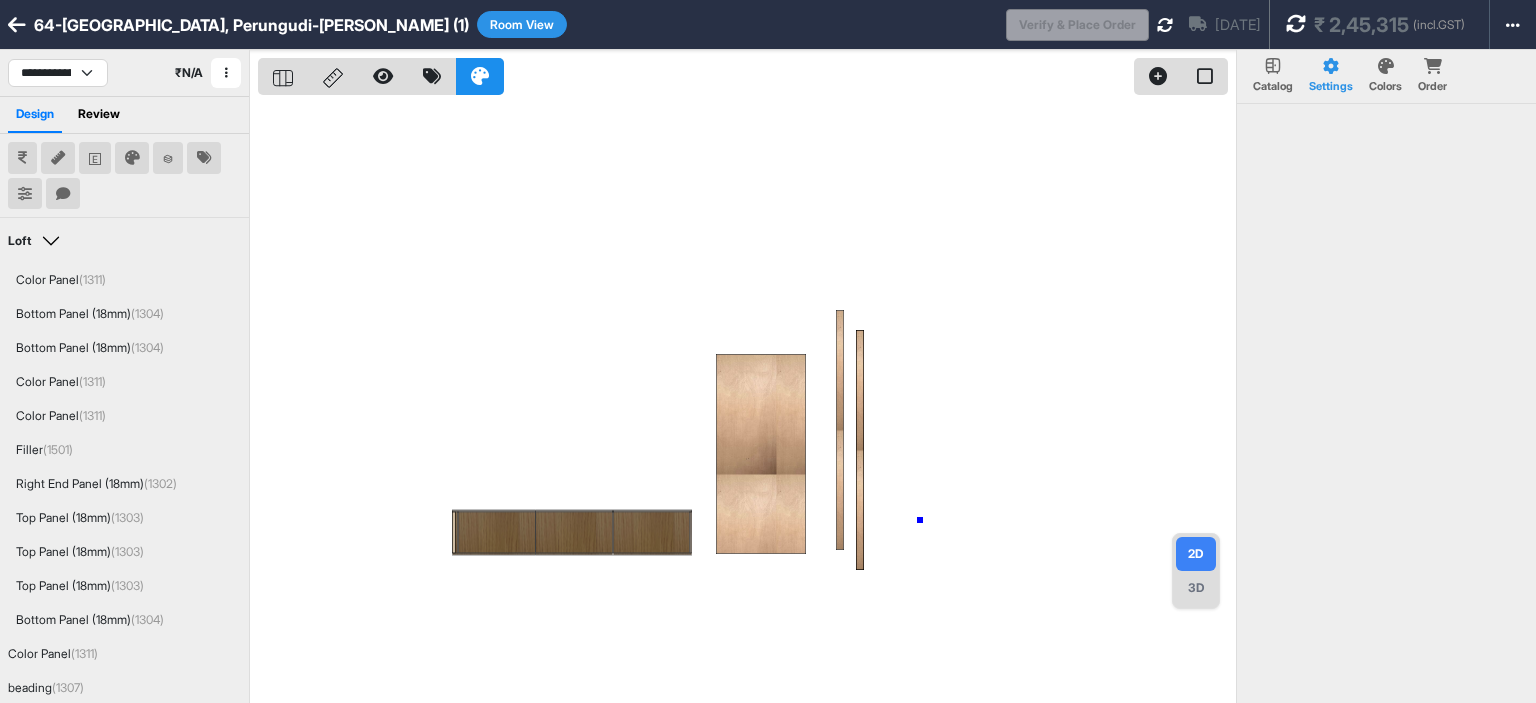 click at bounding box center [747, 401] 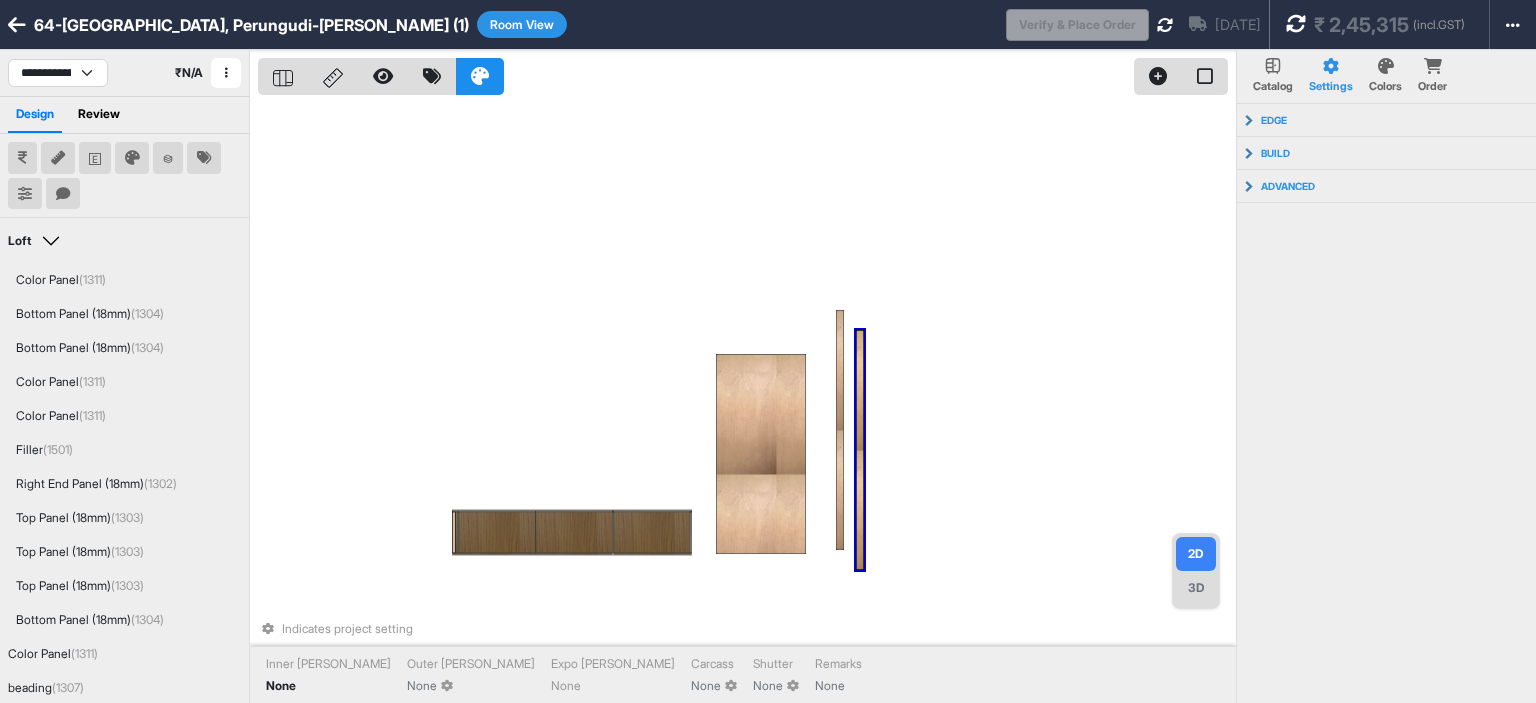 click at bounding box center (860, 450) 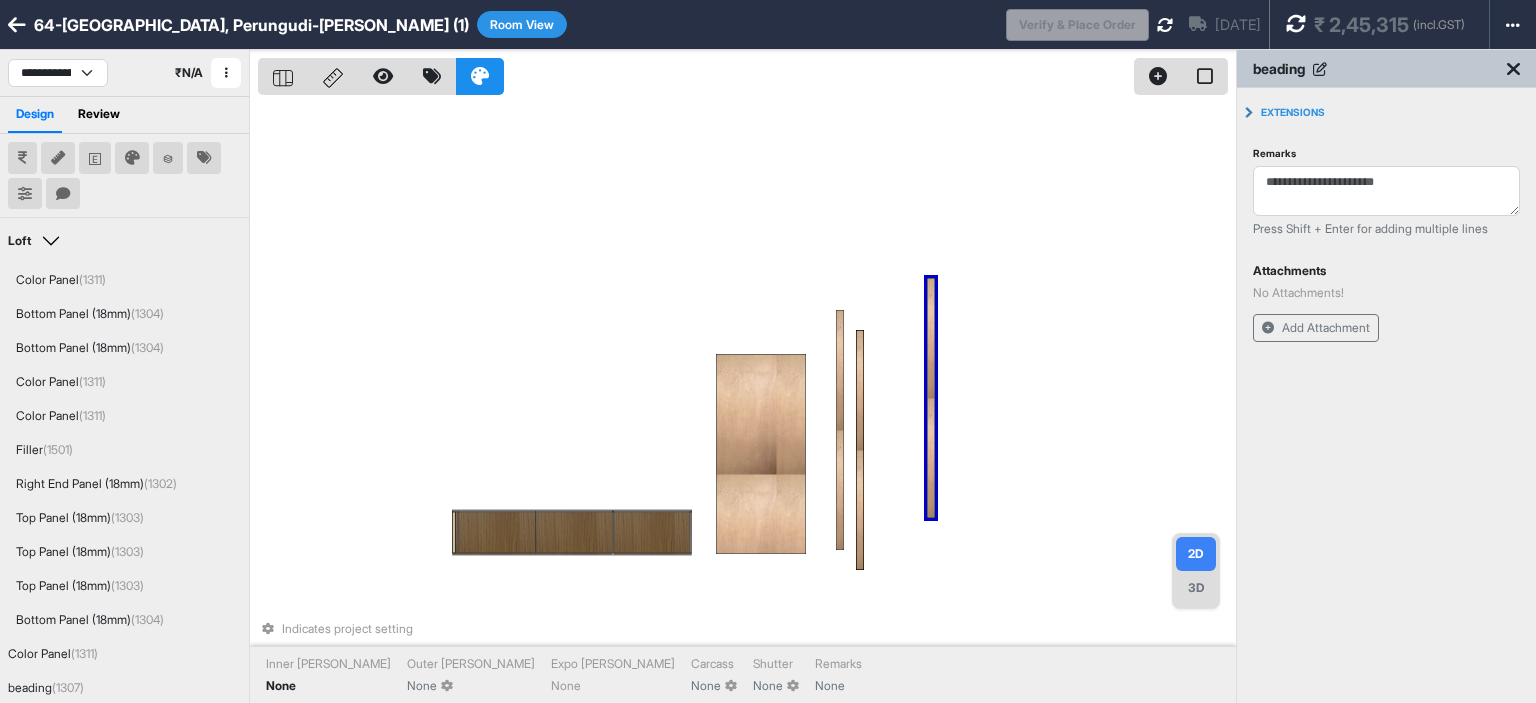 drag, startPoint x: 859, startPoint y: 431, endPoint x: 932, endPoint y: 379, distance: 89.62701 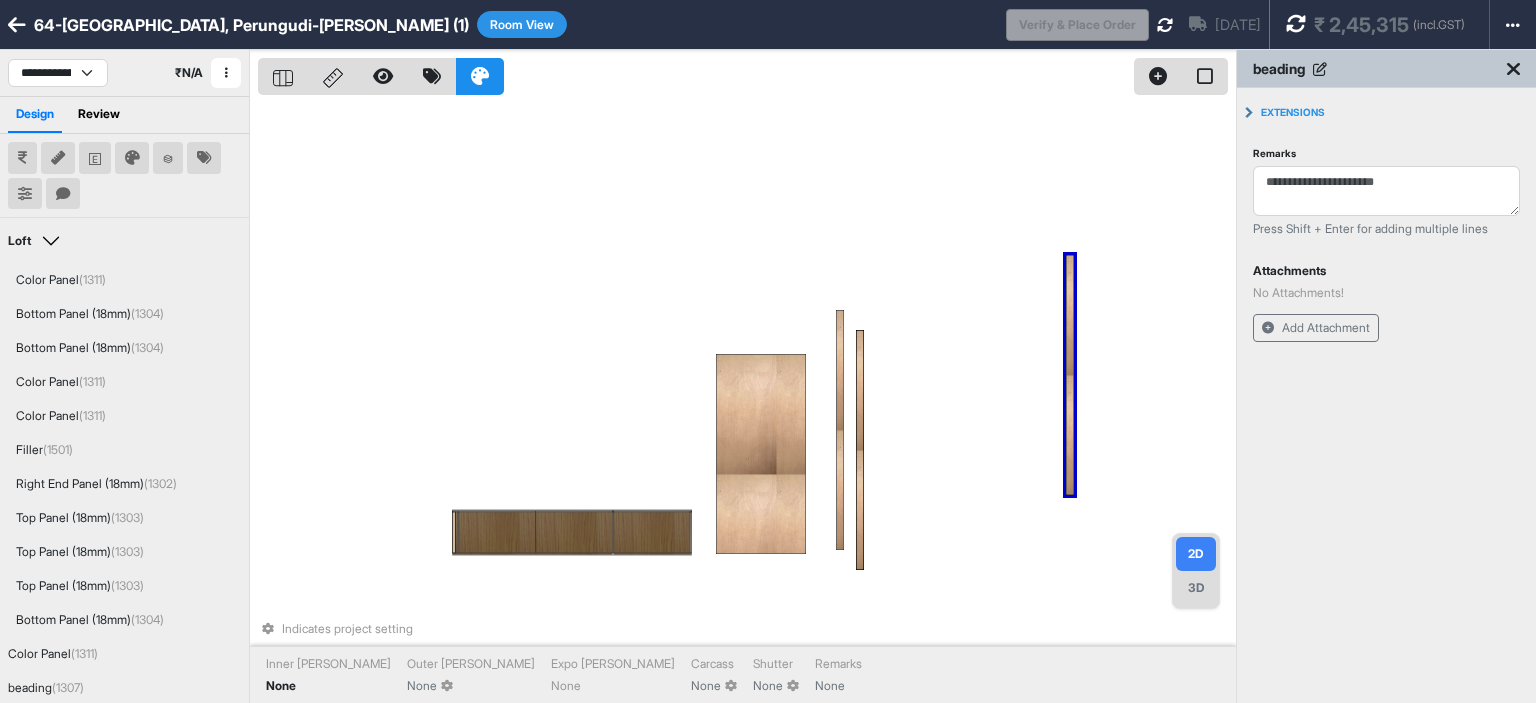 drag, startPoint x: 860, startPoint y: 437, endPoint x: 997, endPoint y: 412, distance: 139.26234 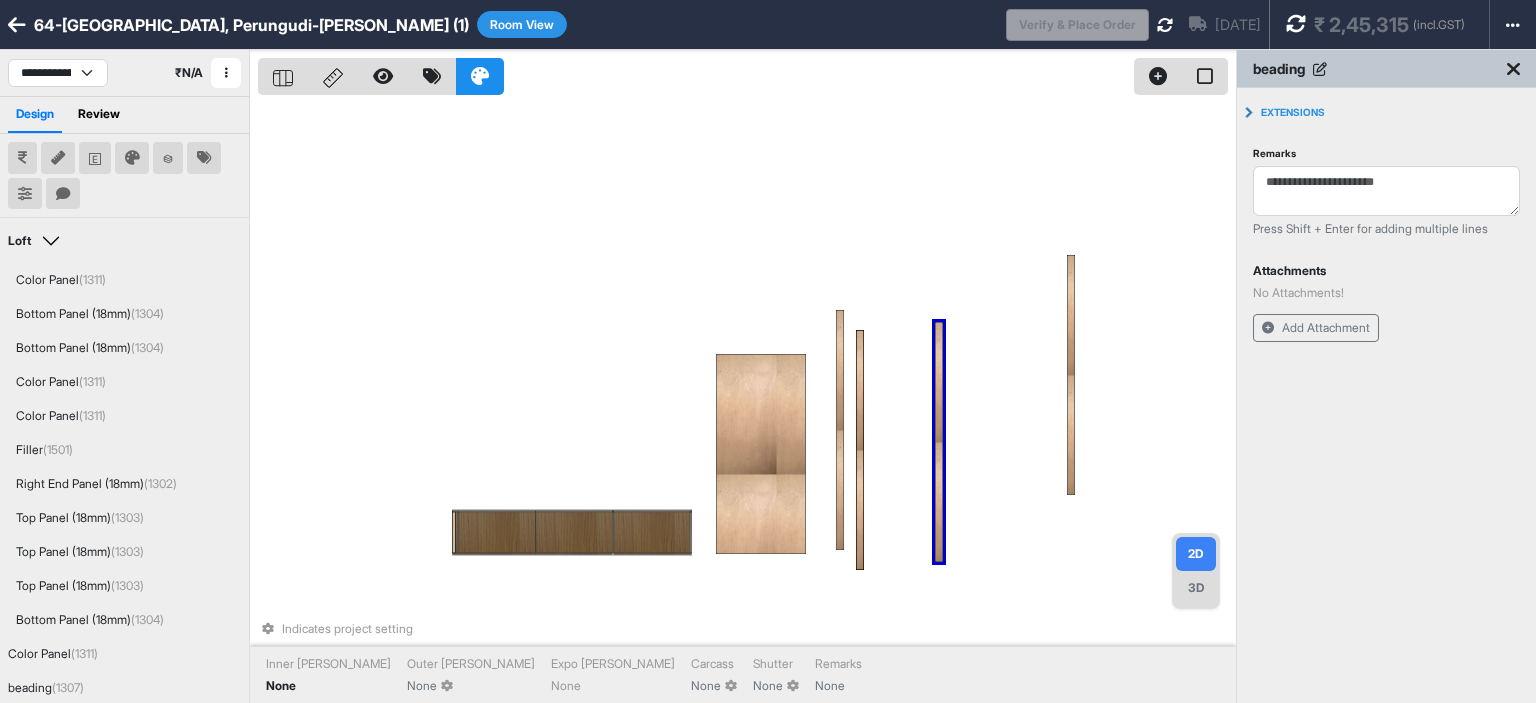 drag, startPoint x: 857, startPoint y: 431, endPoint x: 936, endPoint y: 423, distance: 79.40403 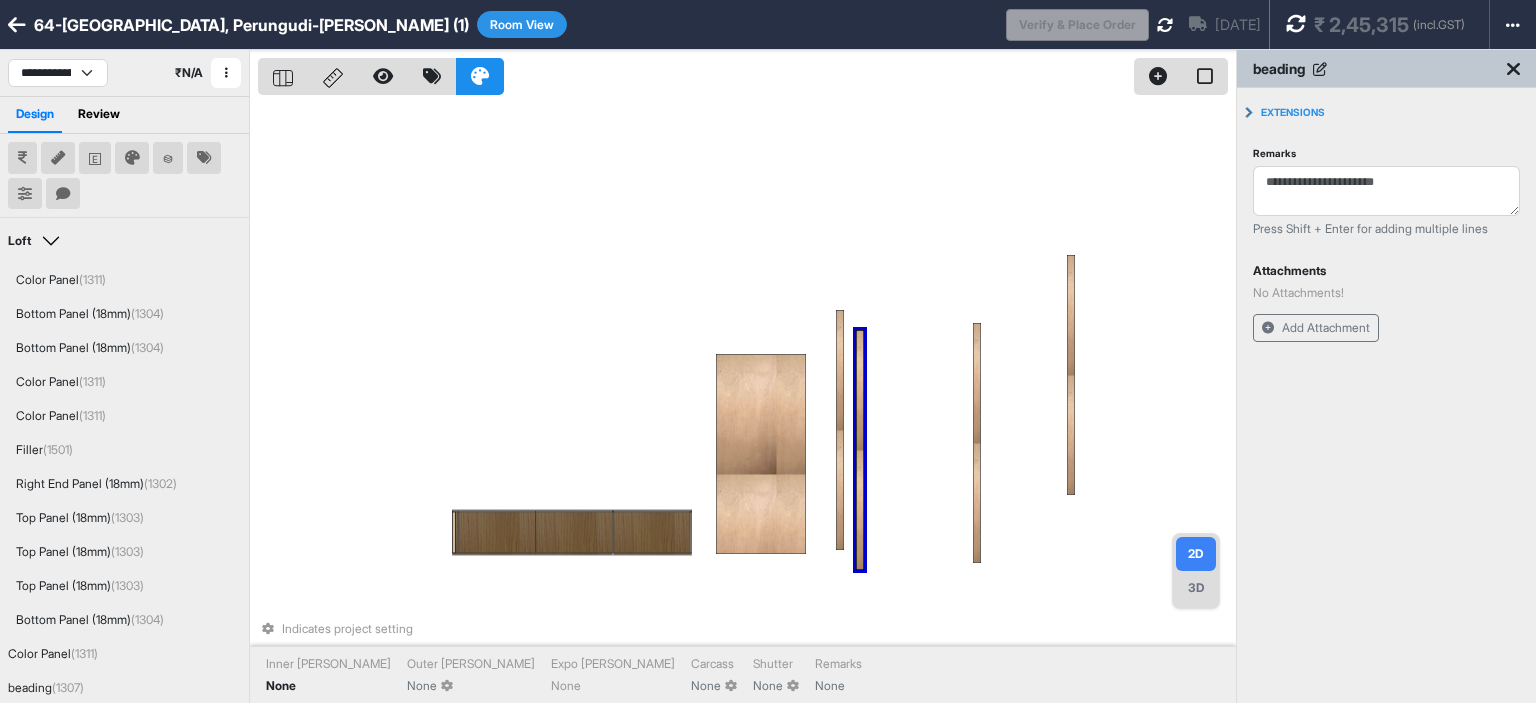 drag, startPoint x: 863, startPoint y: 425, endPoint x: 900, endPoint y: 424, distance: 37.01351 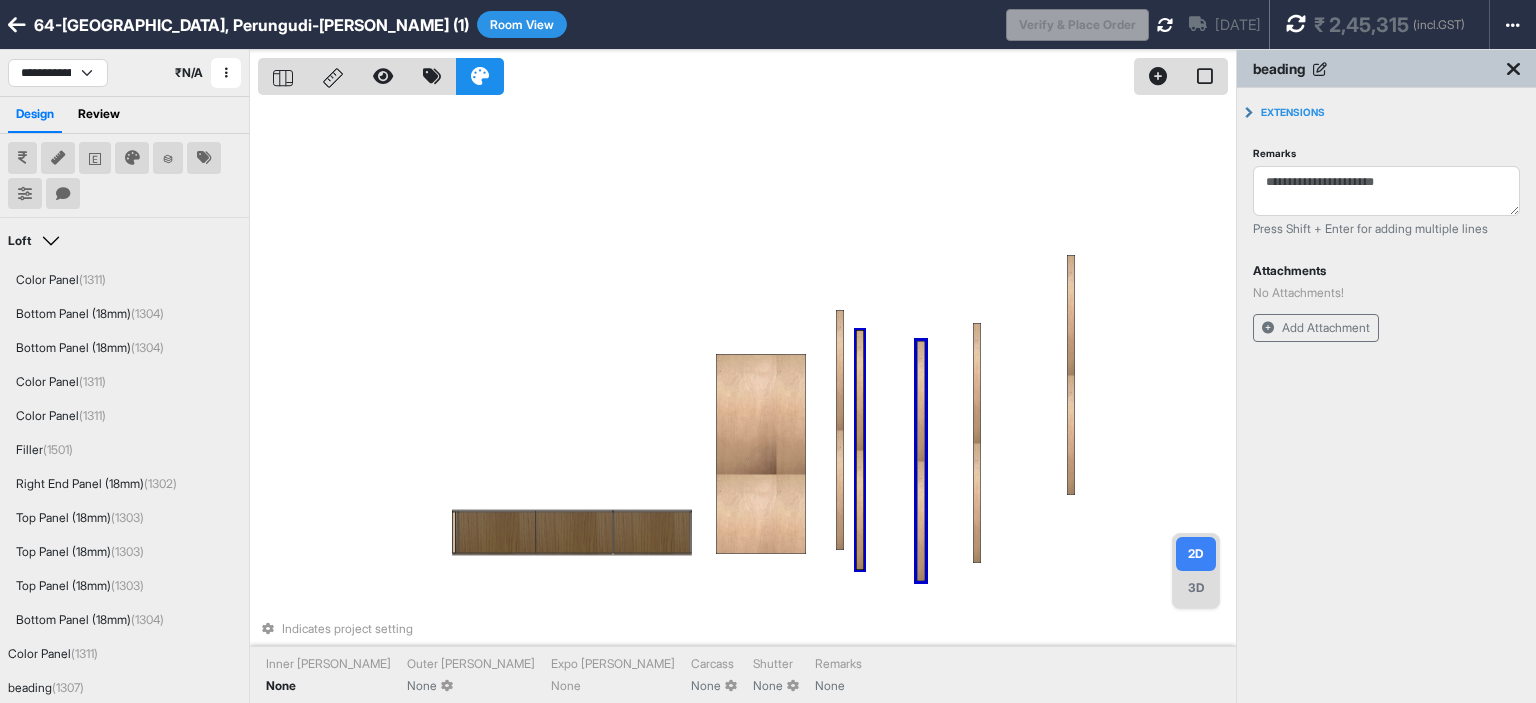 click at bounding box center [860, 450] 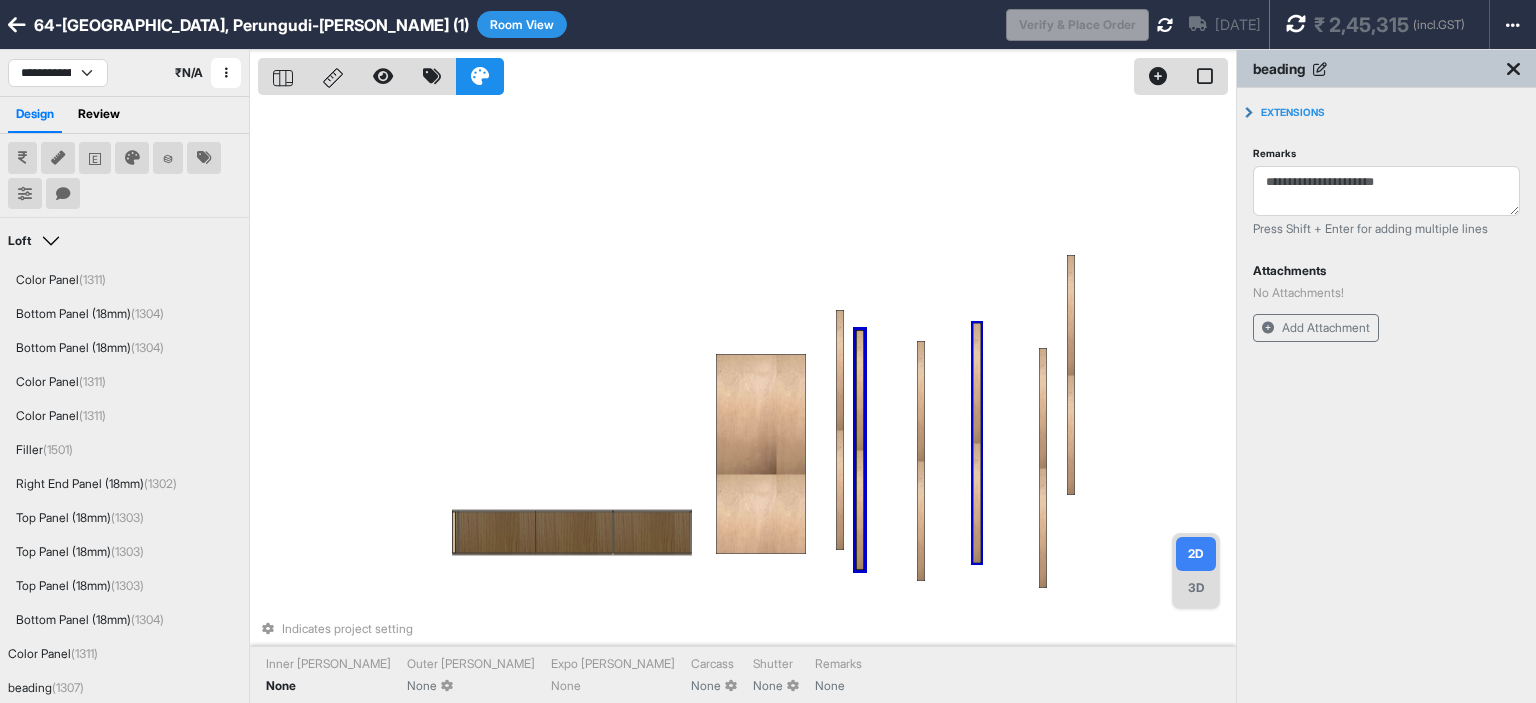 drag, startPoint x: 883, startPoint y: 430, endPoint x: 1004, endPoint y: 377, distance: 132.09845 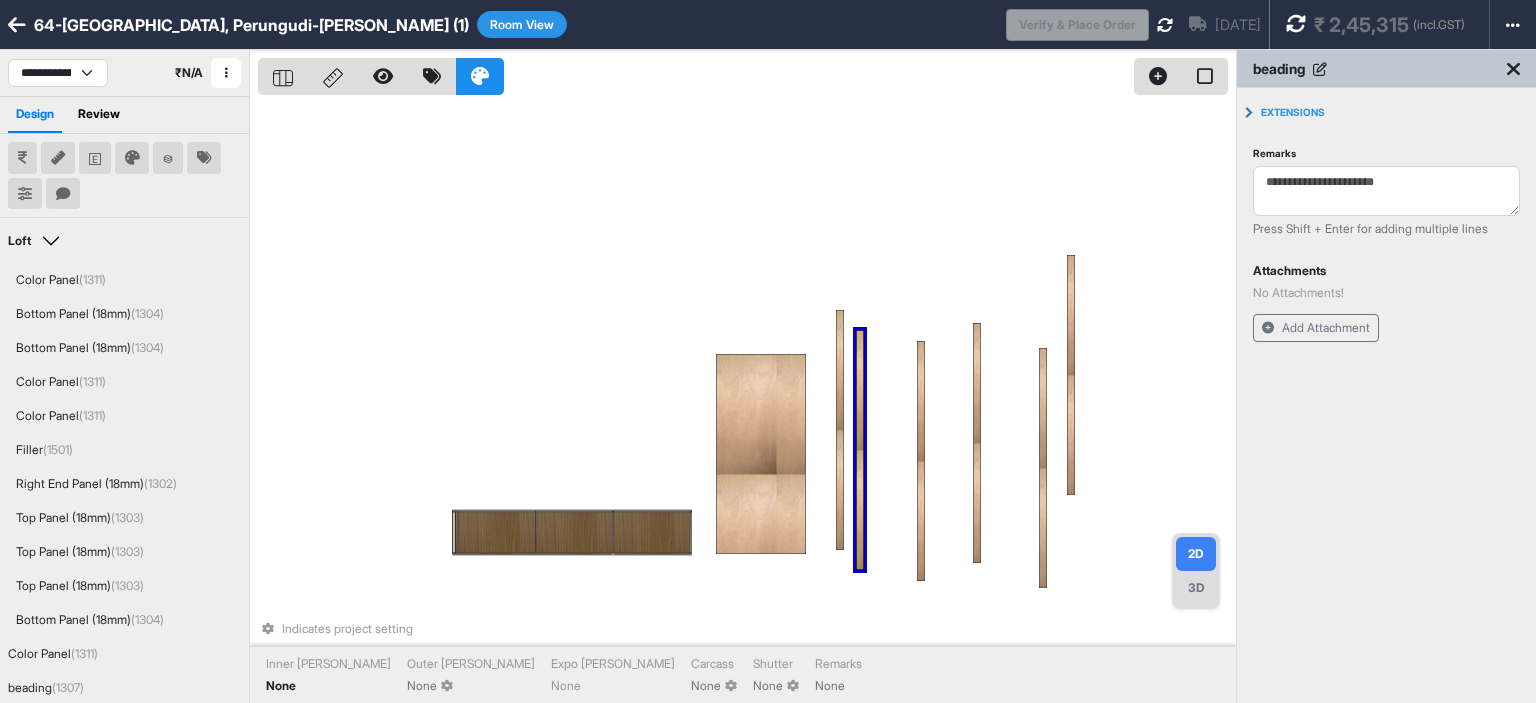 click at bounding box center [860, 450] 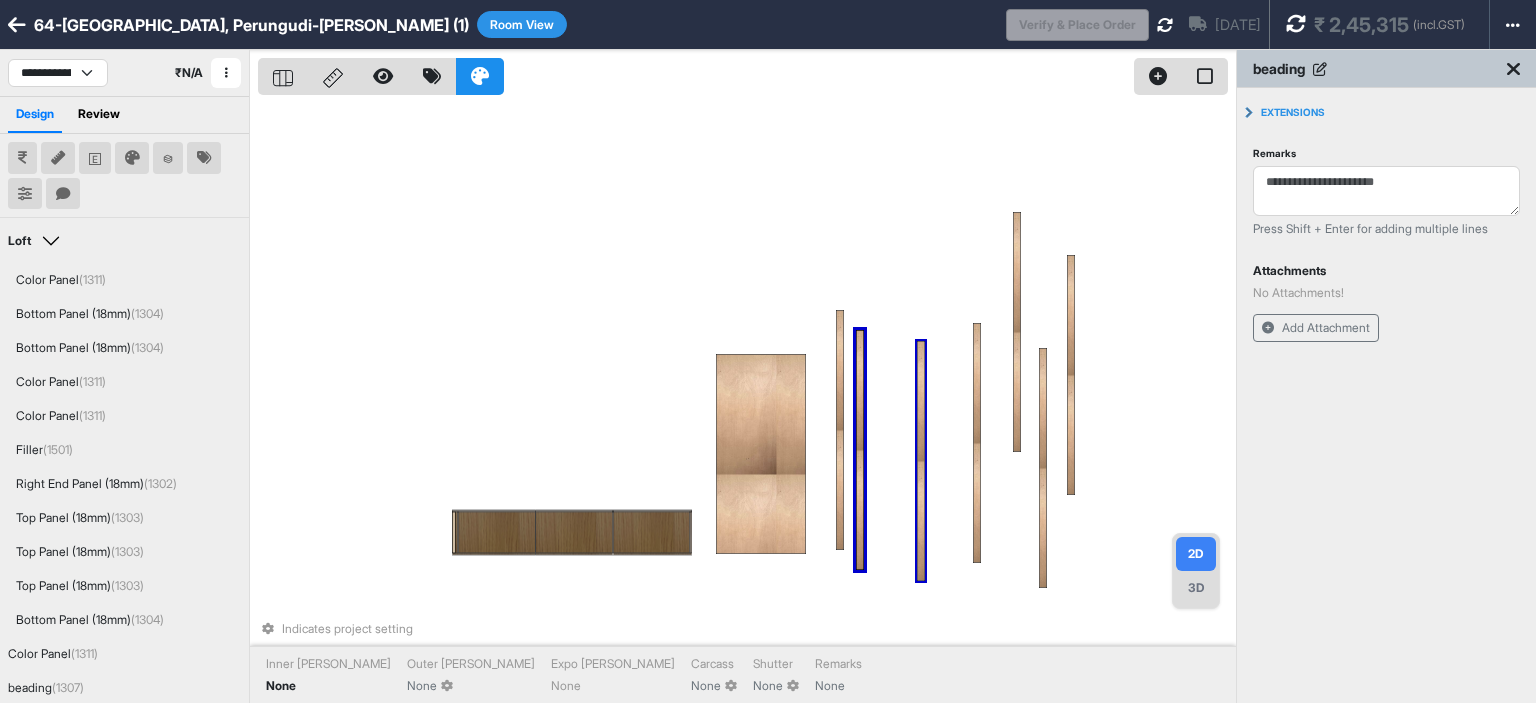 drag, startPoint x: 907, startPoint y: 359, endPoint x: 910, endPoint y: 330, distance: 29.15476 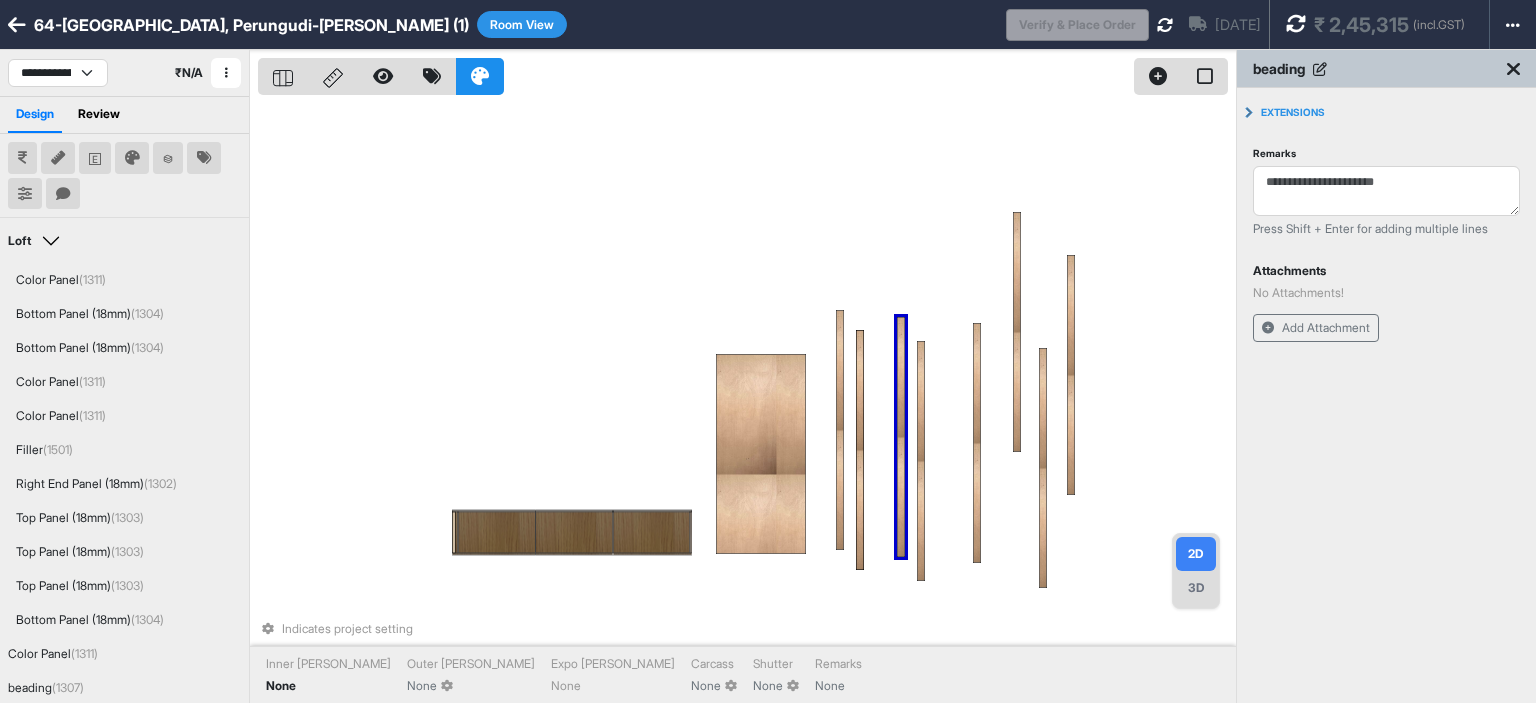drag, startPoint x: 859, startPoint y: 386, endPoint x: 900, endPoint y: 383, distance: 41.109608 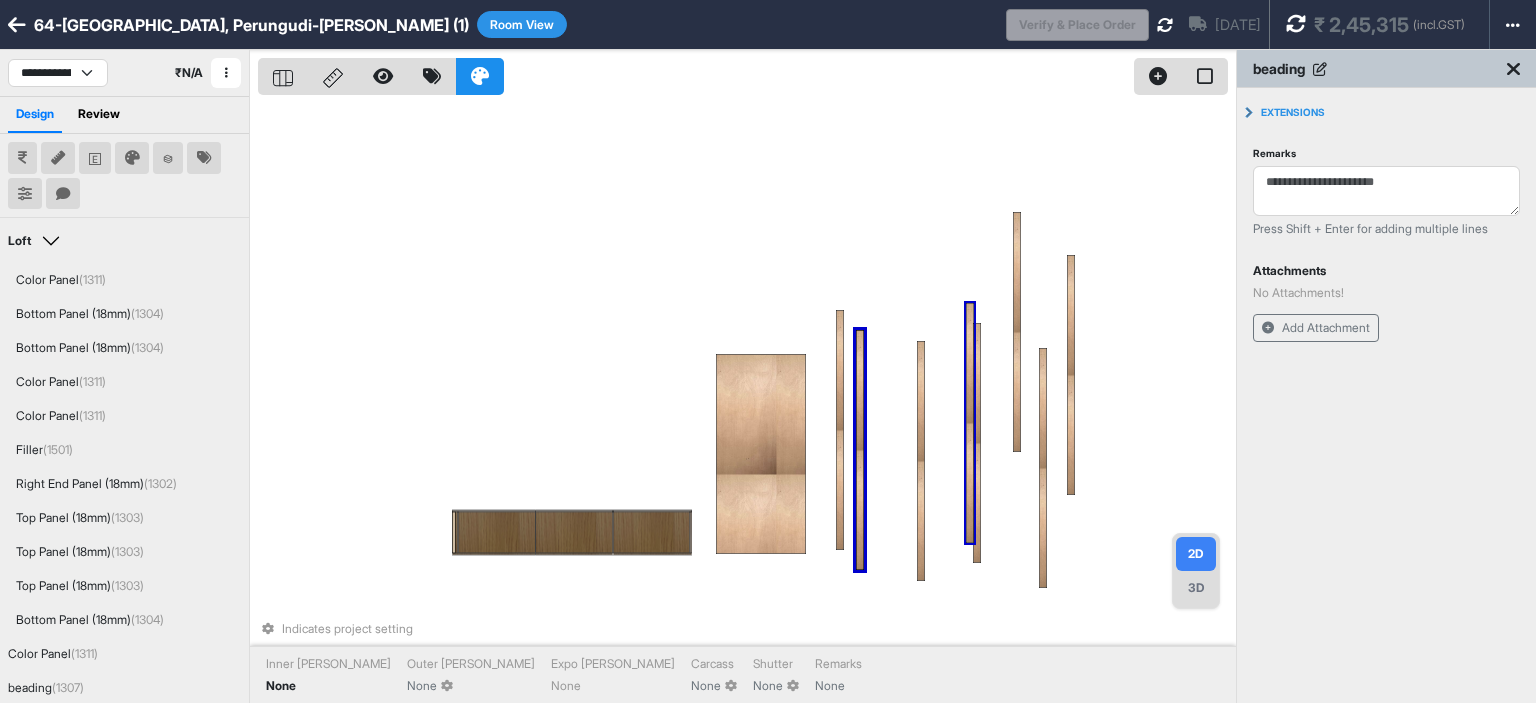 drag, startPoint x: 864, startPoint y: 386, endPoint x: 941, endPoint y: 317, distance: 103.392456 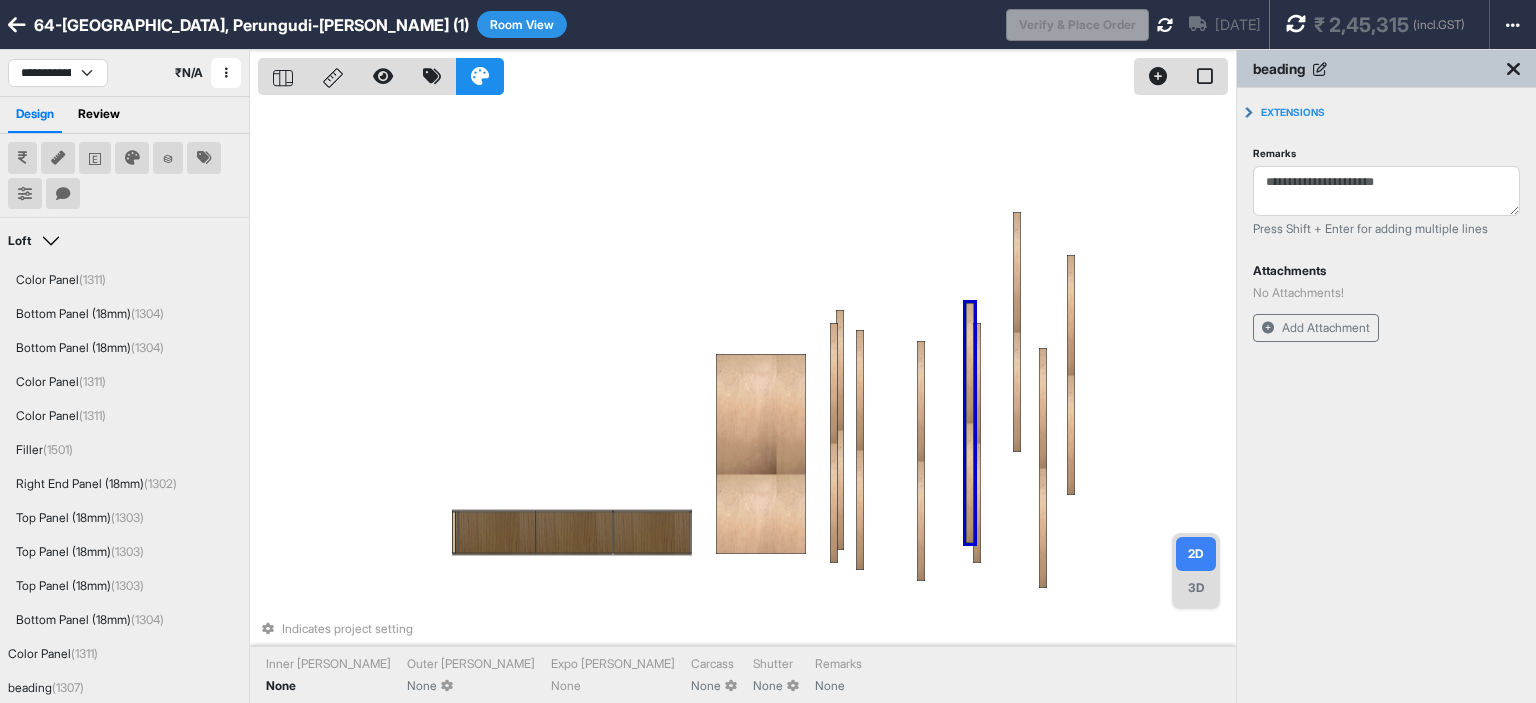 drag, startPoint x: 968, startPoint y: 316, endPoint x: 948, endPoint y: 307, distance: 21.931713 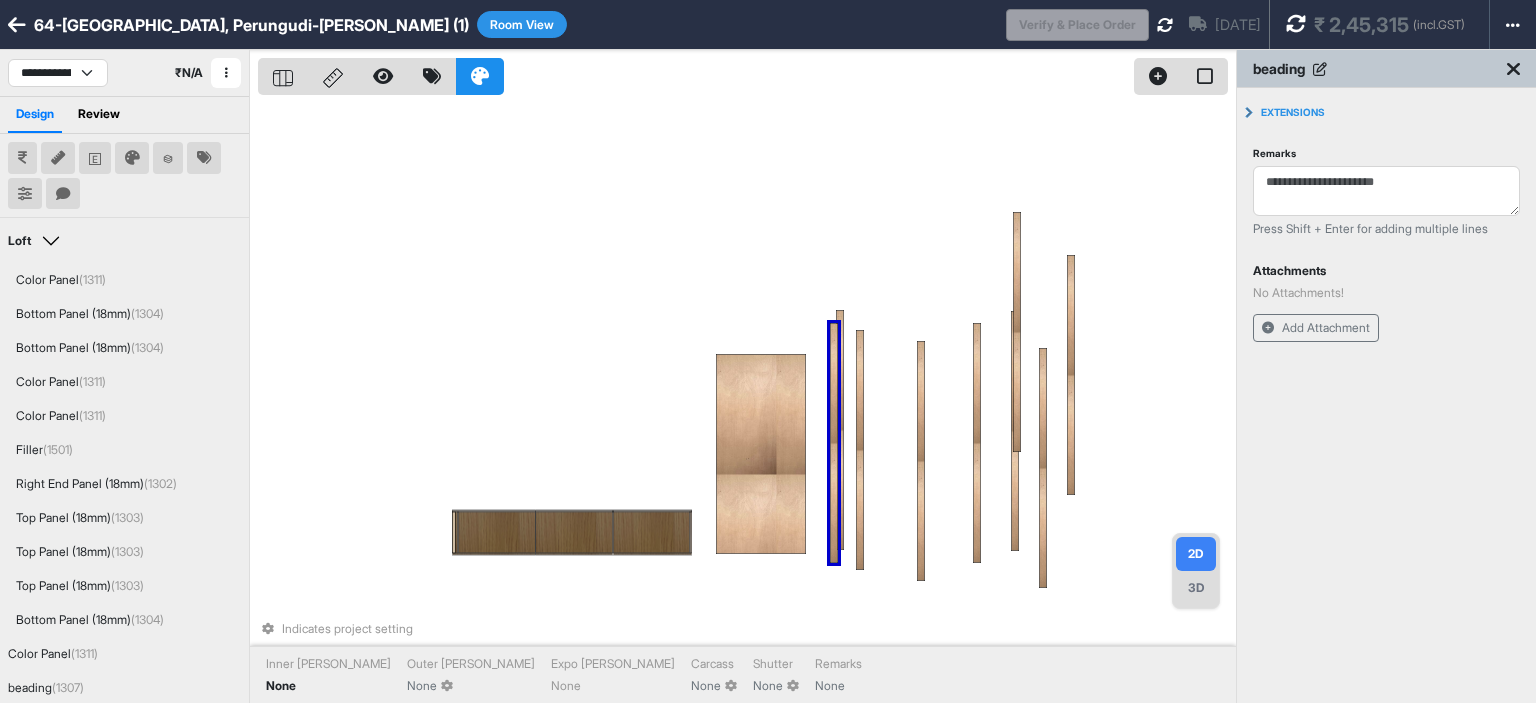 drag, startPoint x: 832, startPoint y: 367, endPoint x: 895, endPoint y: 365, distance: 63.03174 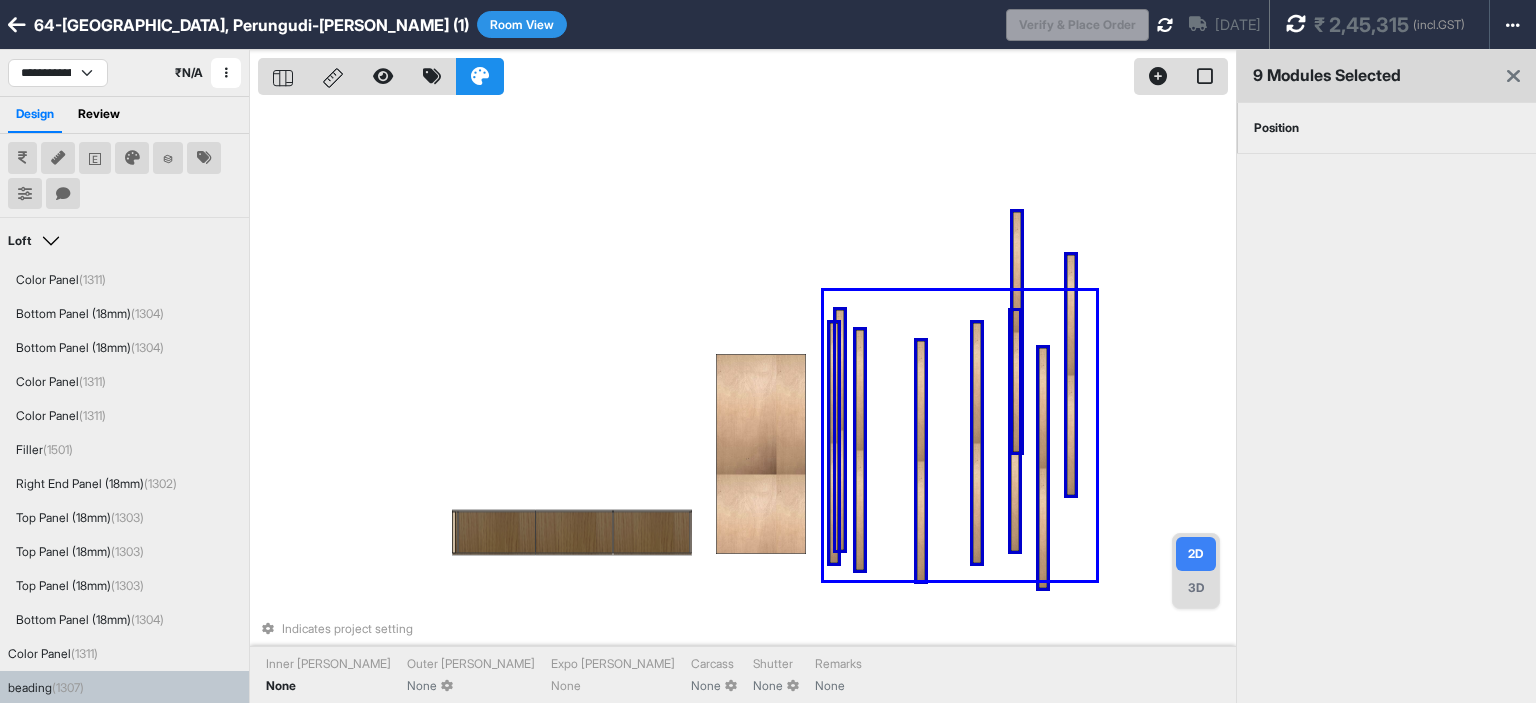 drag, startPoint x: 1020, startPoint y: 477, endPoint x: 824, endPoint y: 291, distance: 270.20734 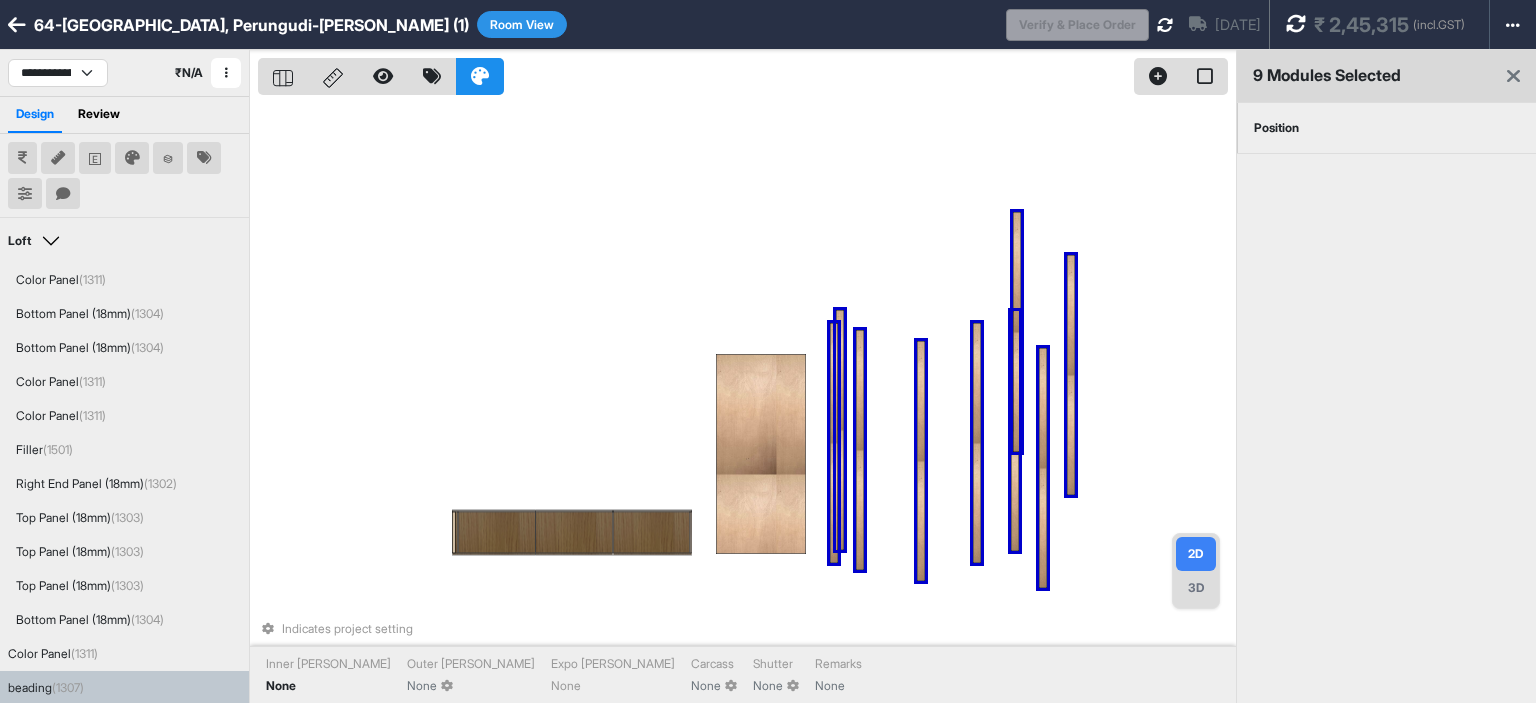 click on "Position" at bounding box center (1276, 128) 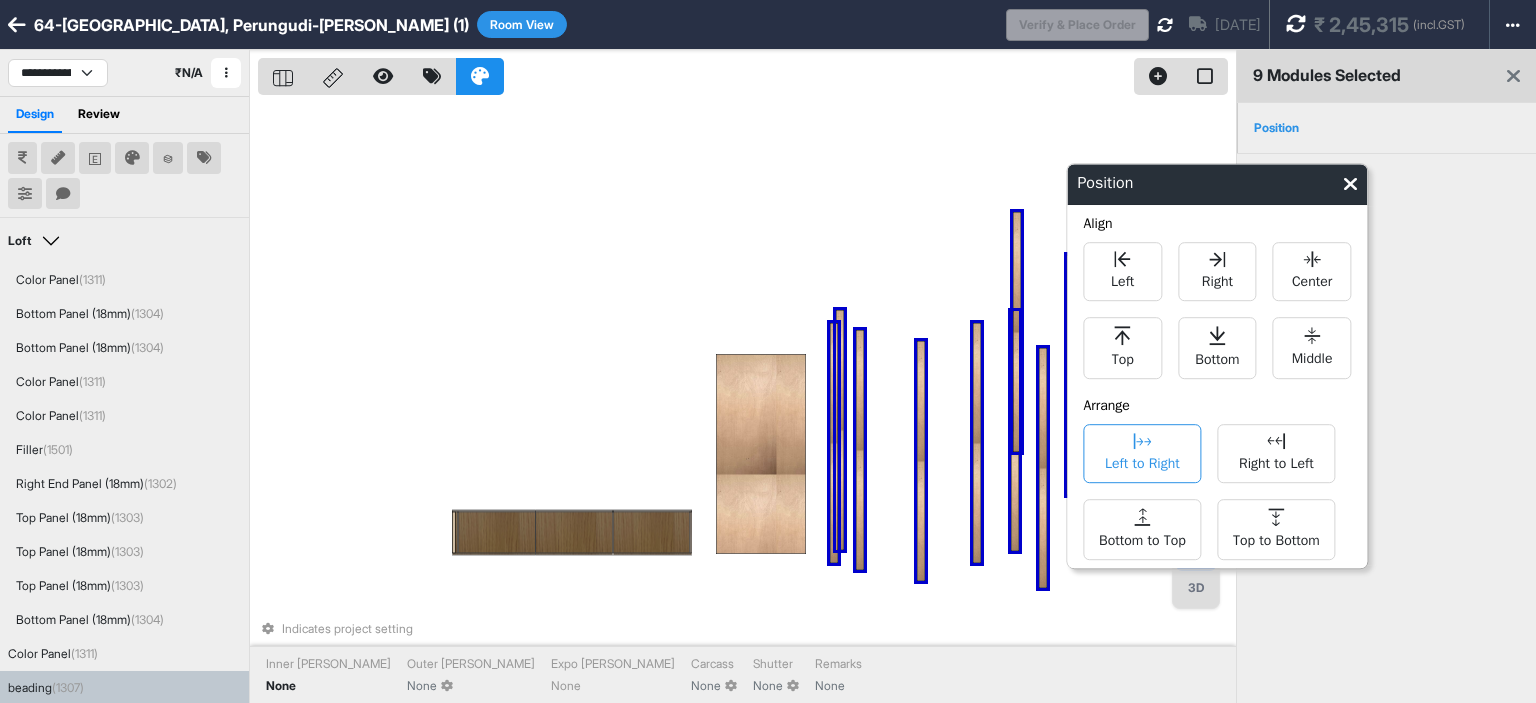 click on "Left to Right" at bounding box center [1142, 461] 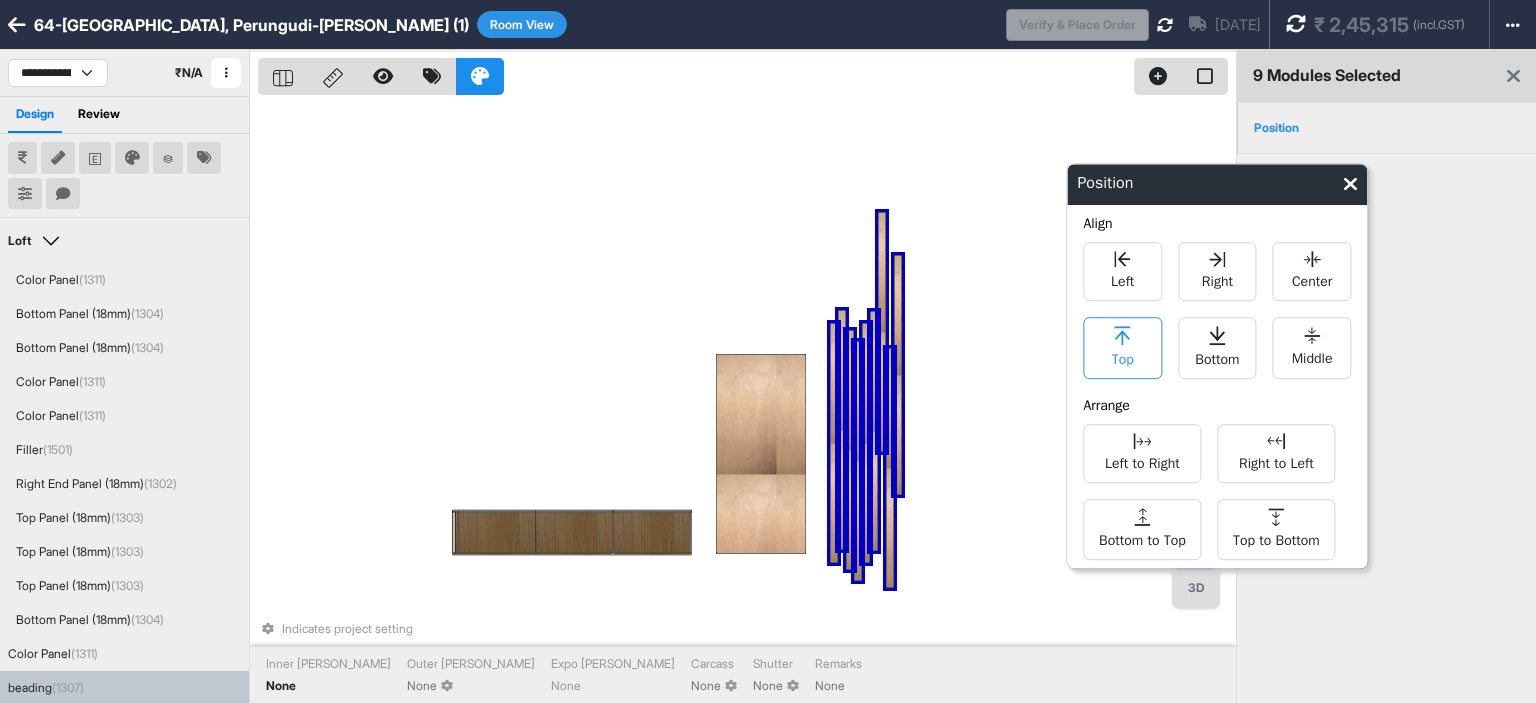 click on "Top" at bounding box center [1123, 357] 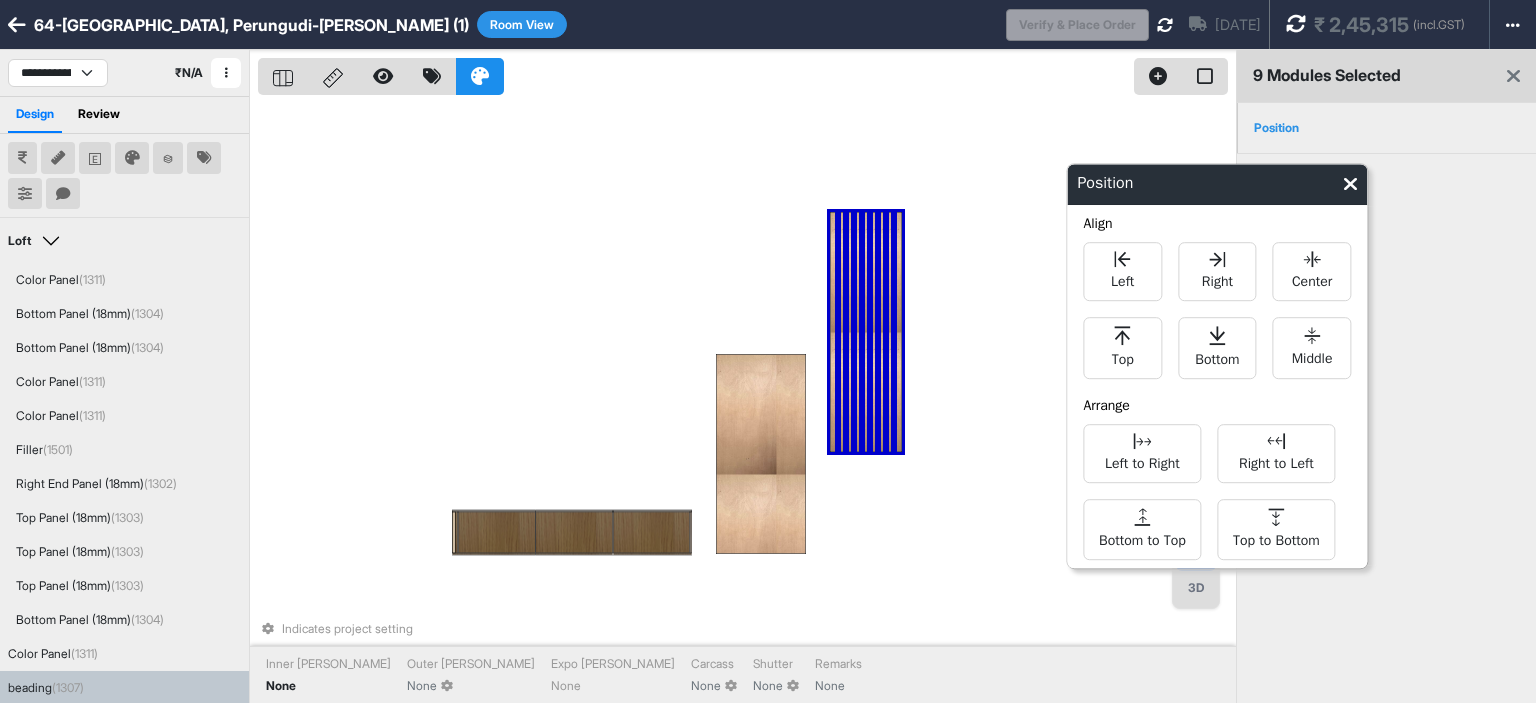 click at bounding box center (898, 332) 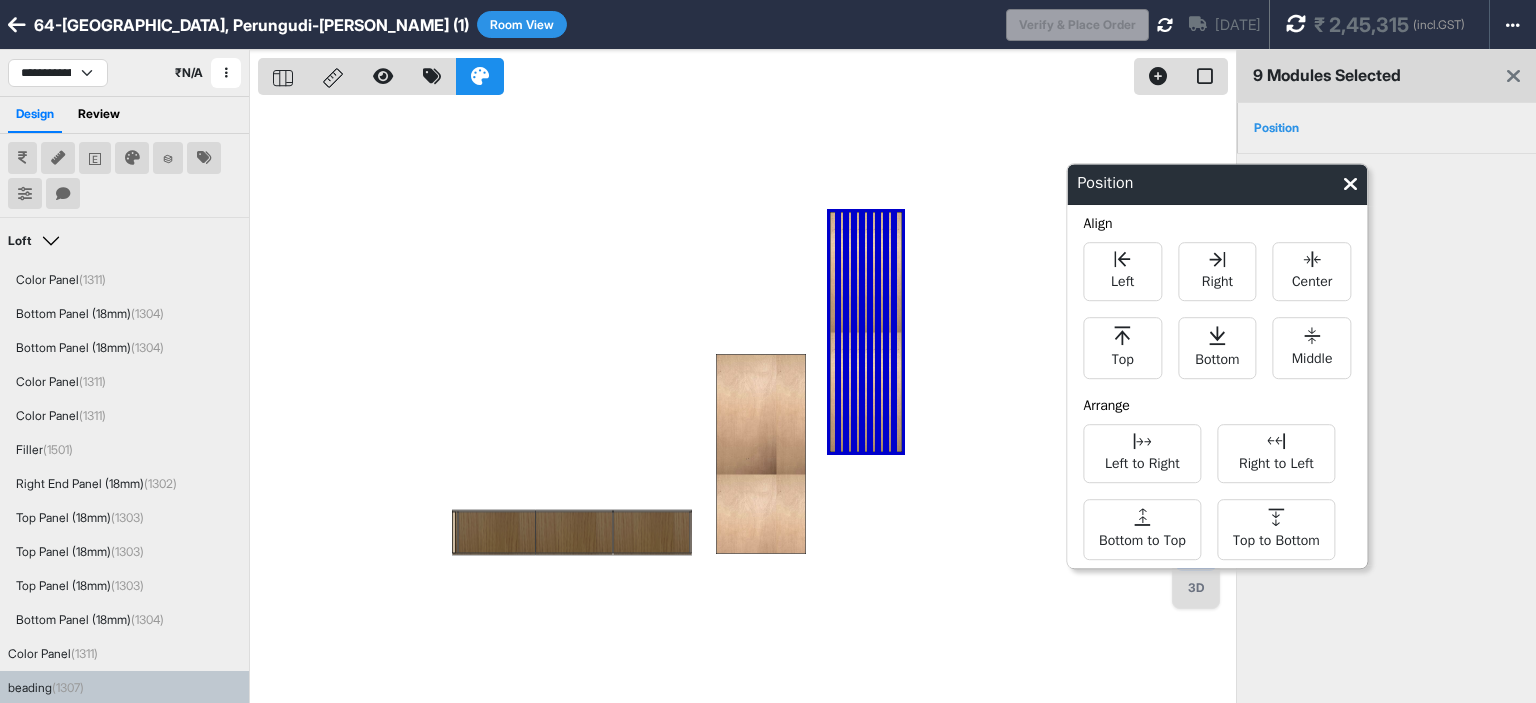 click at bounding box center [747, 401] 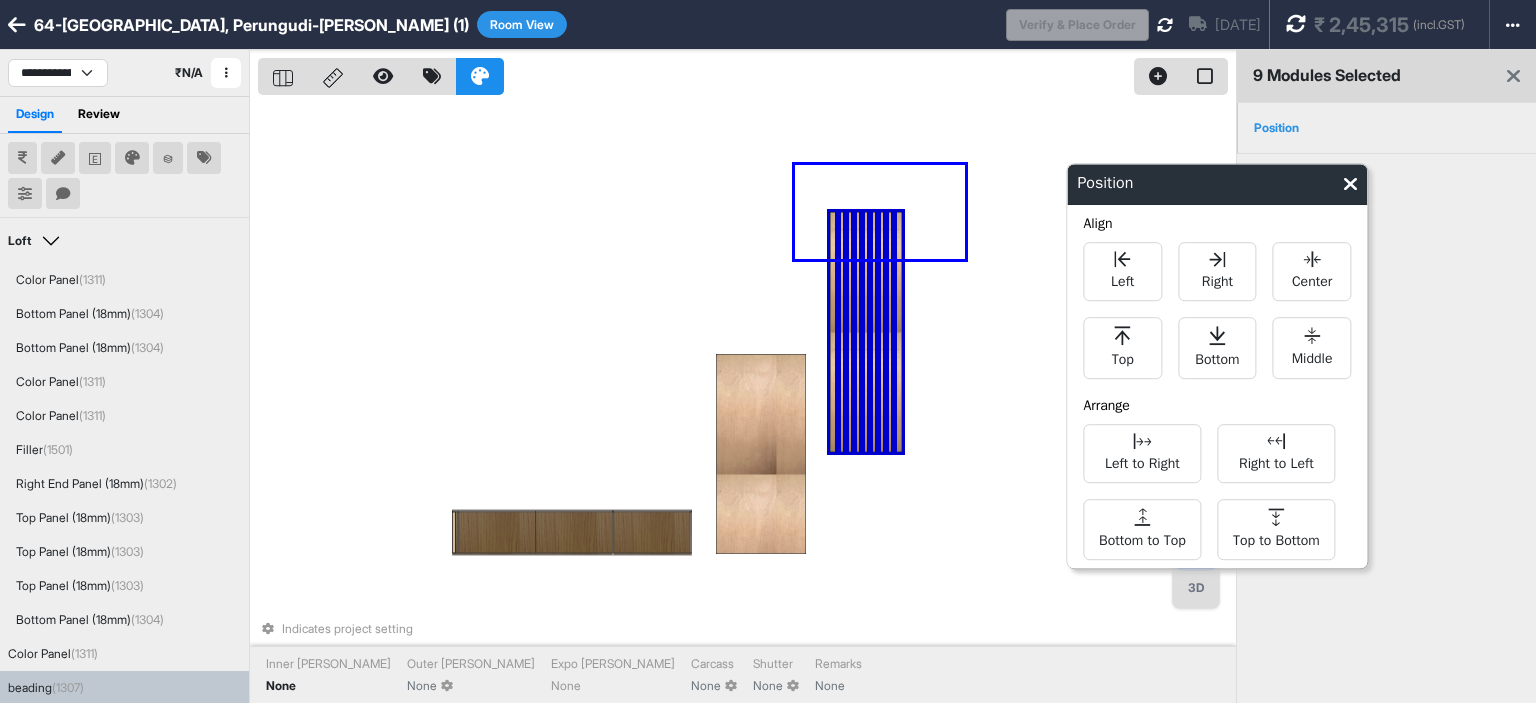 drag, startPoint x: 851, startPoint y: 187, endPoint x: 795, endPoint y: 165, distance: 60.166435 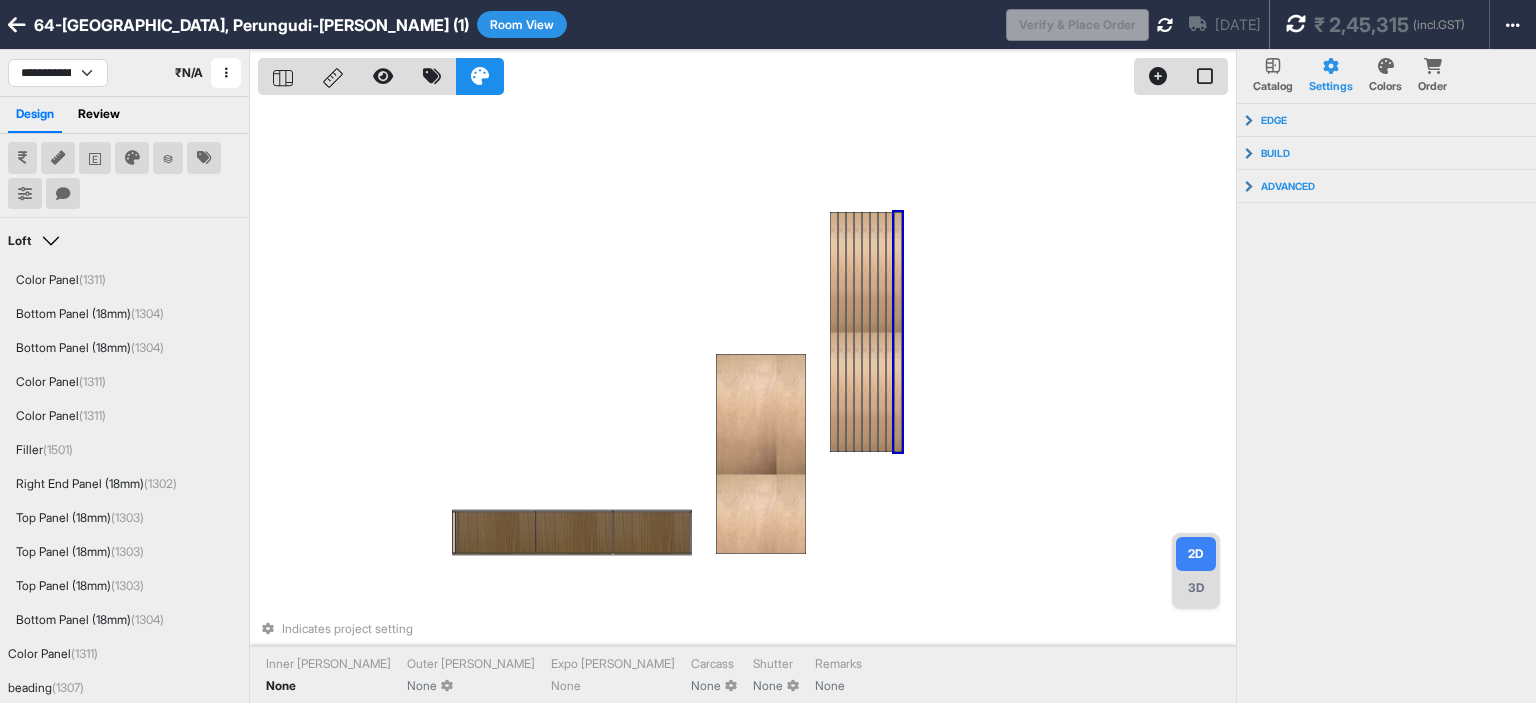 click at bounding box center [898, 332] 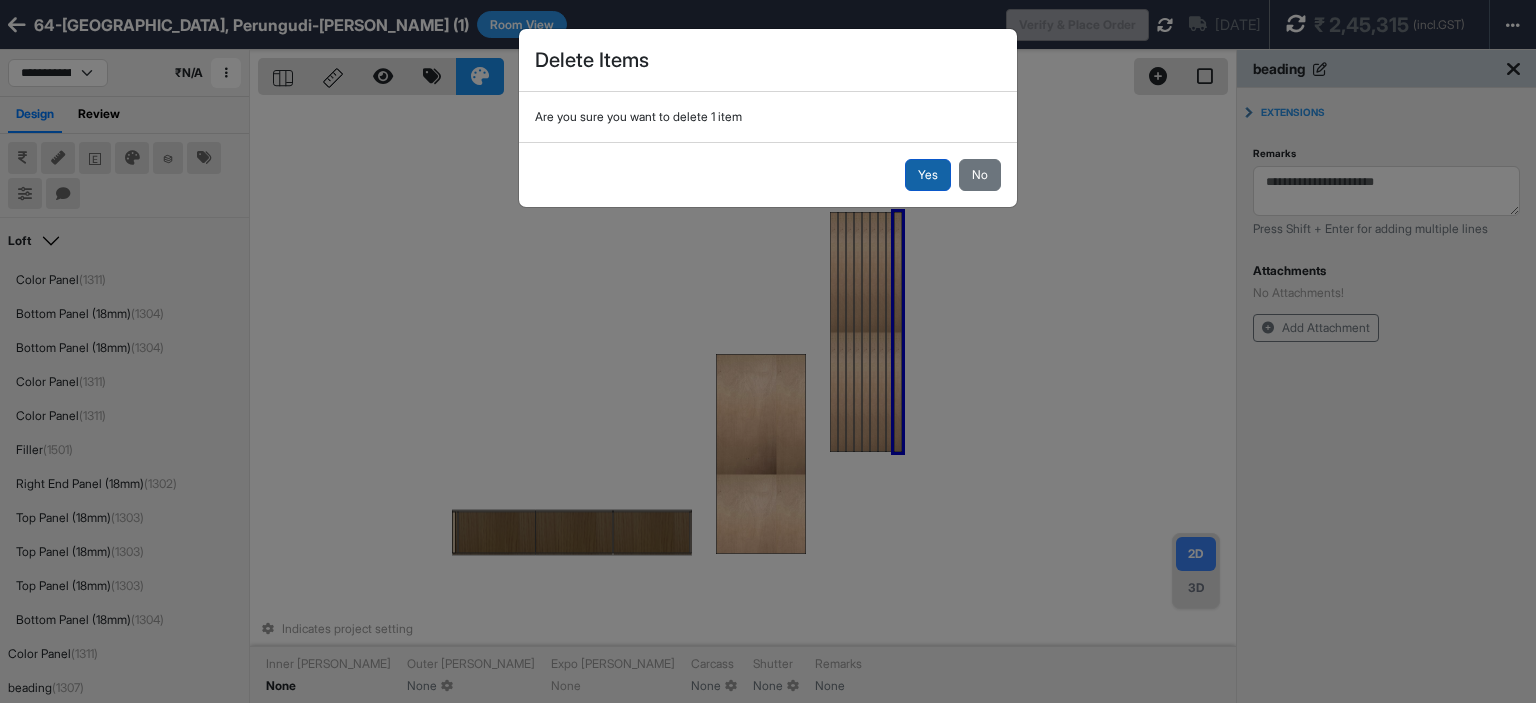 click on "Yes" at bounding box center (928, 175) 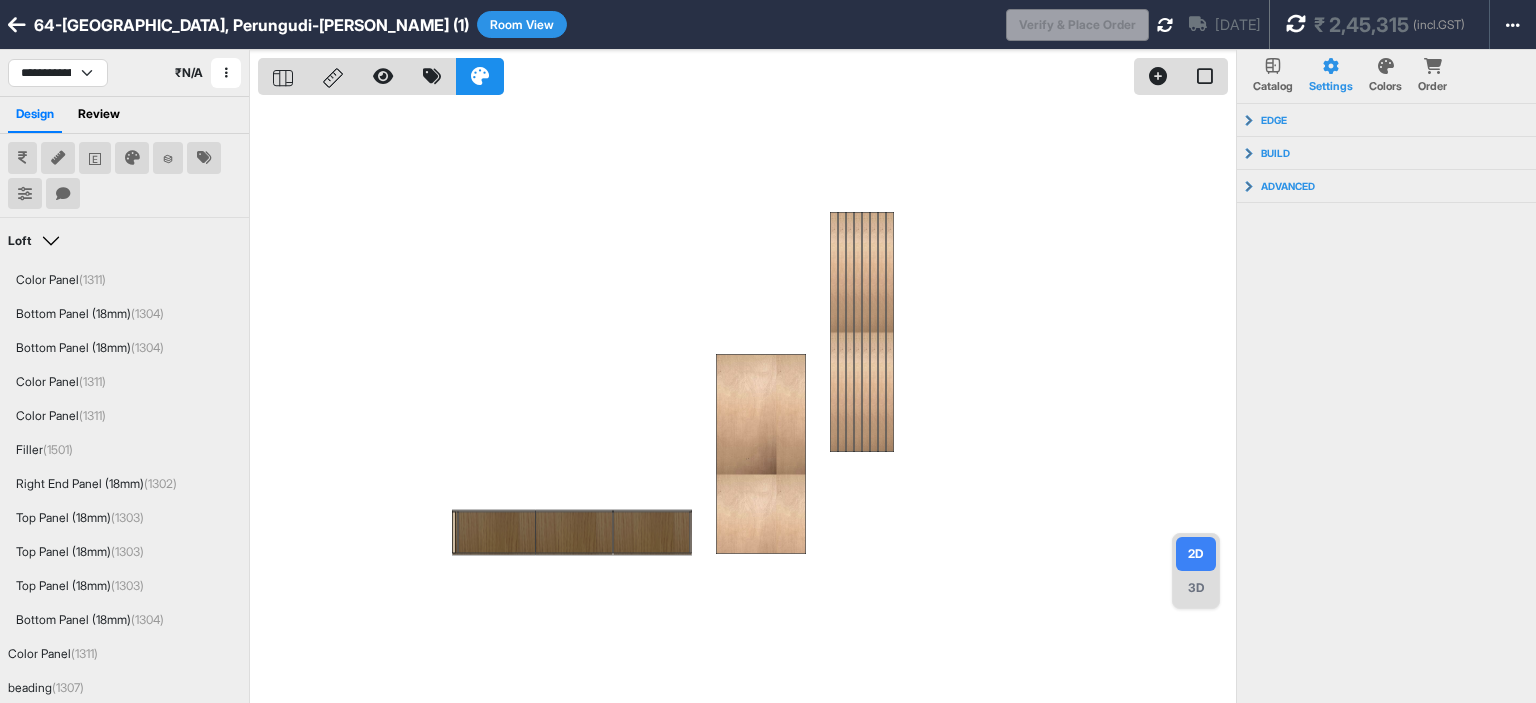 scroll, scrollTop: 50, scrollLeft: 0, axis: vertical 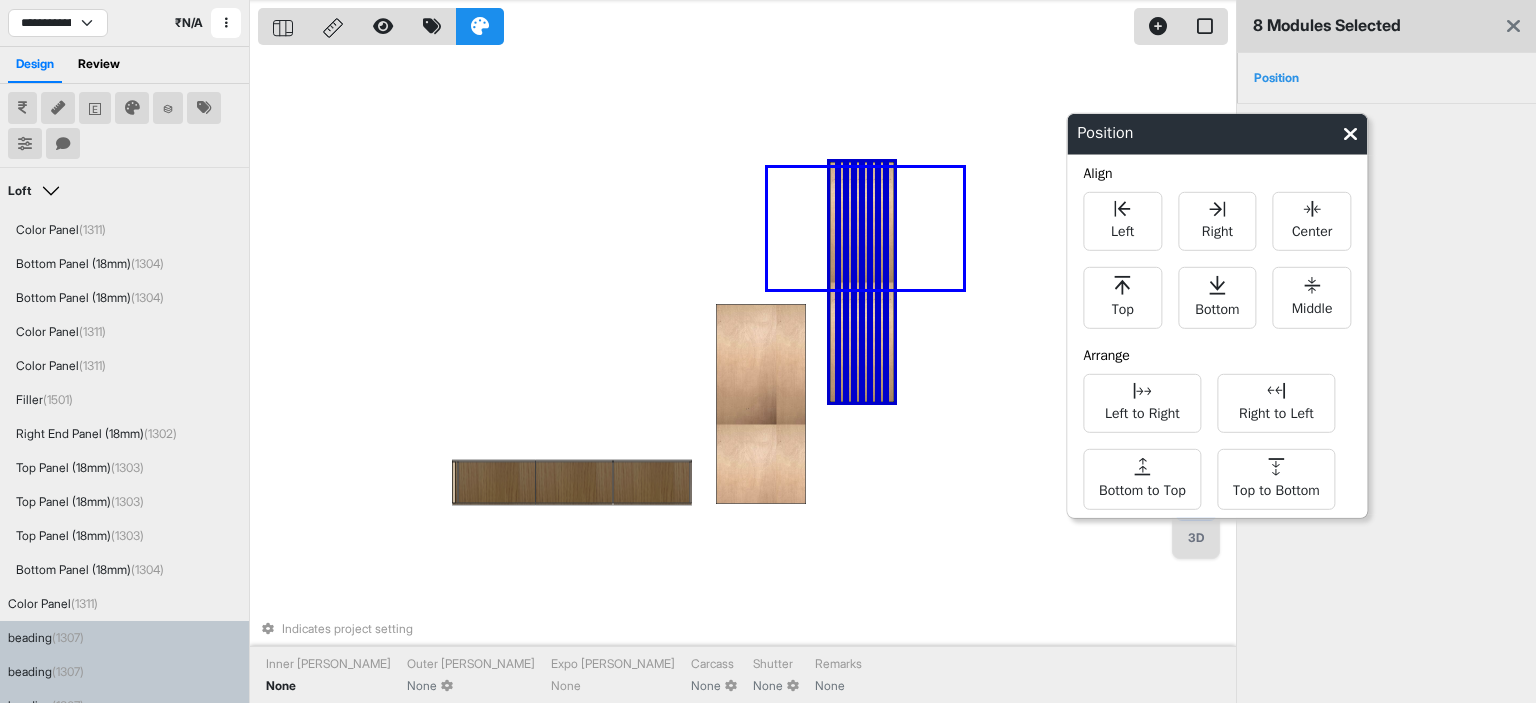 drag, startPoint x: 934, startPoint y: 277, endPoint x: 768, endPoint y: 168, distance: 198.58751 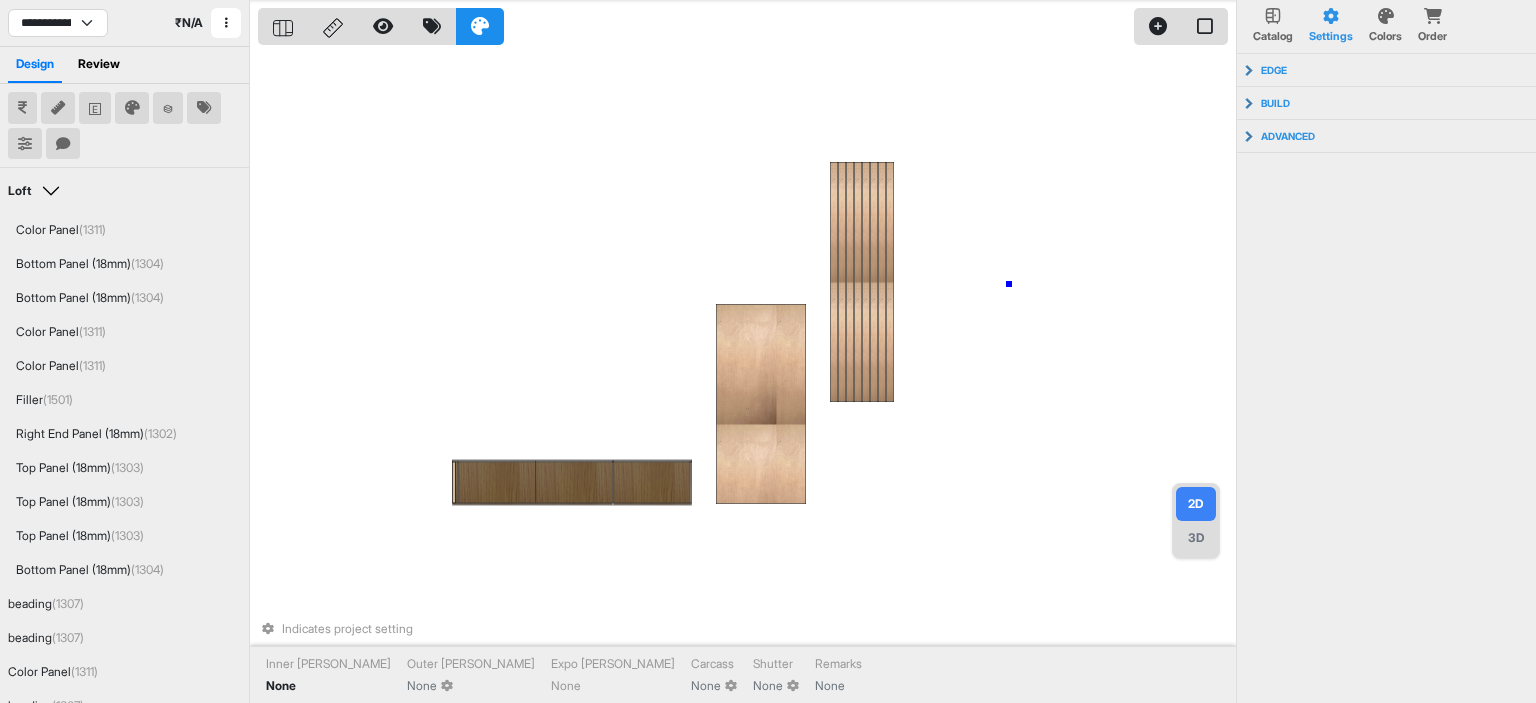 click on "Indicates project setting Inner Lam None Outer Lam None Expo Lam None Carcass None Shutter None Remarks None" at bounding box center (747, 351) 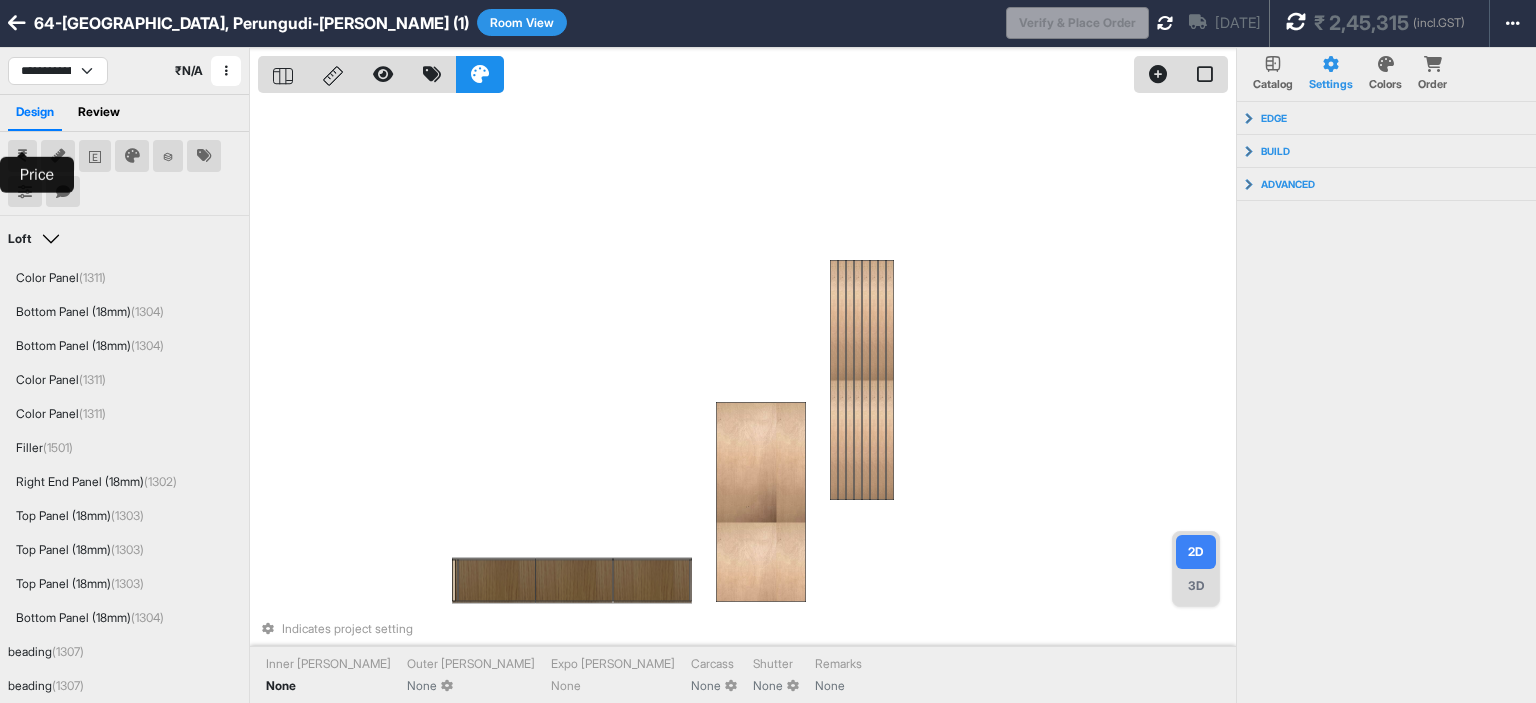 scroll, scrollTop: 0, scrollLeft: 0, axis: both 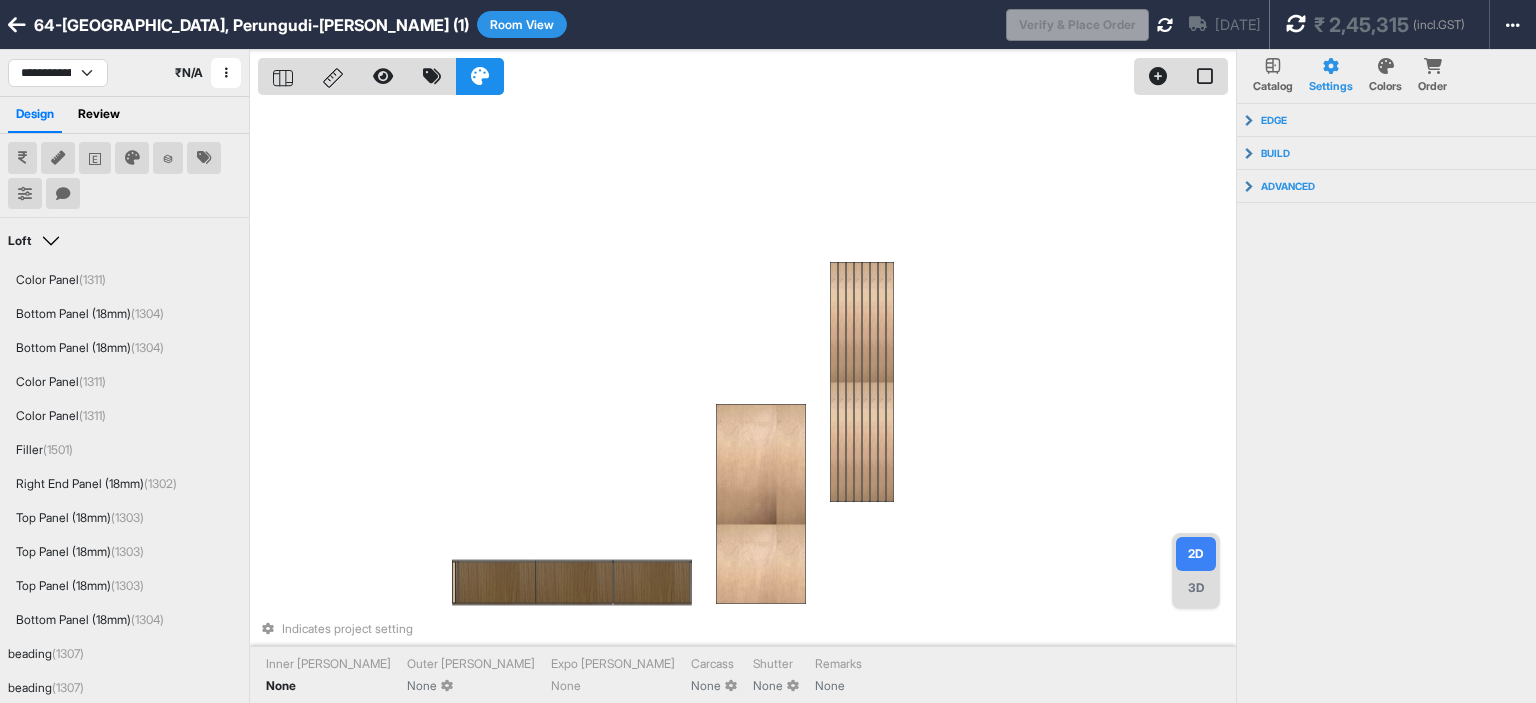click on "Room View" at bounding box center [522, 24] 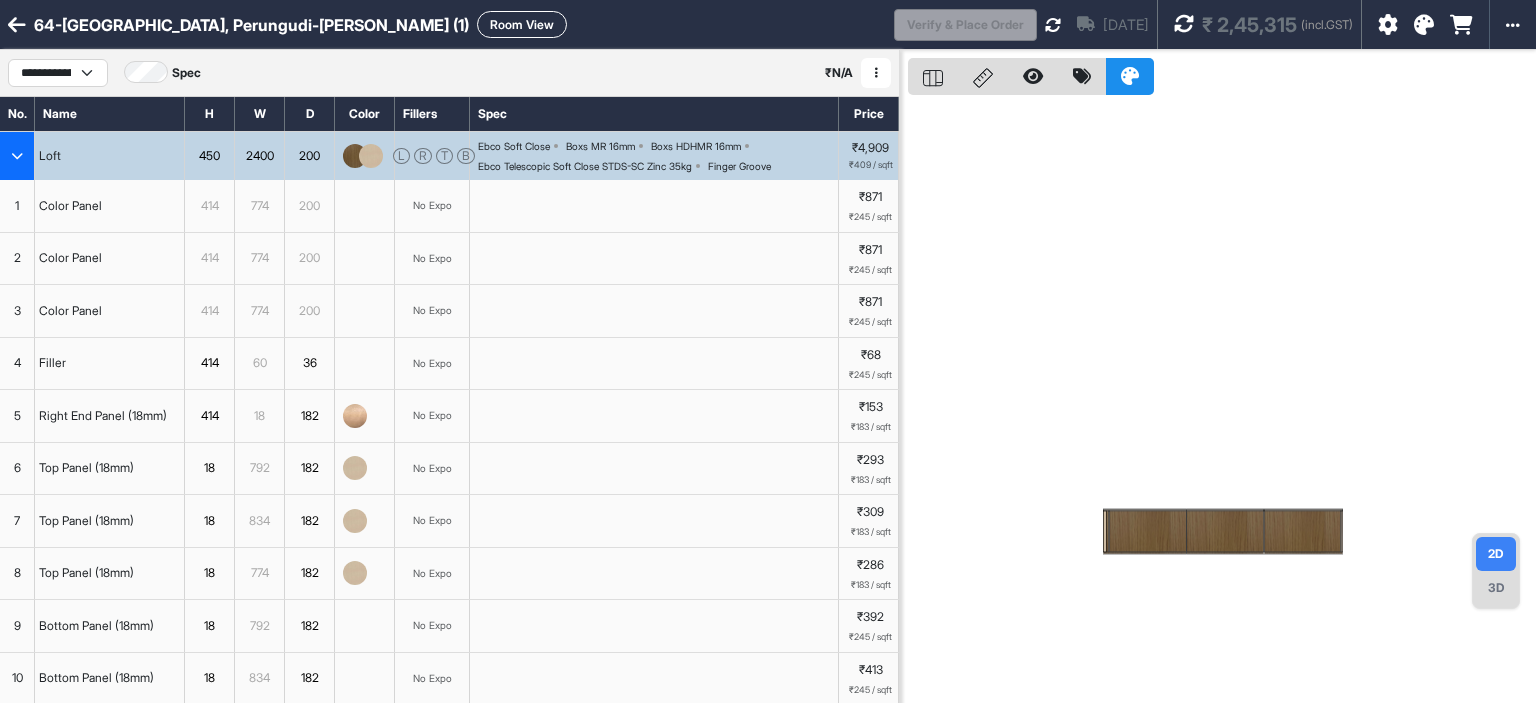click at bounding box center (17, 156) 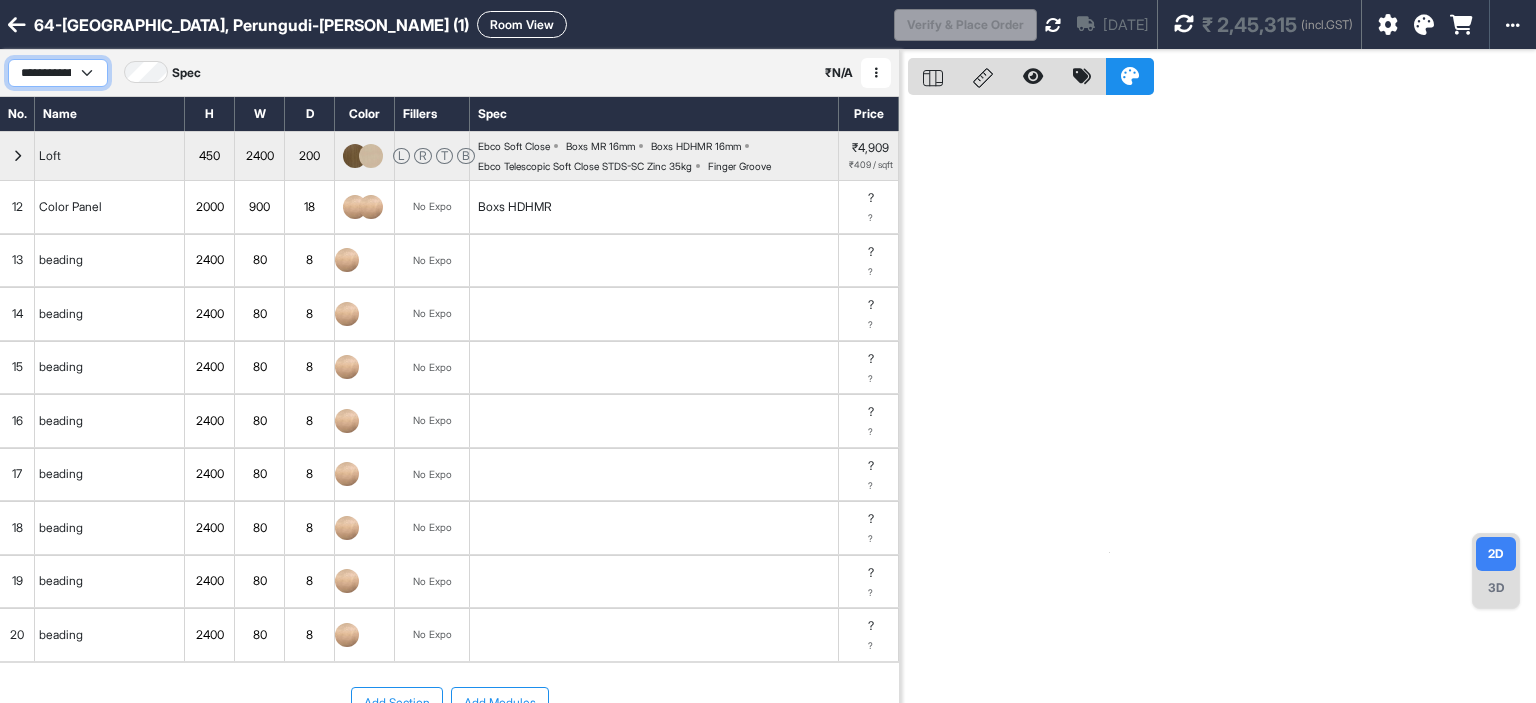click on "**********" at bounding box center [58, 73] 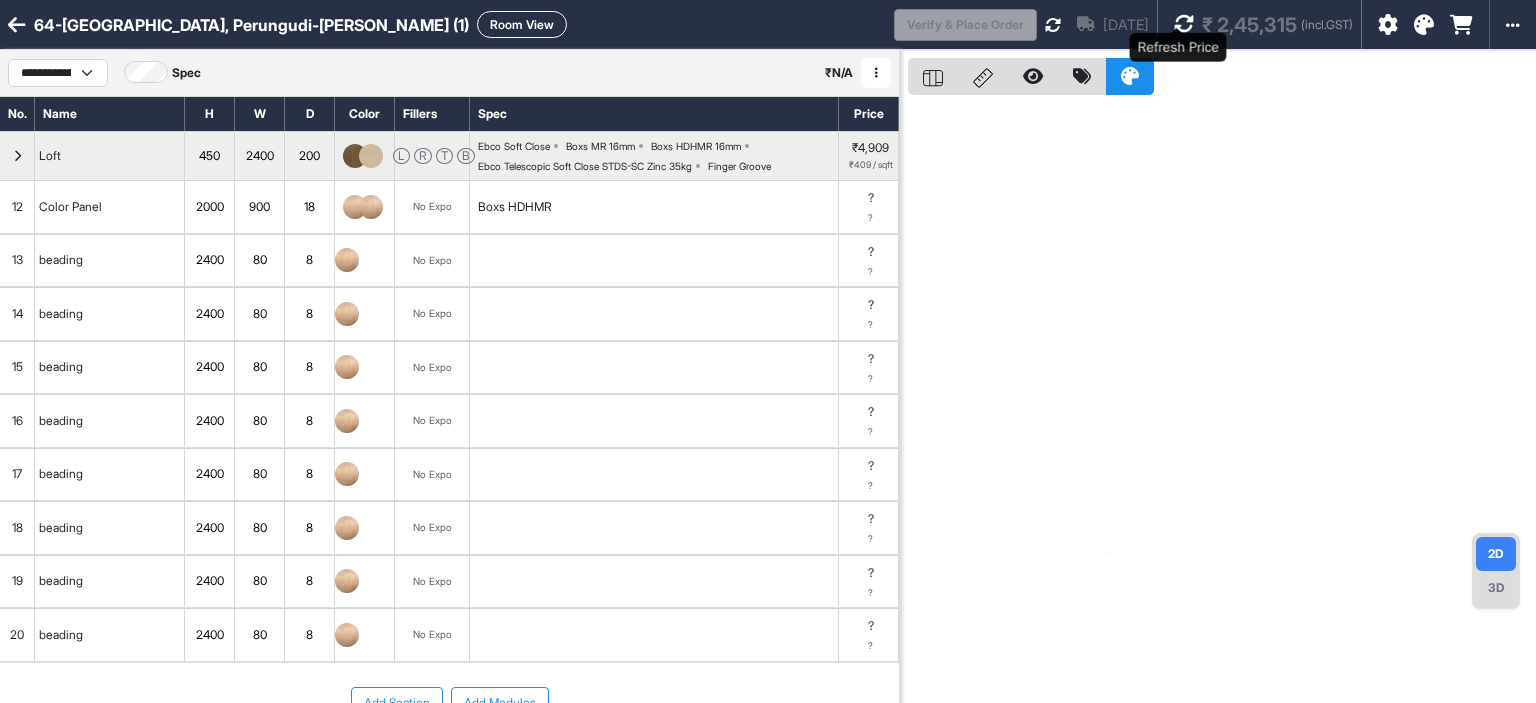 click at bounding box center (1184, 24) 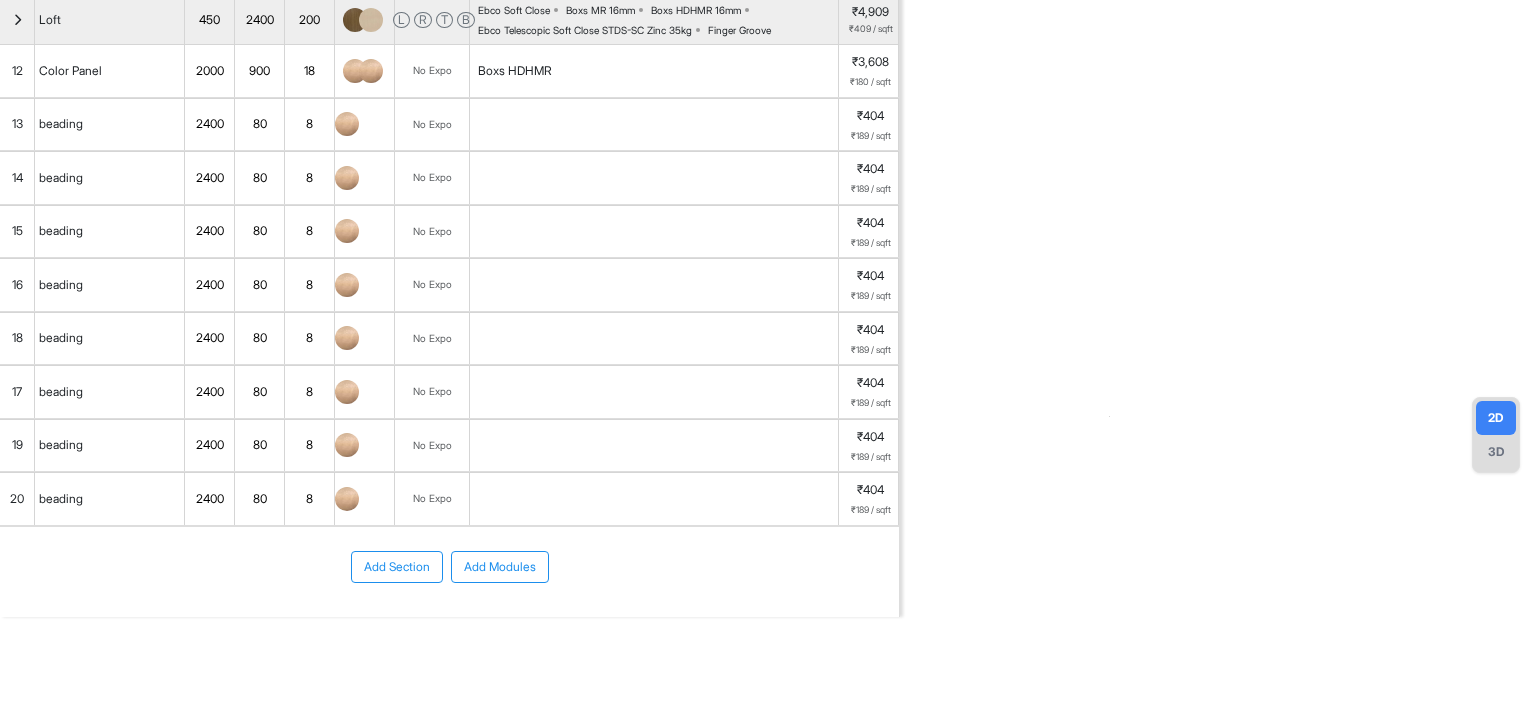 scroll, scrollTop: 155, scrollLeft: 0, axis: vertical 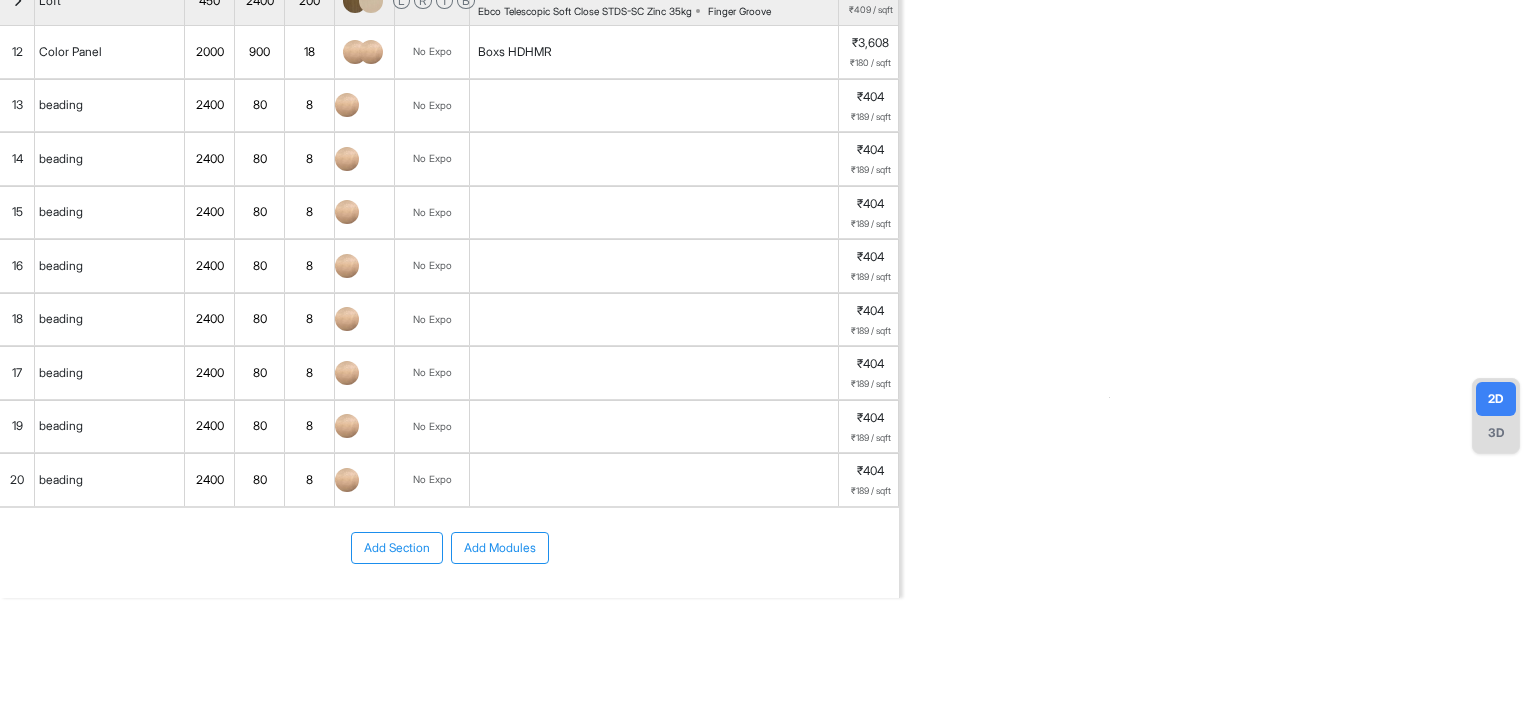 click on "beading" at bounding box center [110, 320] 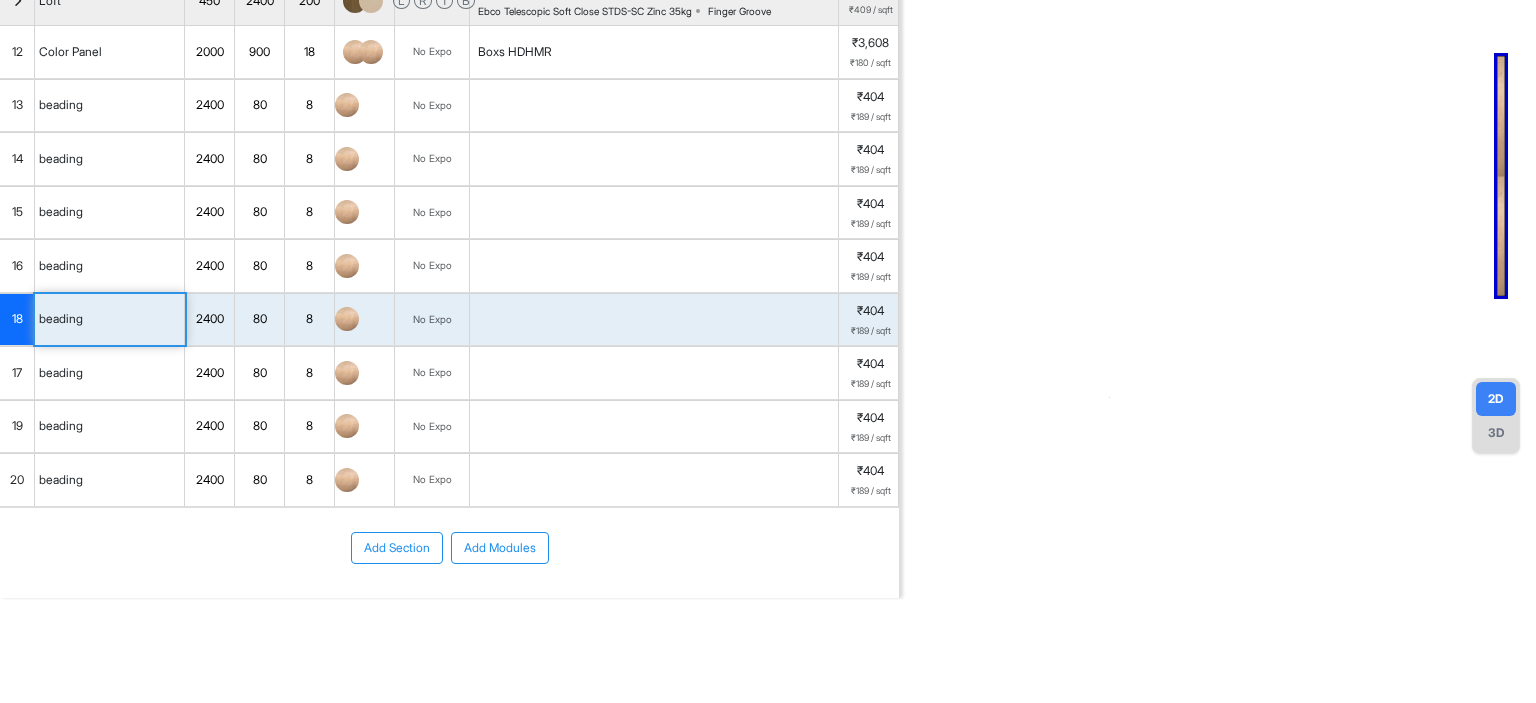 click on "beading" at bounding box center (110, 373) 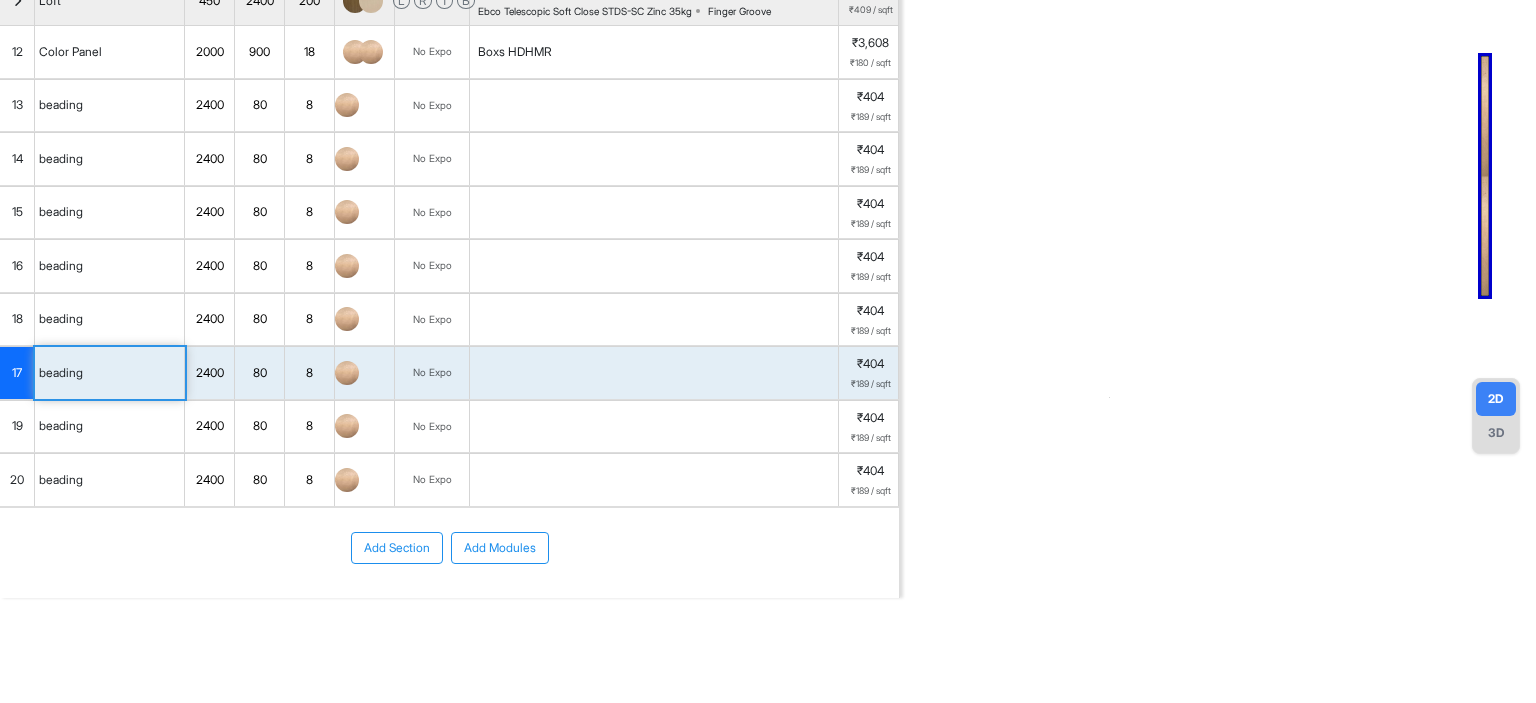 click on "beading" at bounding box center (110, 373) 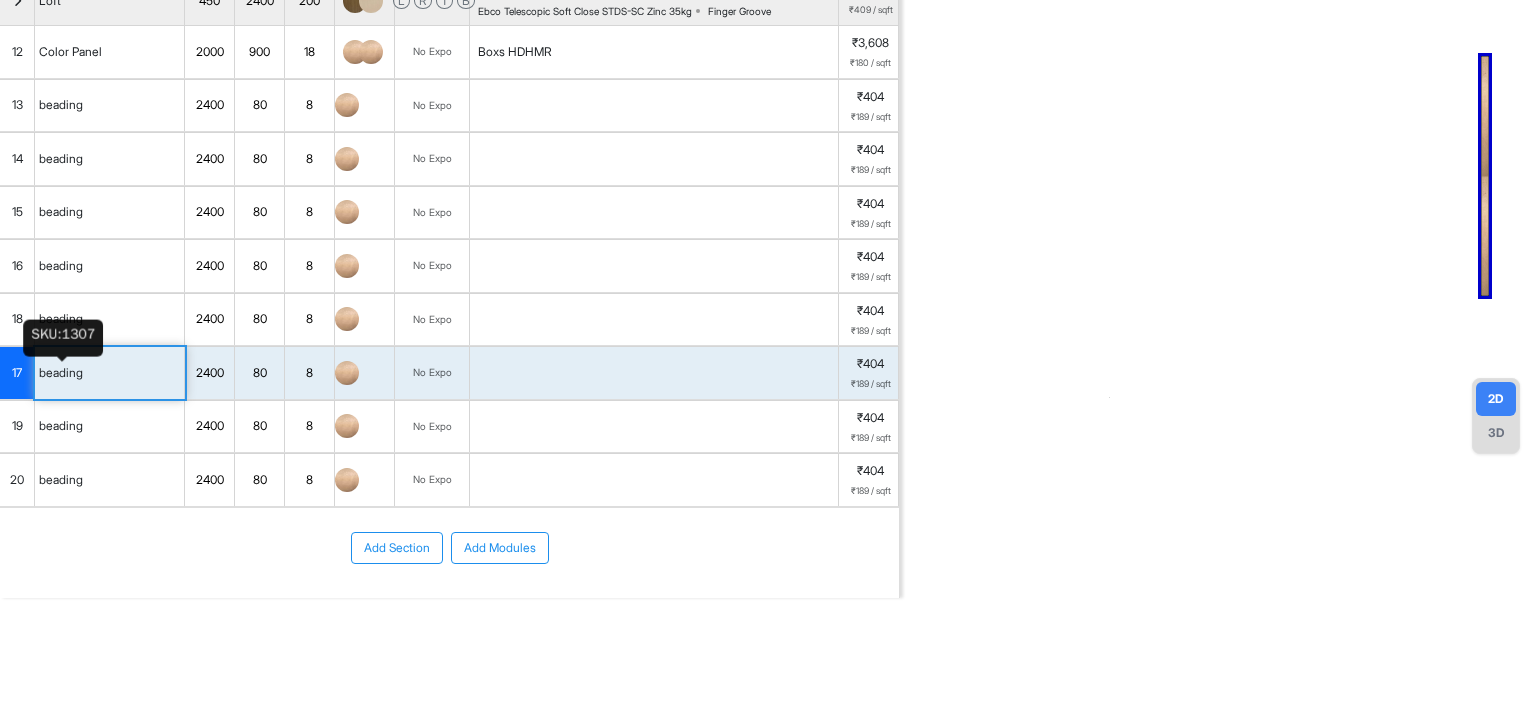 drag, startPoint x: 67, startPoint y: 351, endPoint x: 58, endPoint y: 367, distance: 18.35756 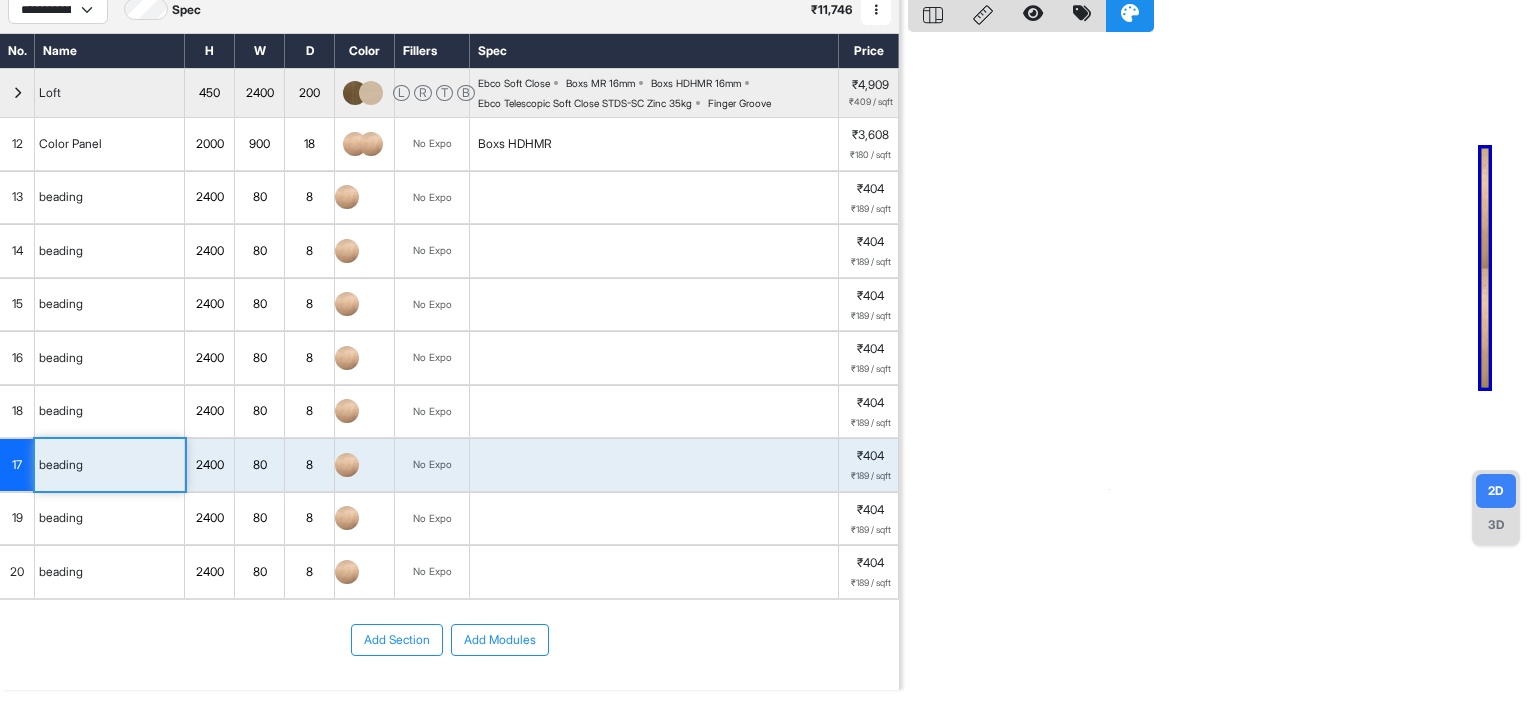 scroll, scrollTop: 0, scrollLeft: 0, axis: both 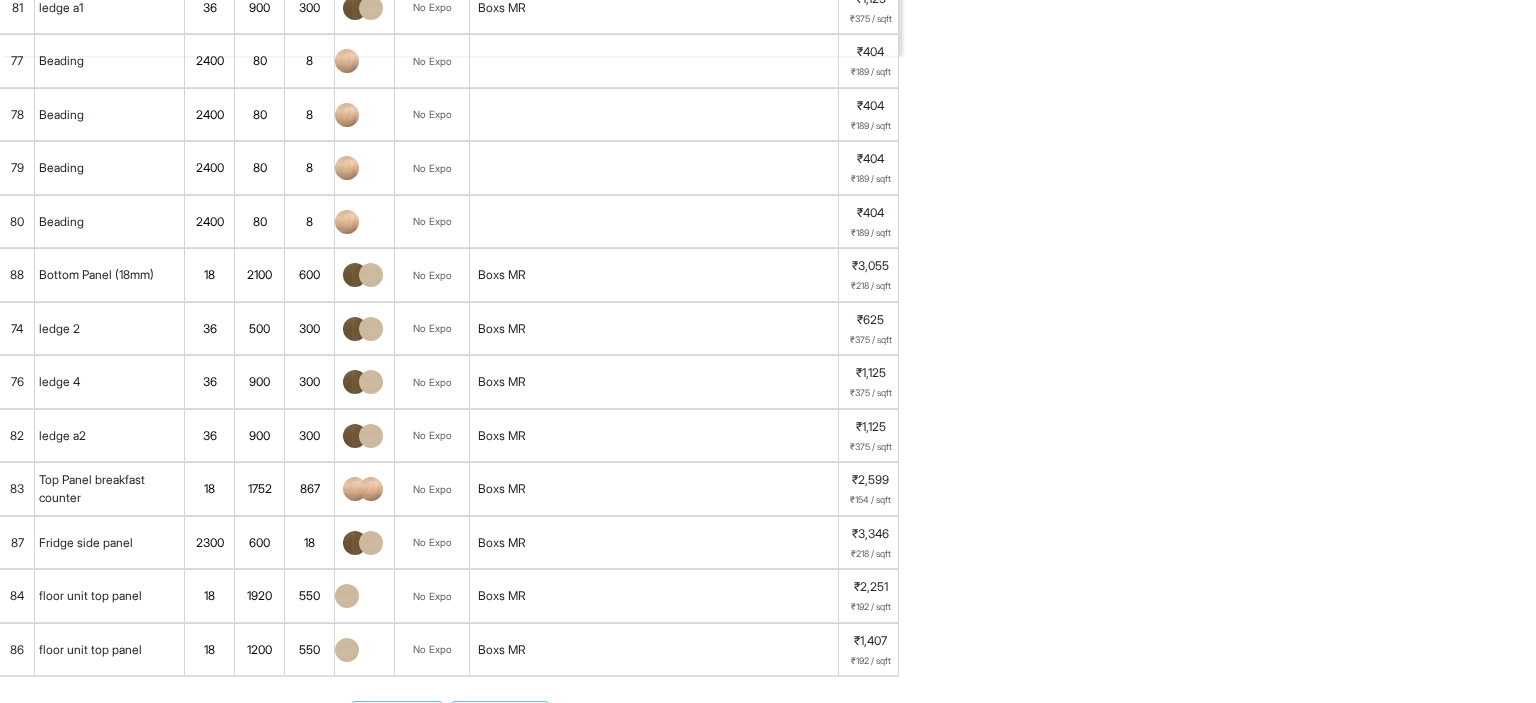 click on "77" at bounding box center [17, 61] 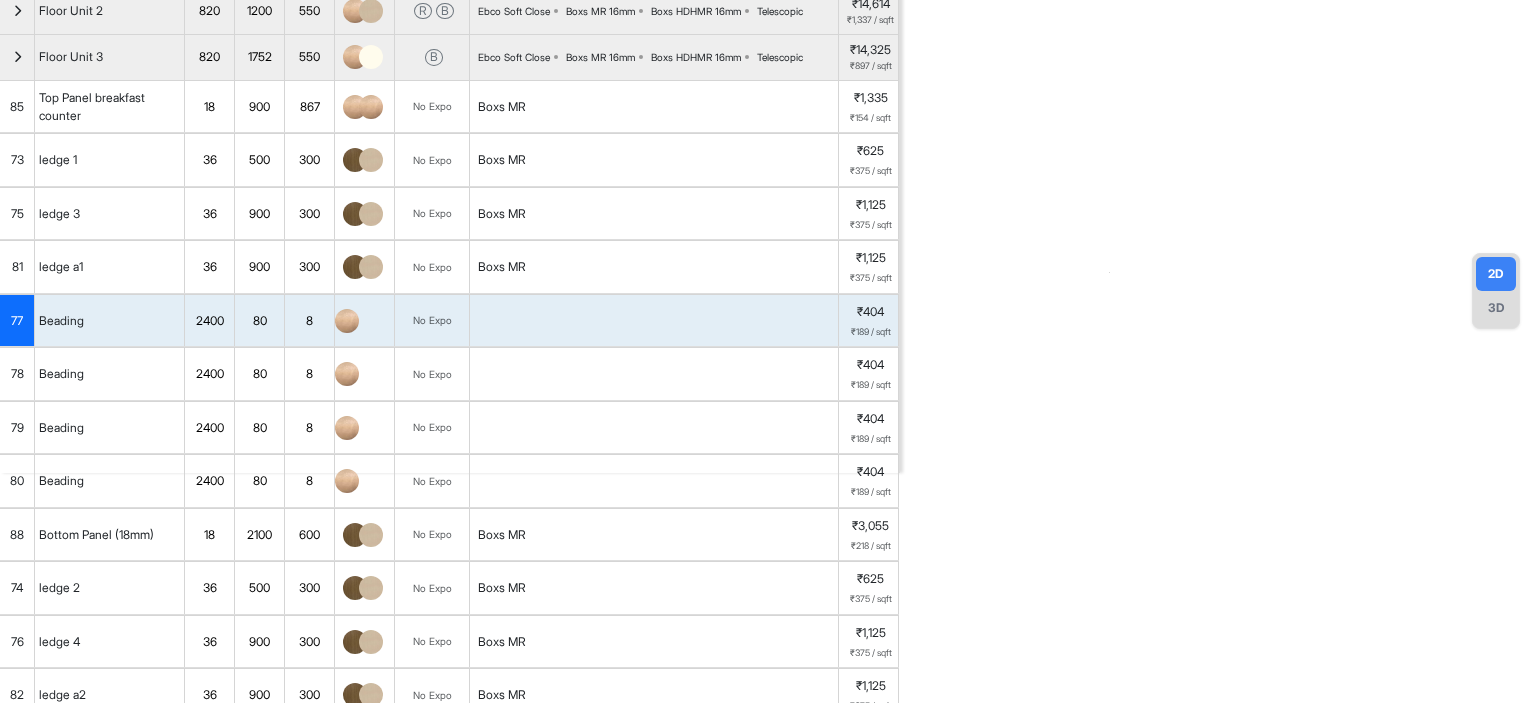 scroll, scrollTop: 327, scrollLeft: 0, axis: vertical 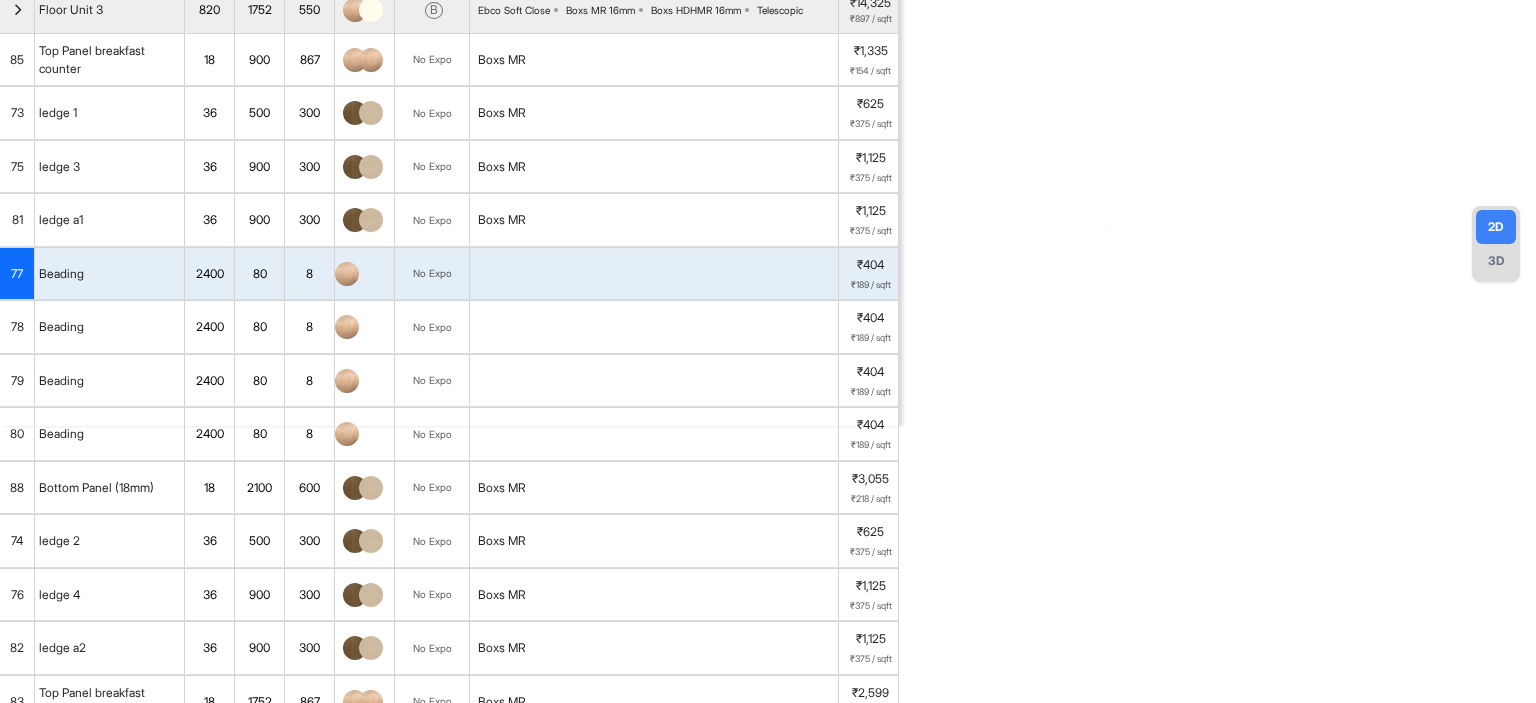 click on "77" at bounding box center [17, 274] 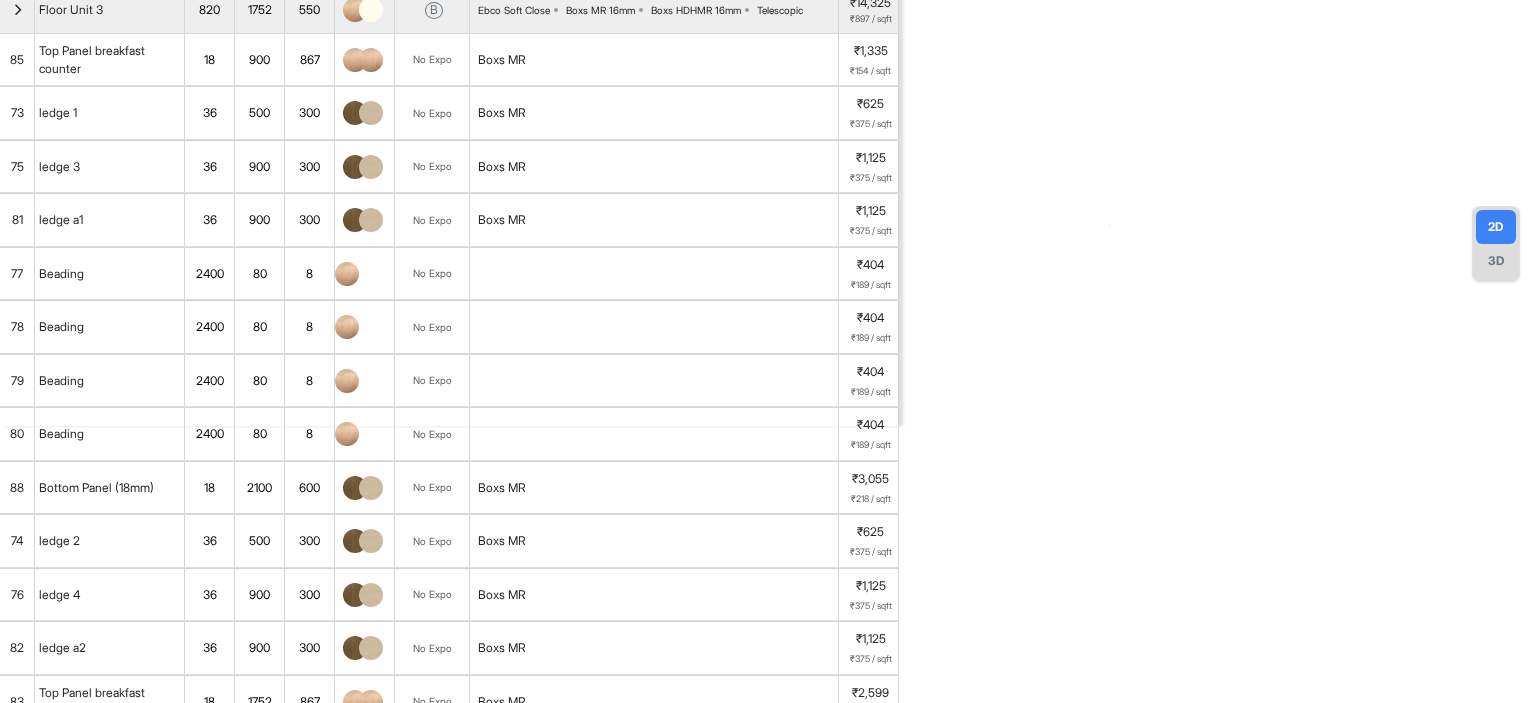 click on "77" at bounding box center (17, 274) 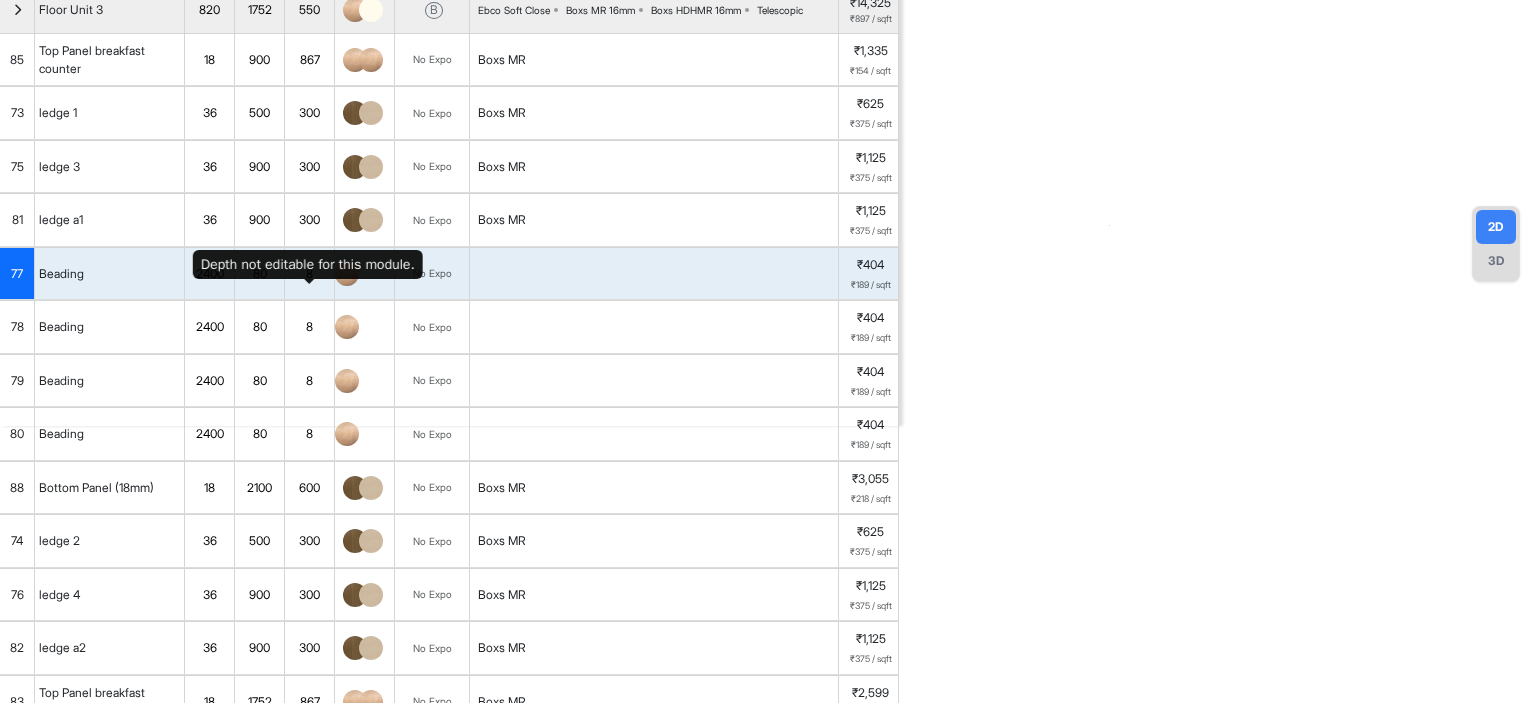 click on "8" at bounding box center (309, 274) 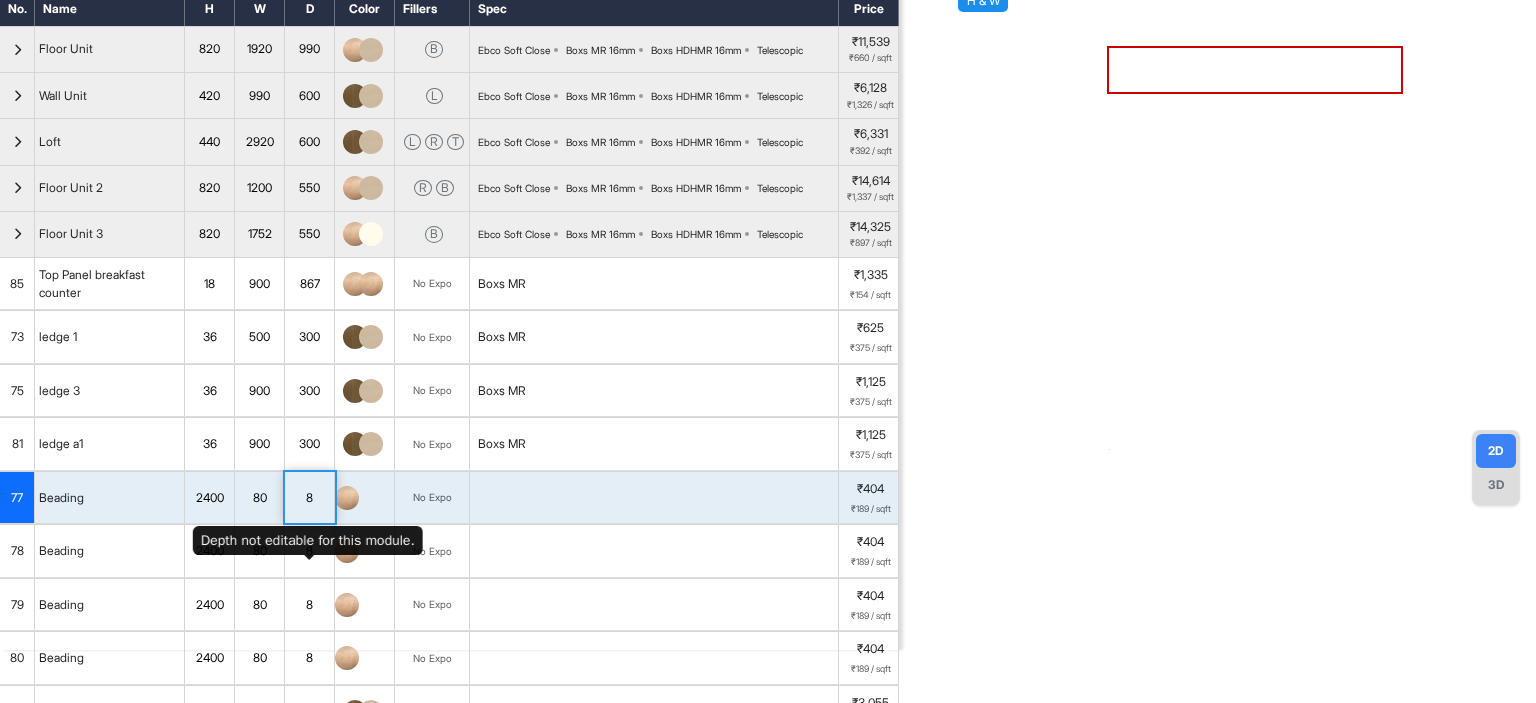 scroll, scrollTop: 0, scrollLeft: 0, axis: both 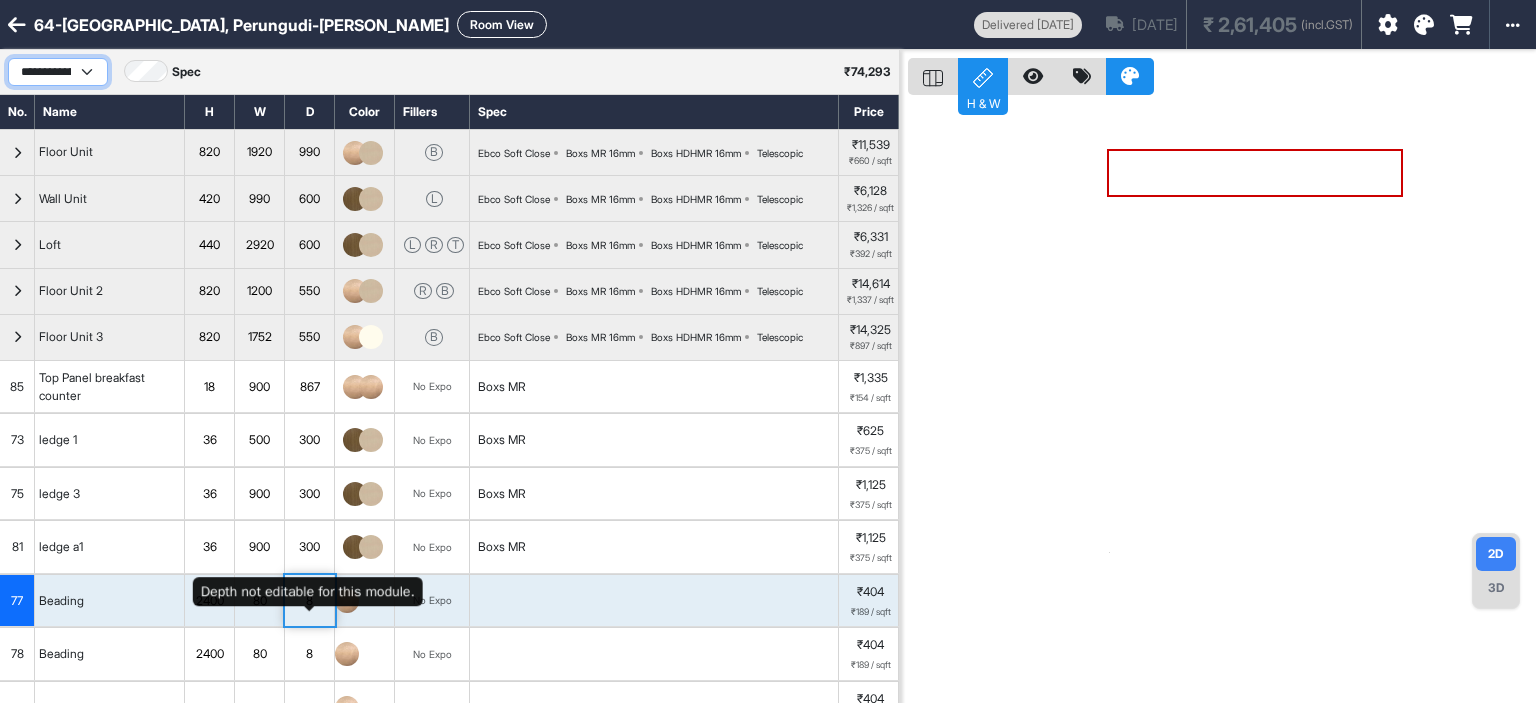 click on "**********" at bounding box center (58, 72) 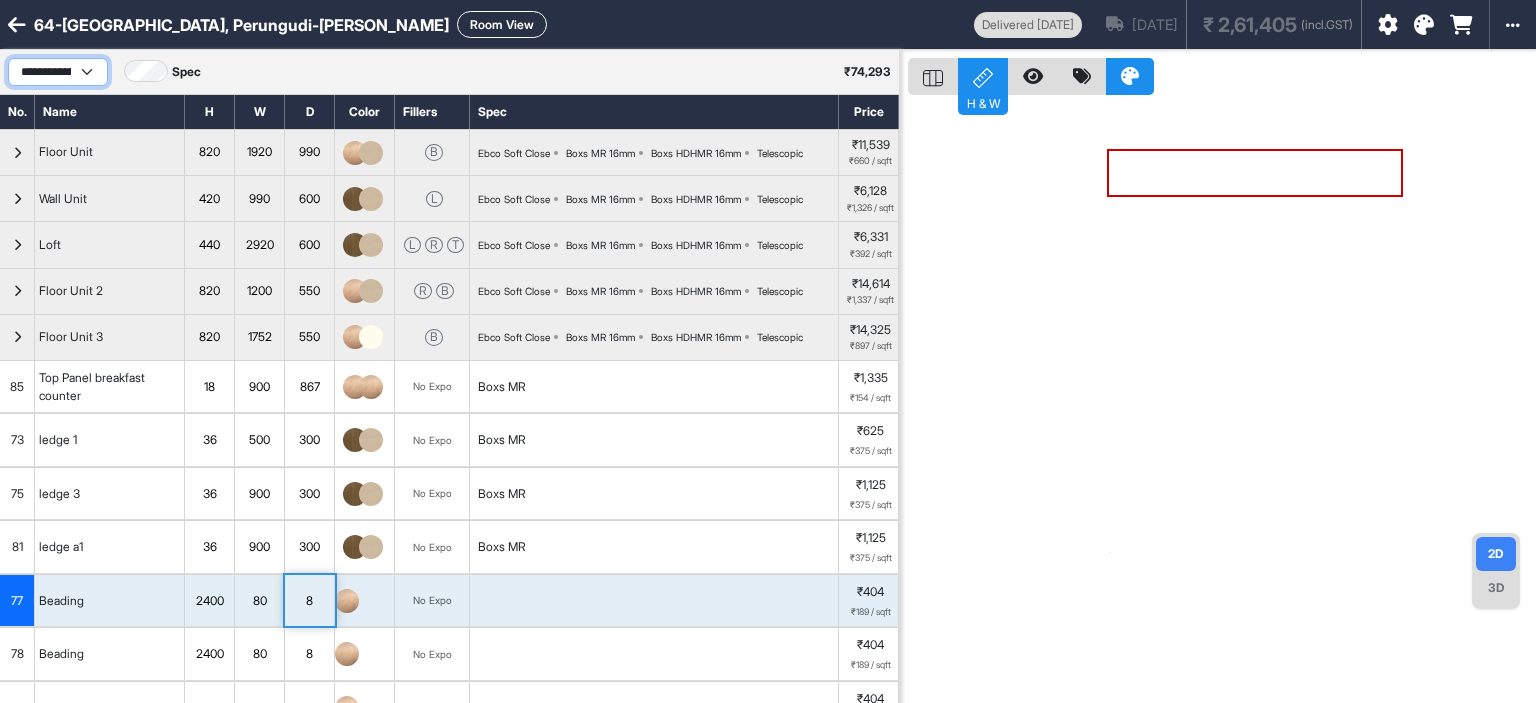 click on "**********" at bounding box center (58, 72) 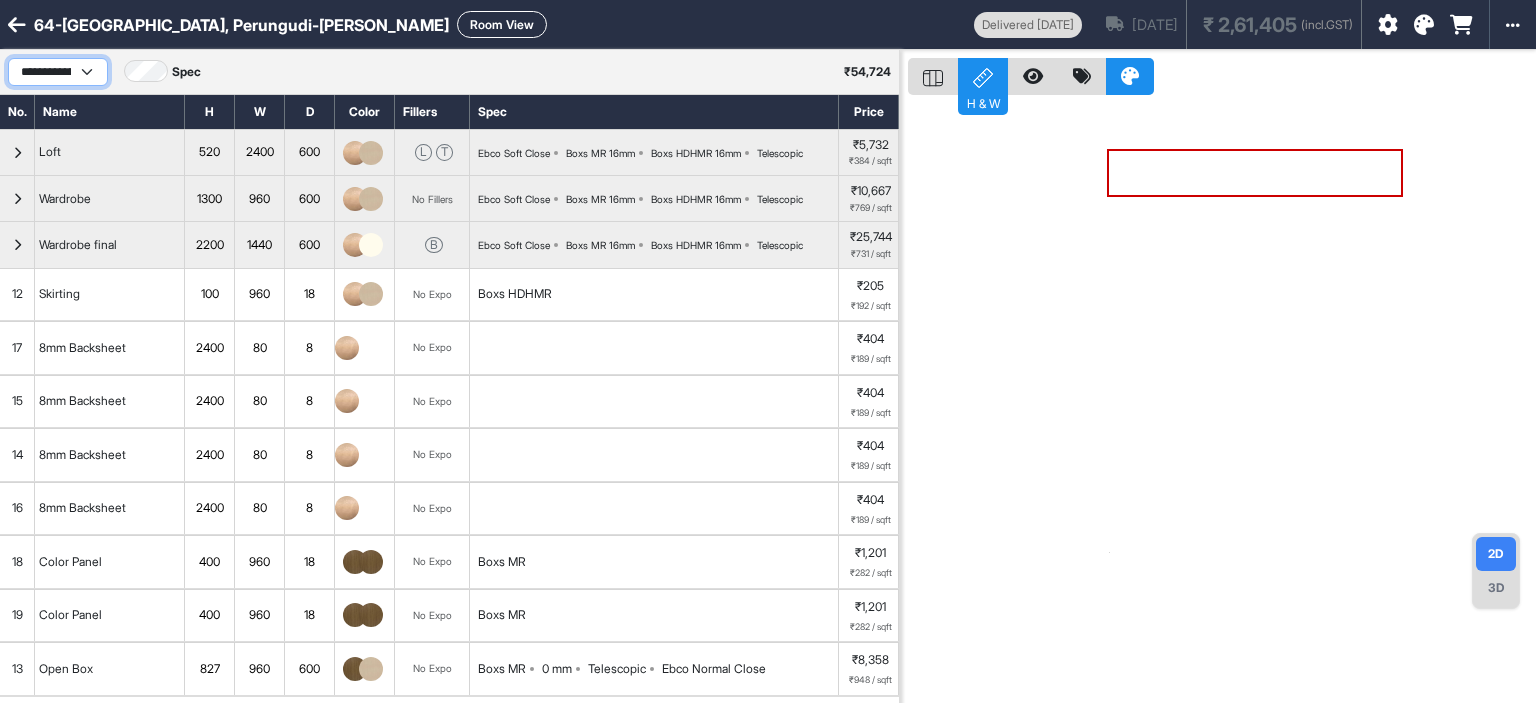 scroll, scrollTop: 188, scrollLeft: 0, axis: vertical 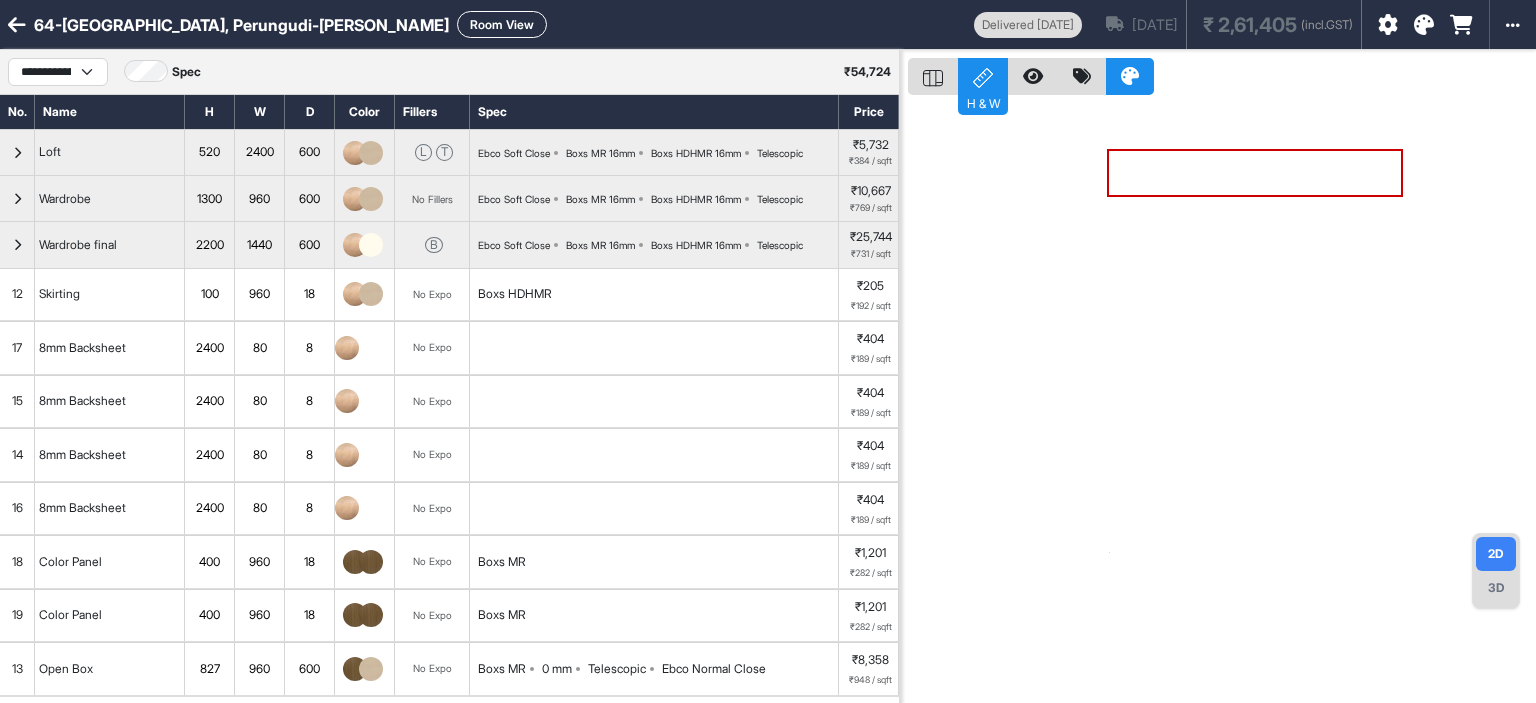 select on "****" 